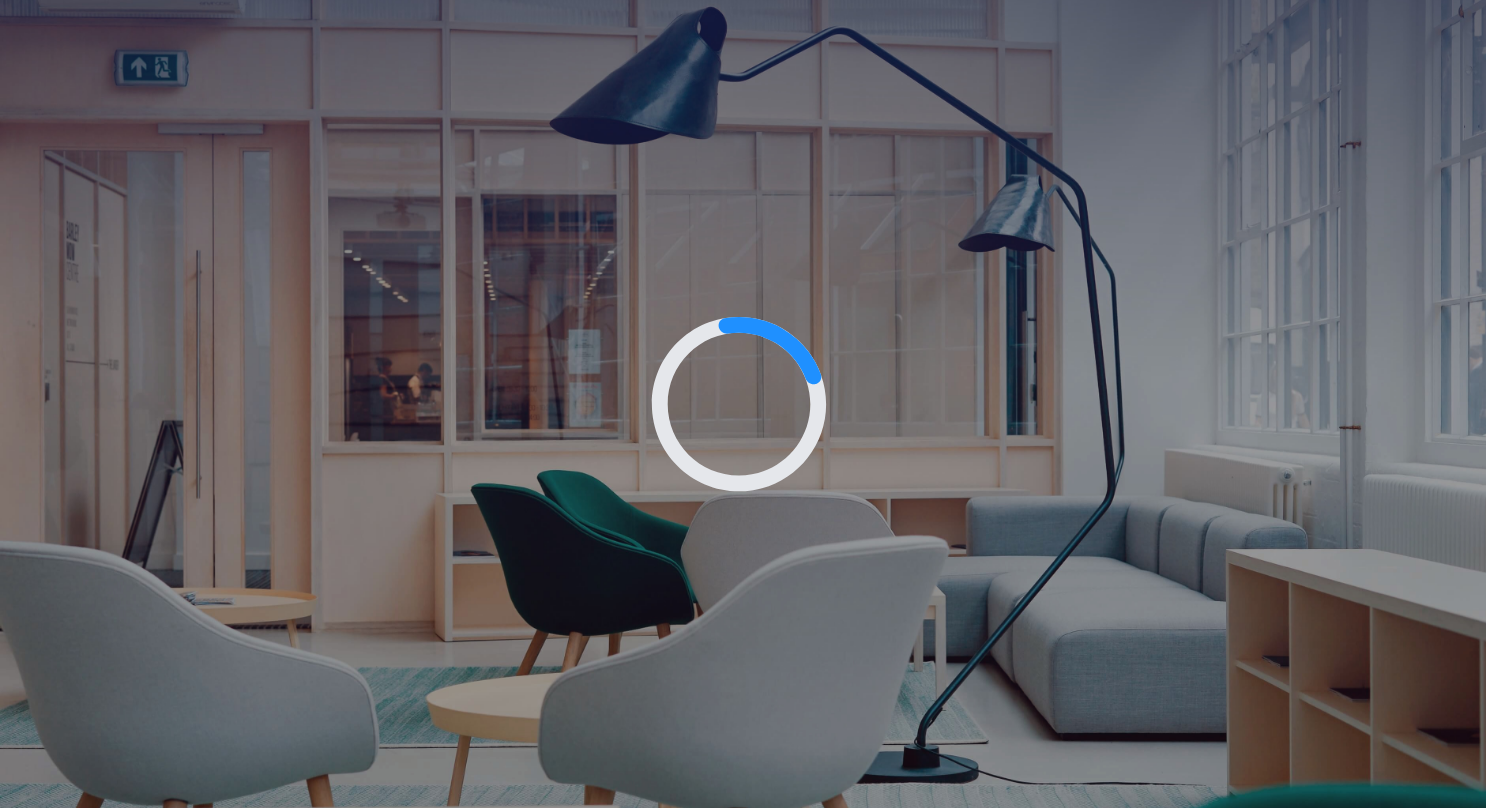 scroll, scrollTop: 0, scrollLeft: 0, axis: both 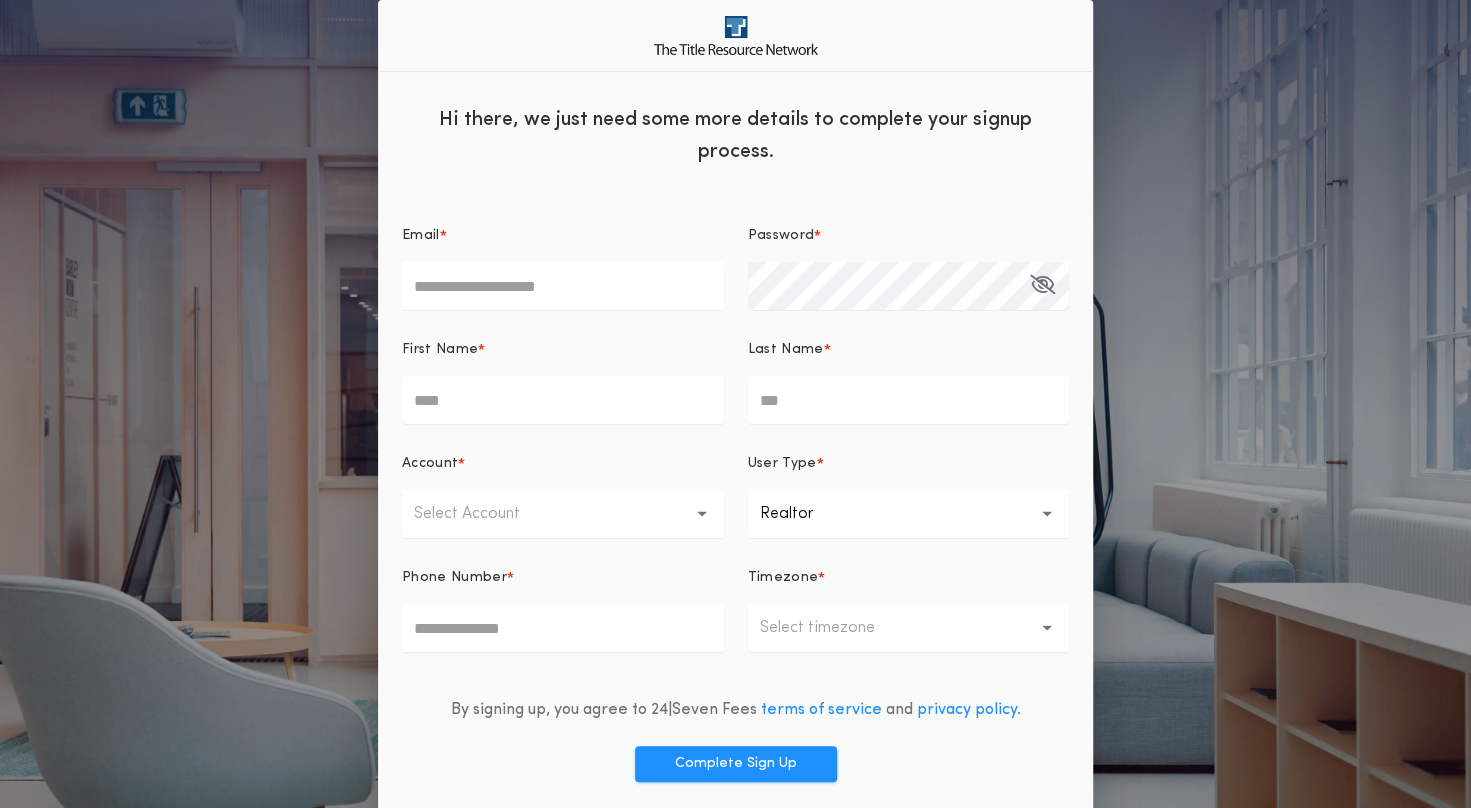 click on "Email *" at bounding box center (563, 286) 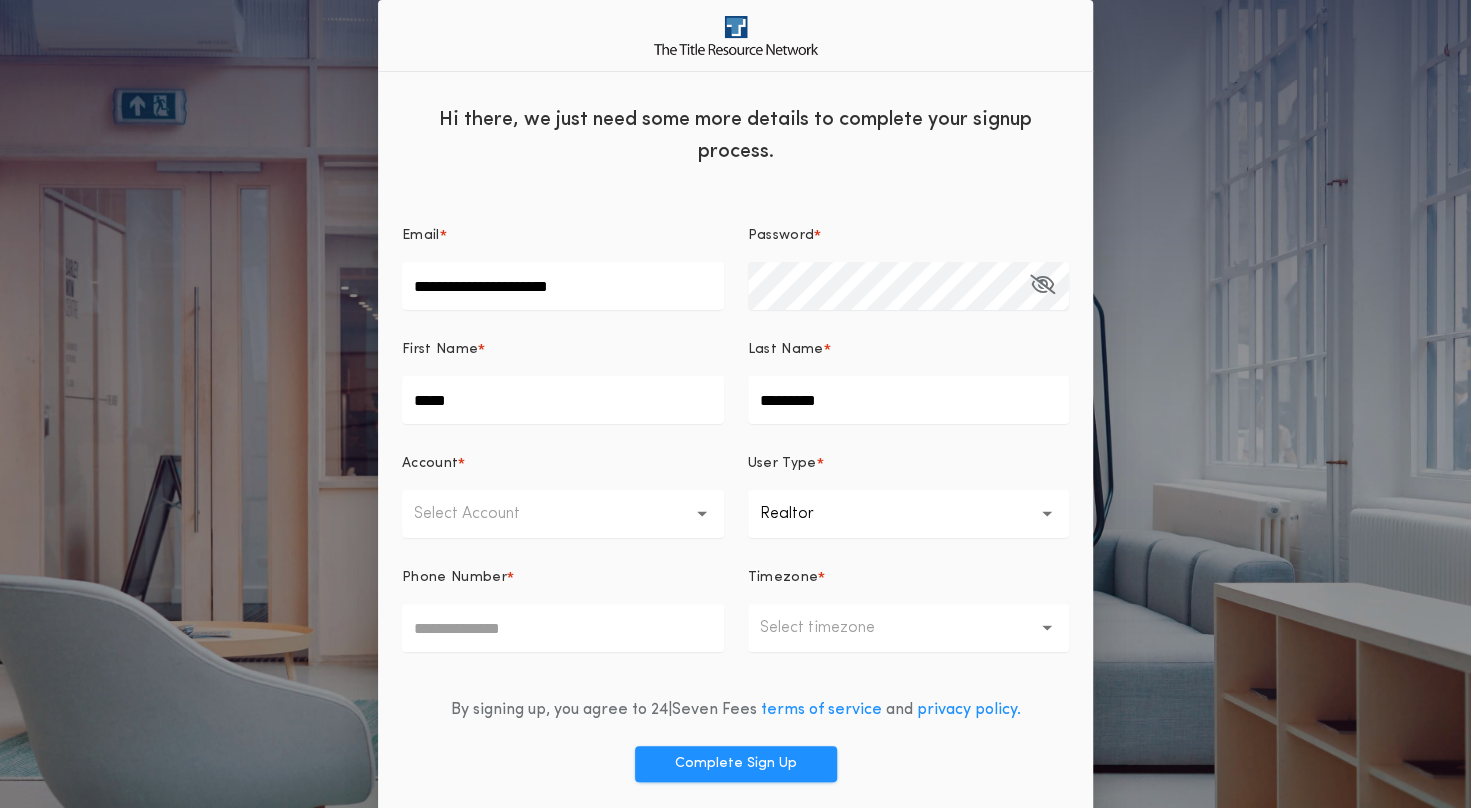 type on "**********" 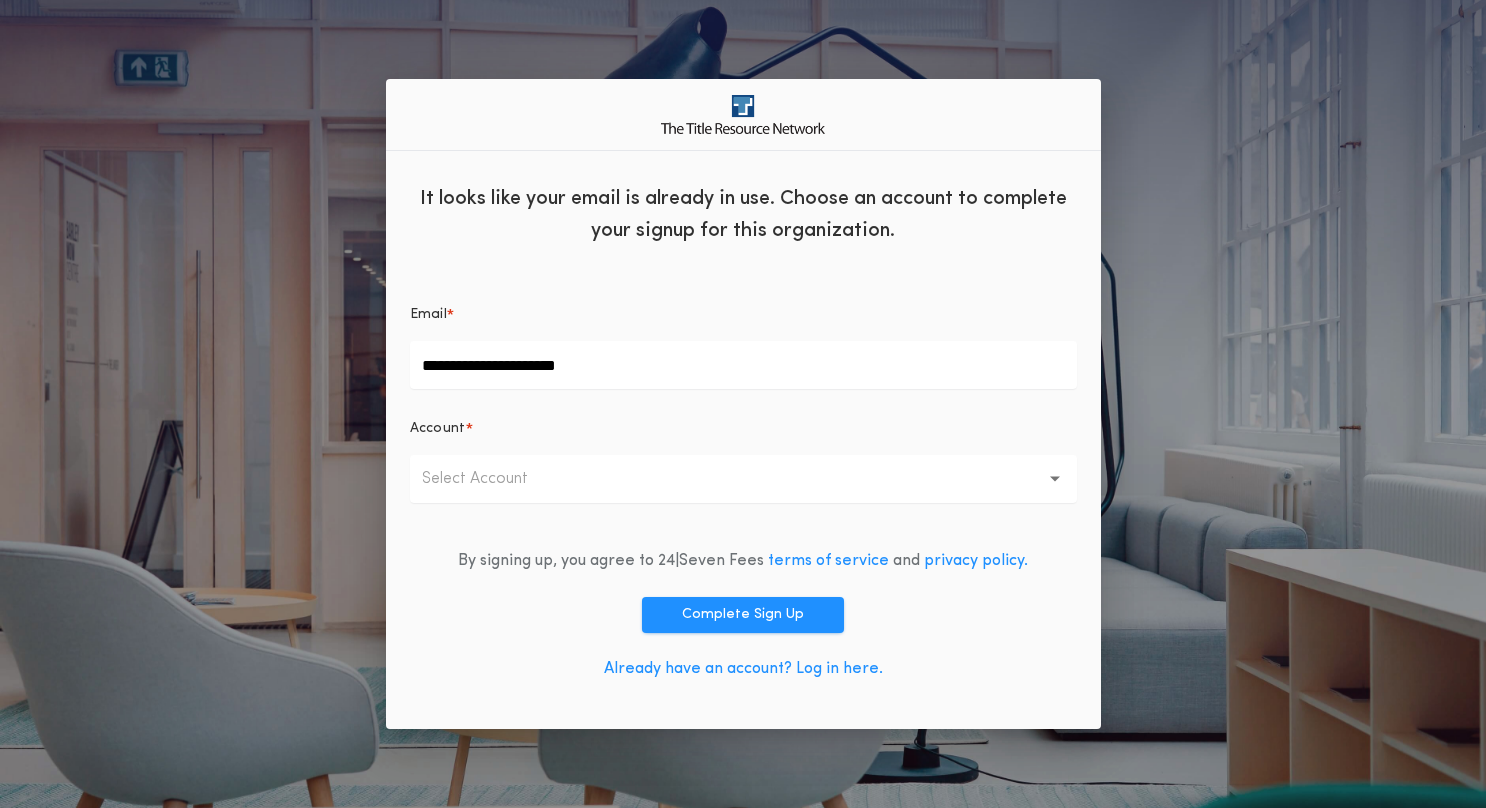 click on "Select Account" at bounding box center (491, 479) 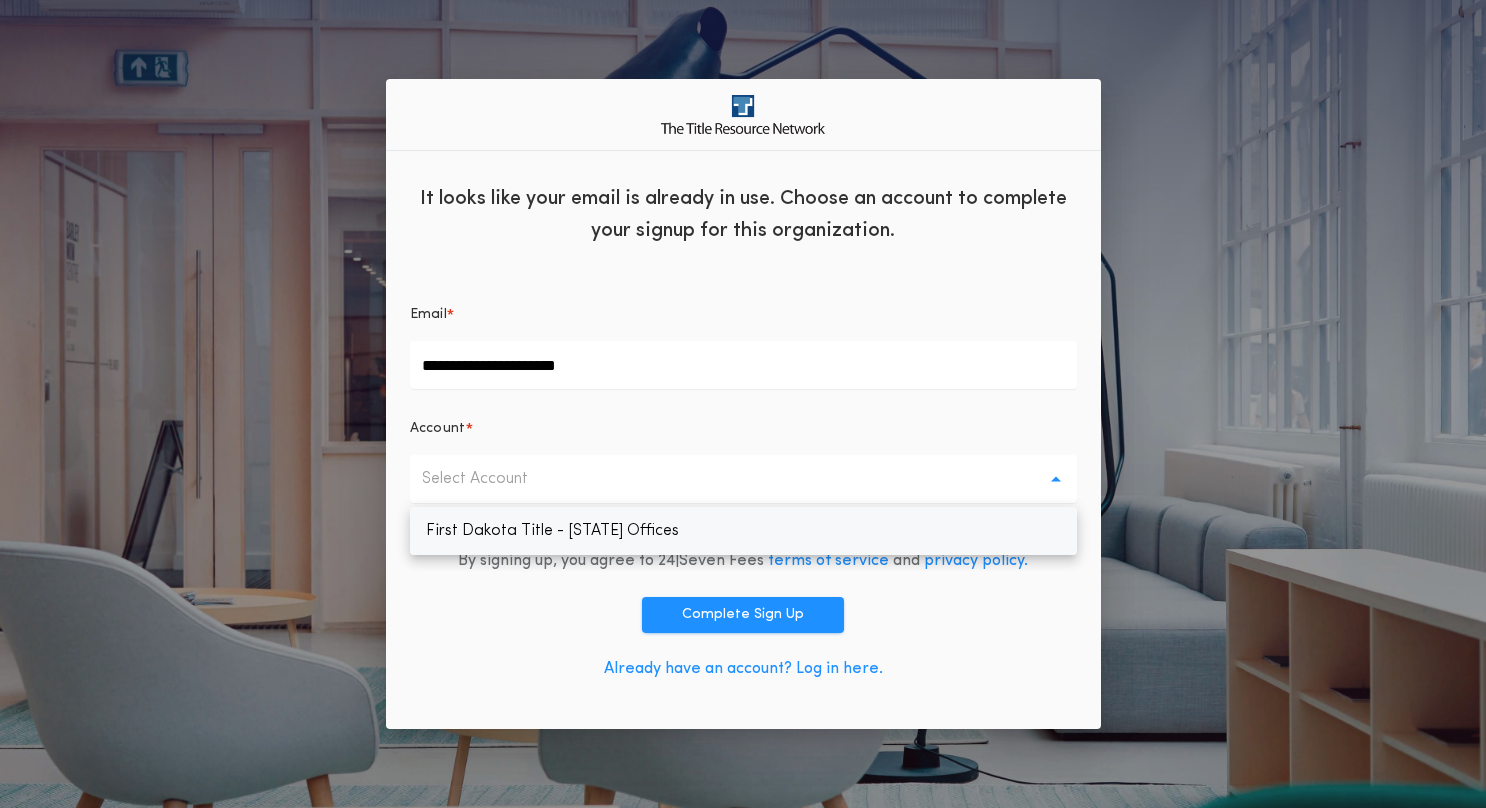 click on "First Dakota Title - South Dakota Offices" at bounding box center (743, 531) 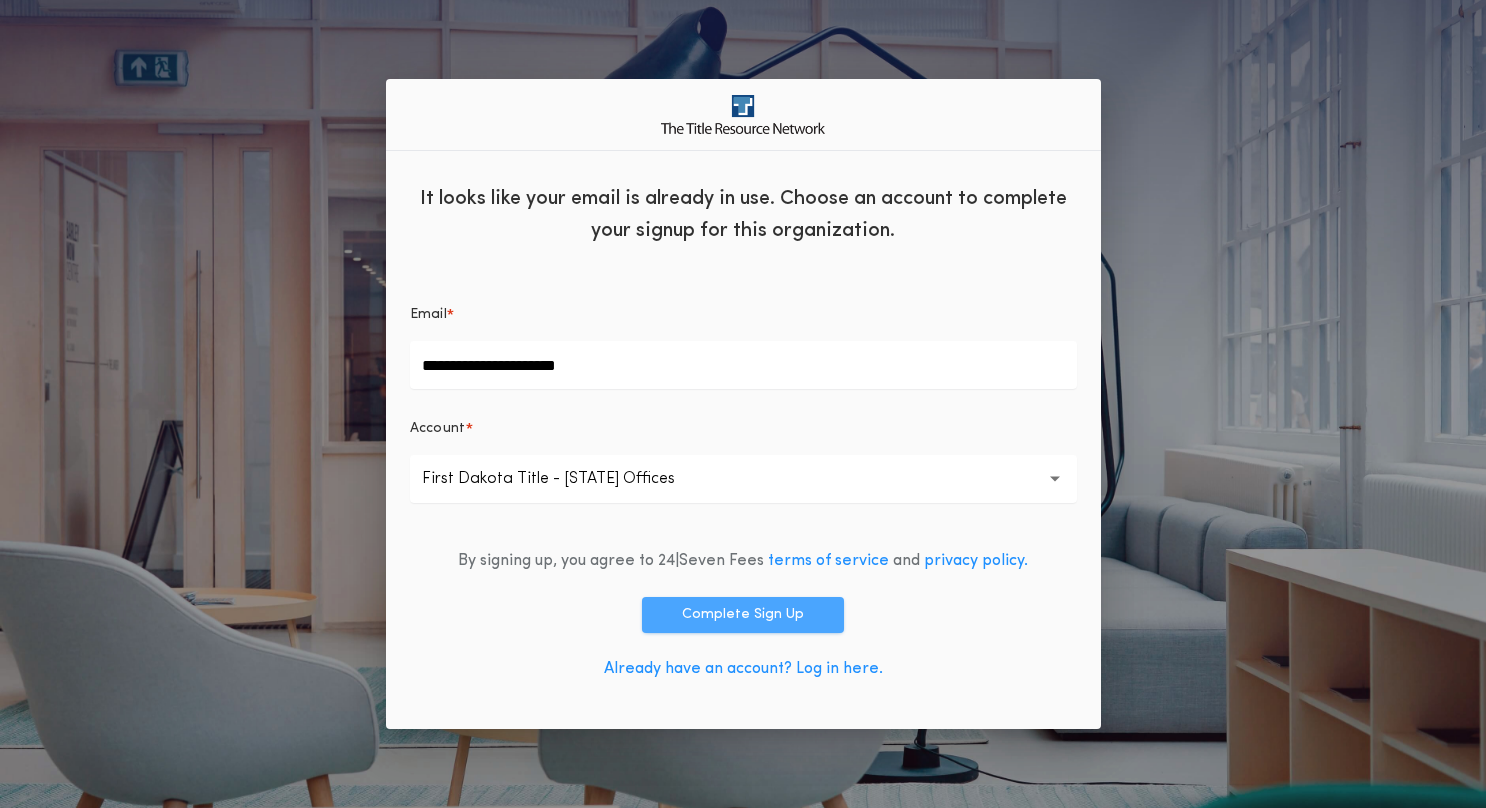 click on "Complete Sign Up" at bounding box center [743, 615] 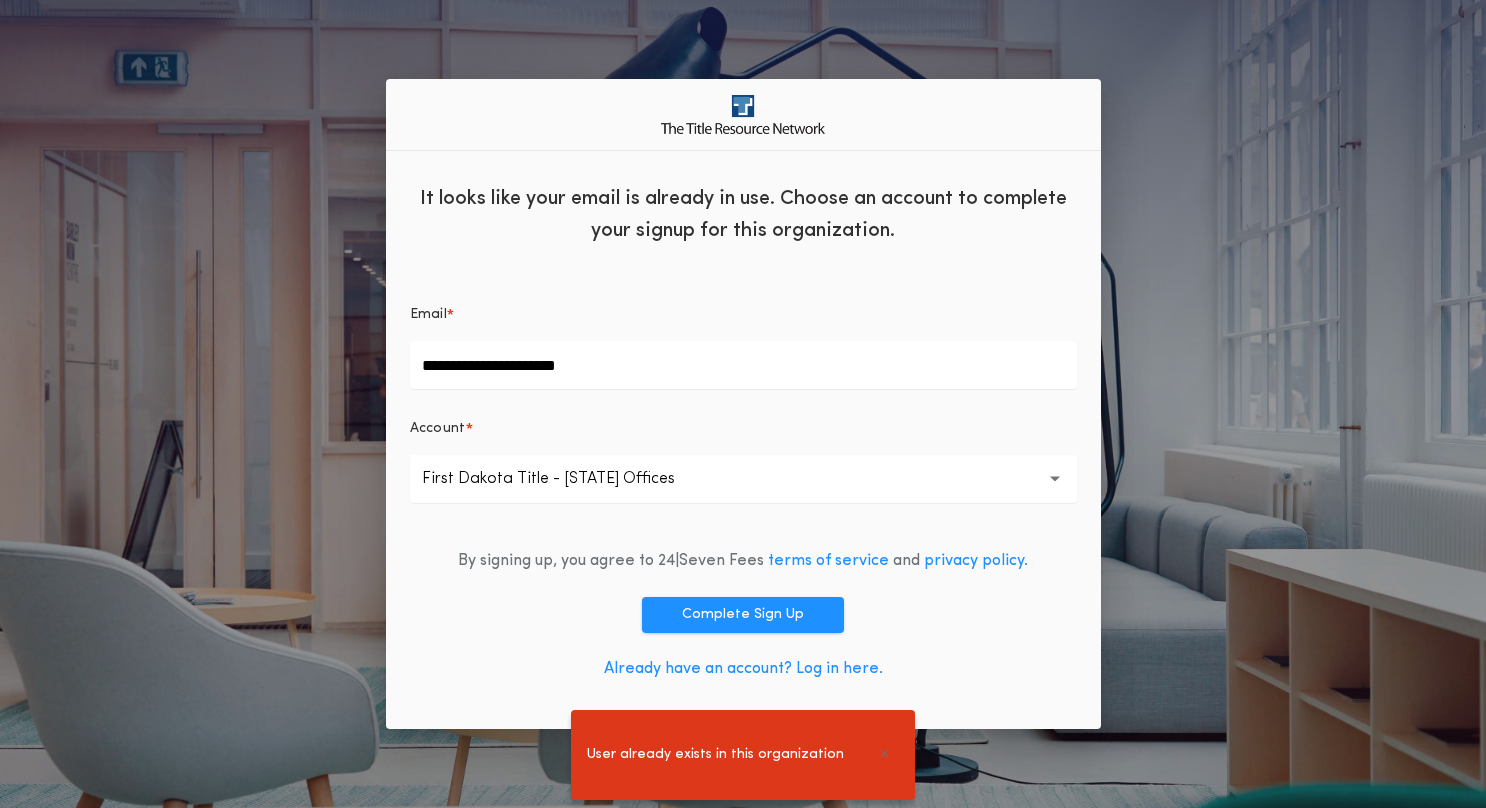click on "User already exists in this organization" at bounding box center (715, 755) 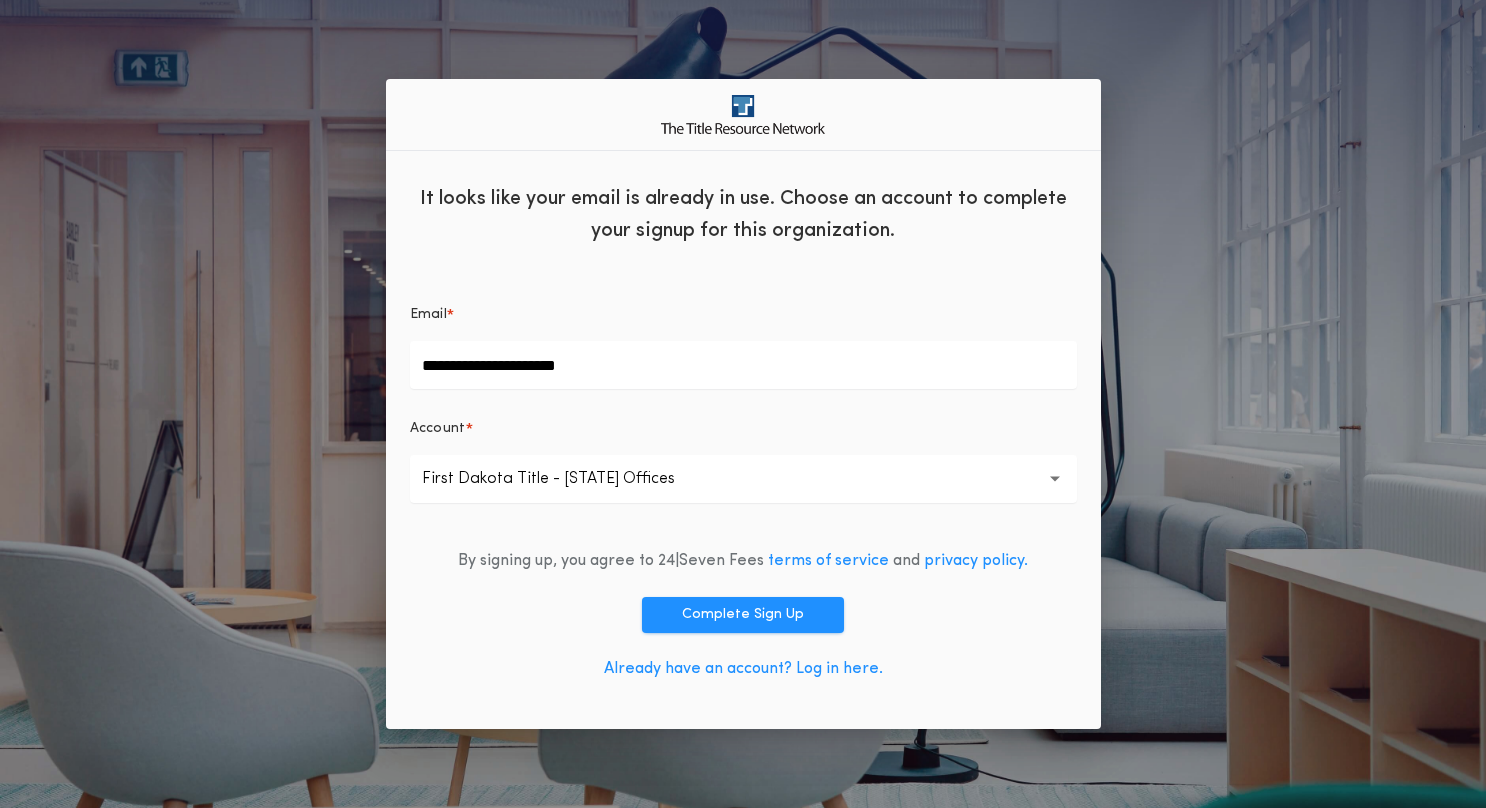 click on "Already have an account? Log in here." at bounding box center [743, 669] 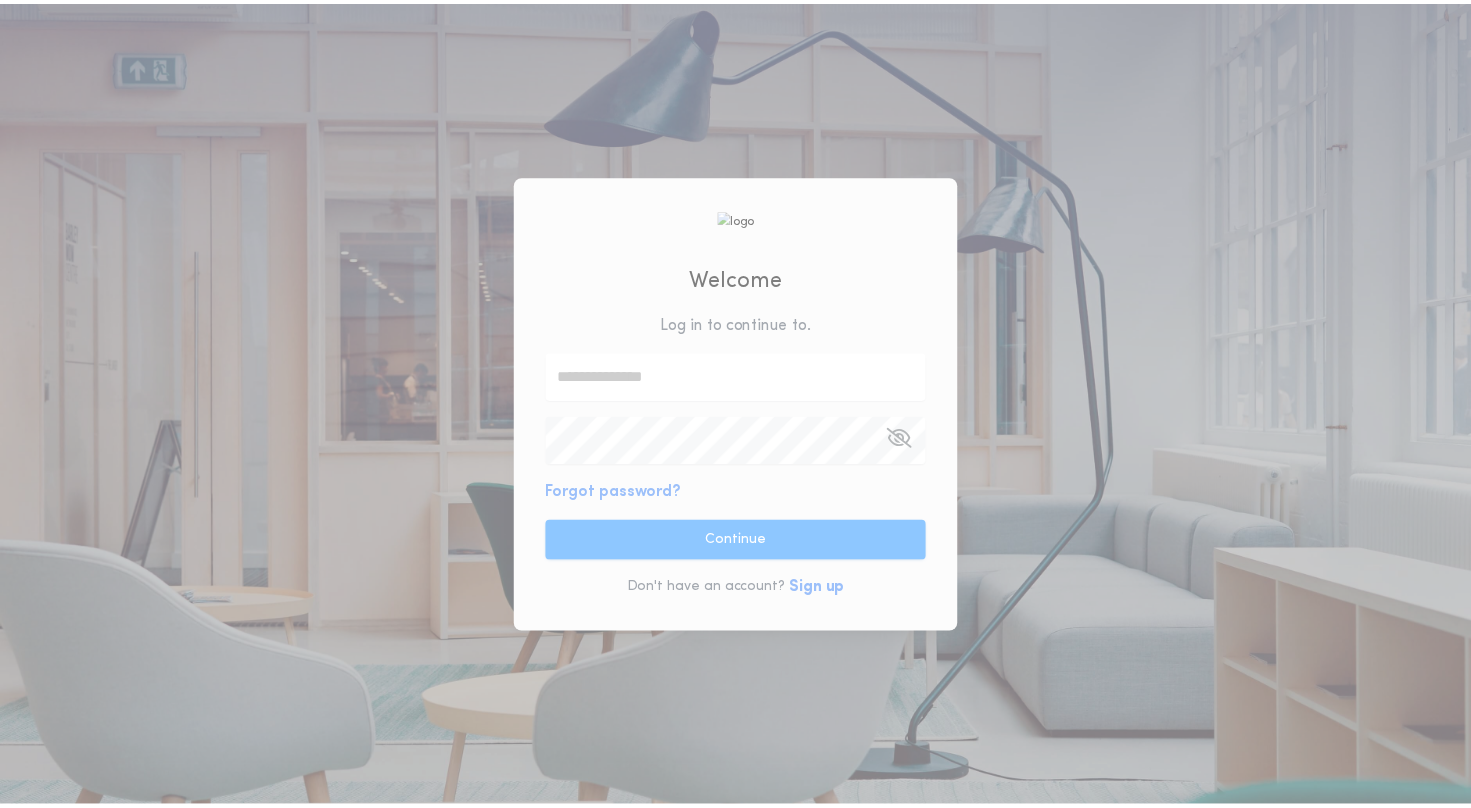 scroll, scrollTop: 0, scrollLeft: 0, axis: both 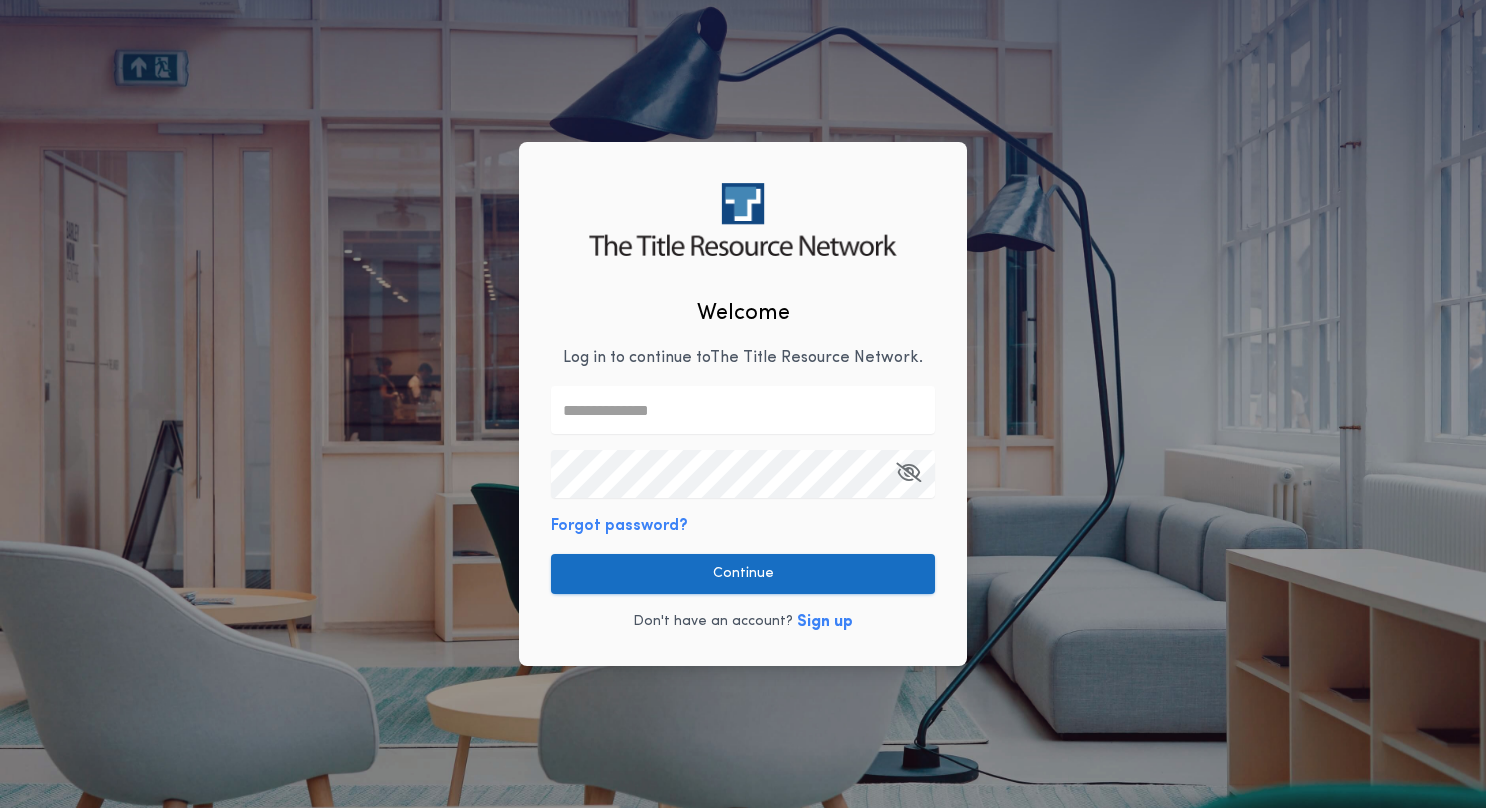 type on "**********" 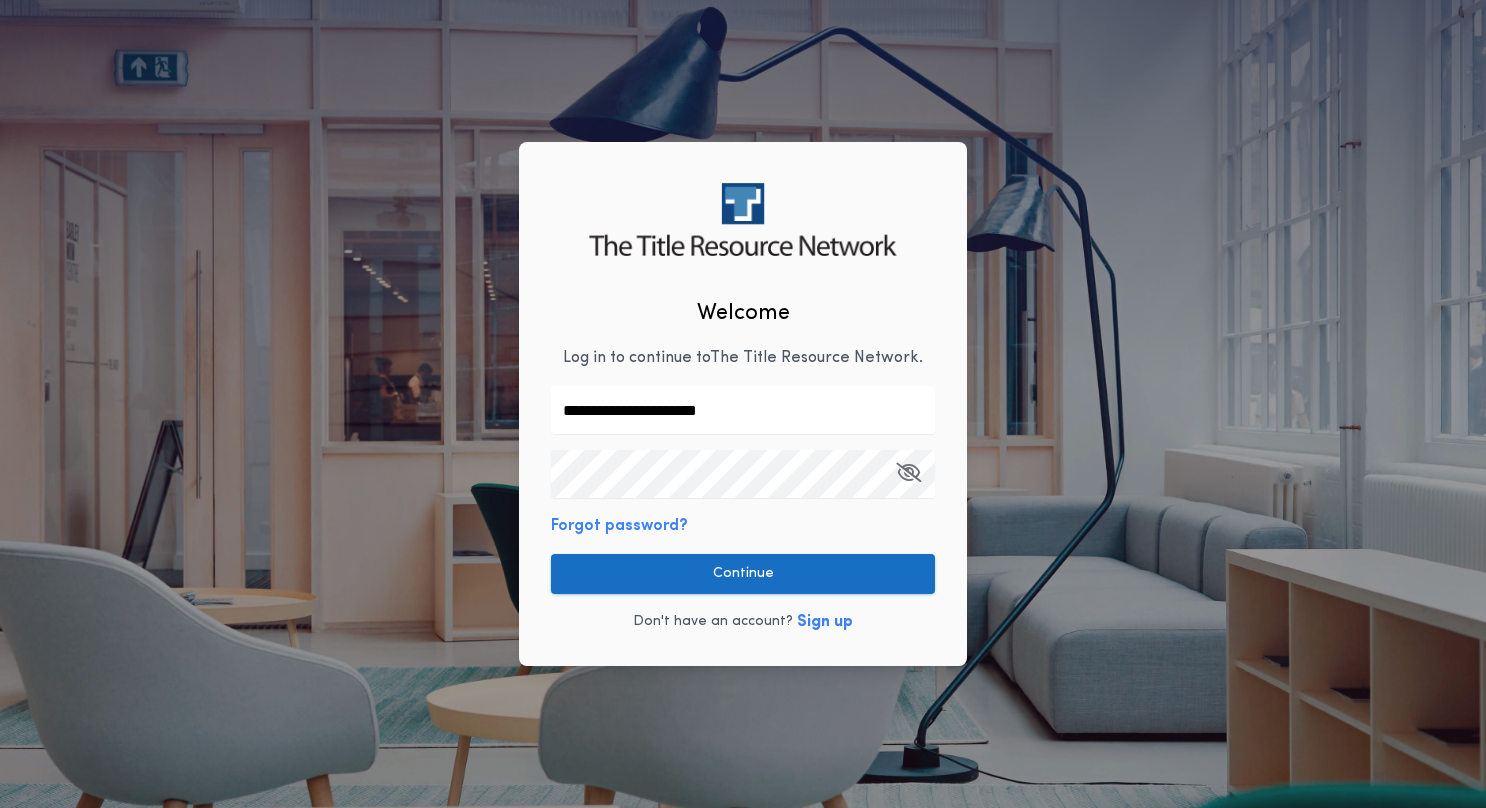 click on "Continue" at bounding box center [743, 574] 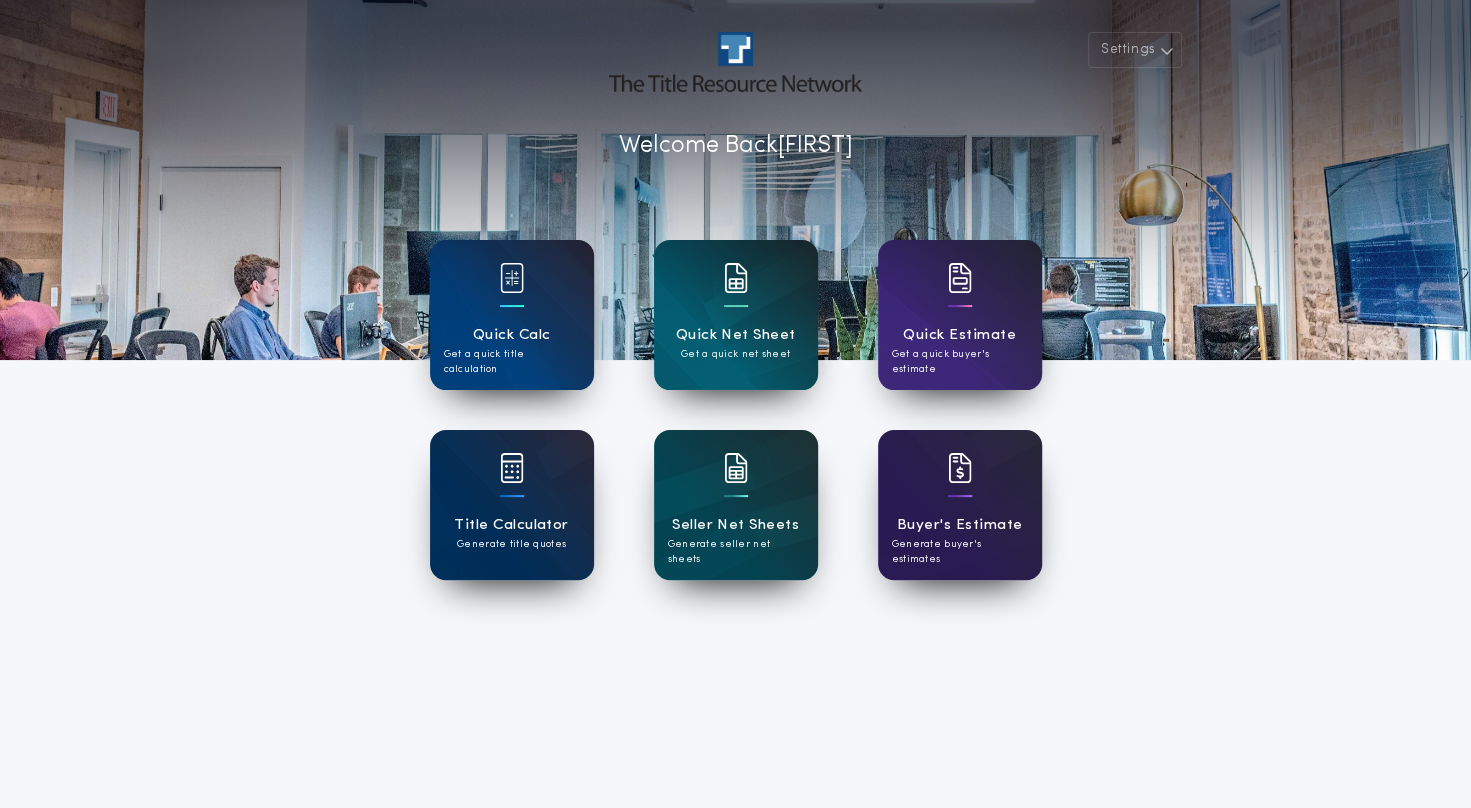 click on "Quick Net Sheet Get a quick net sheet" at bounding box center [736, 315] 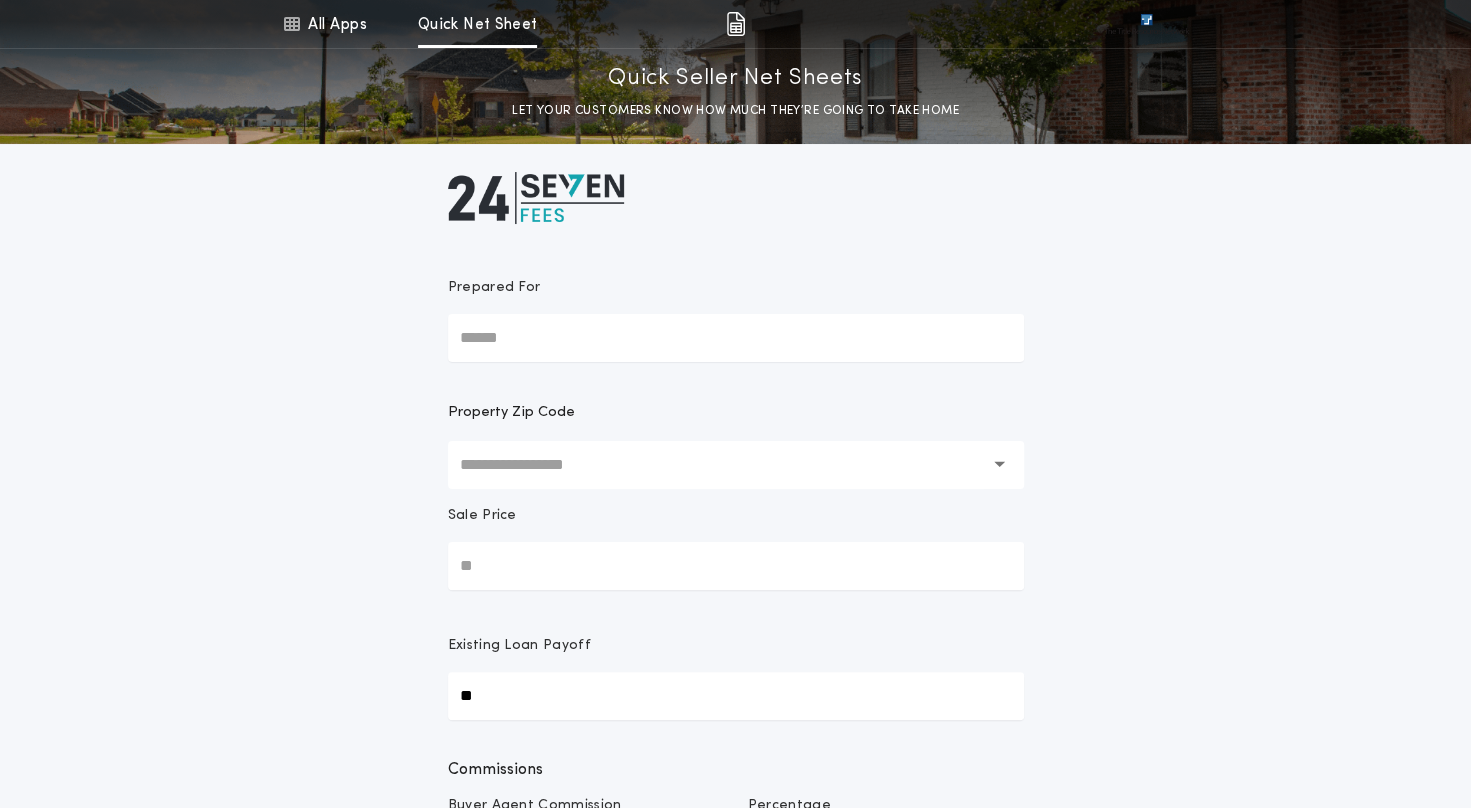 click on "Prepared For" at bounding box center (736, 338) 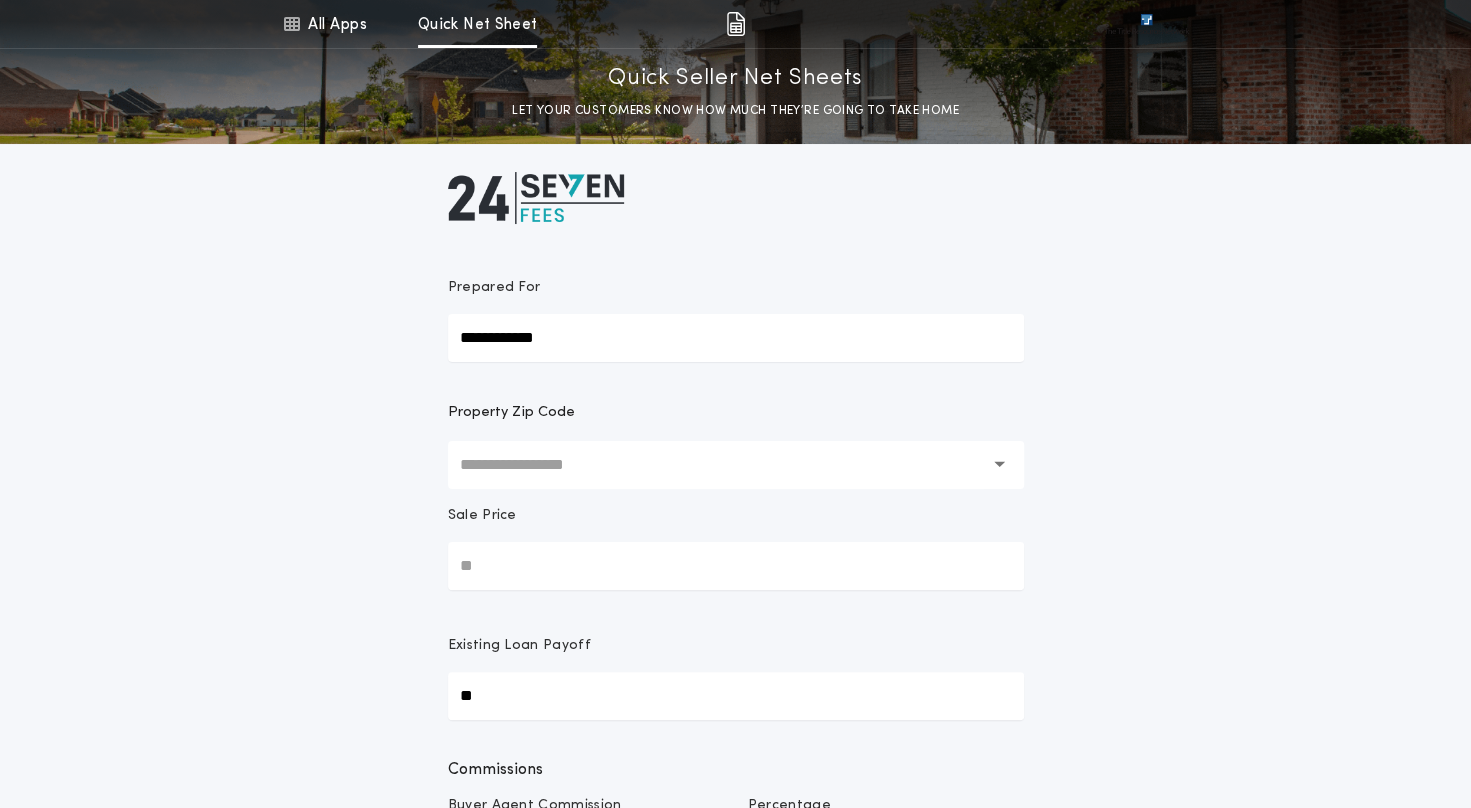 type on "**********" 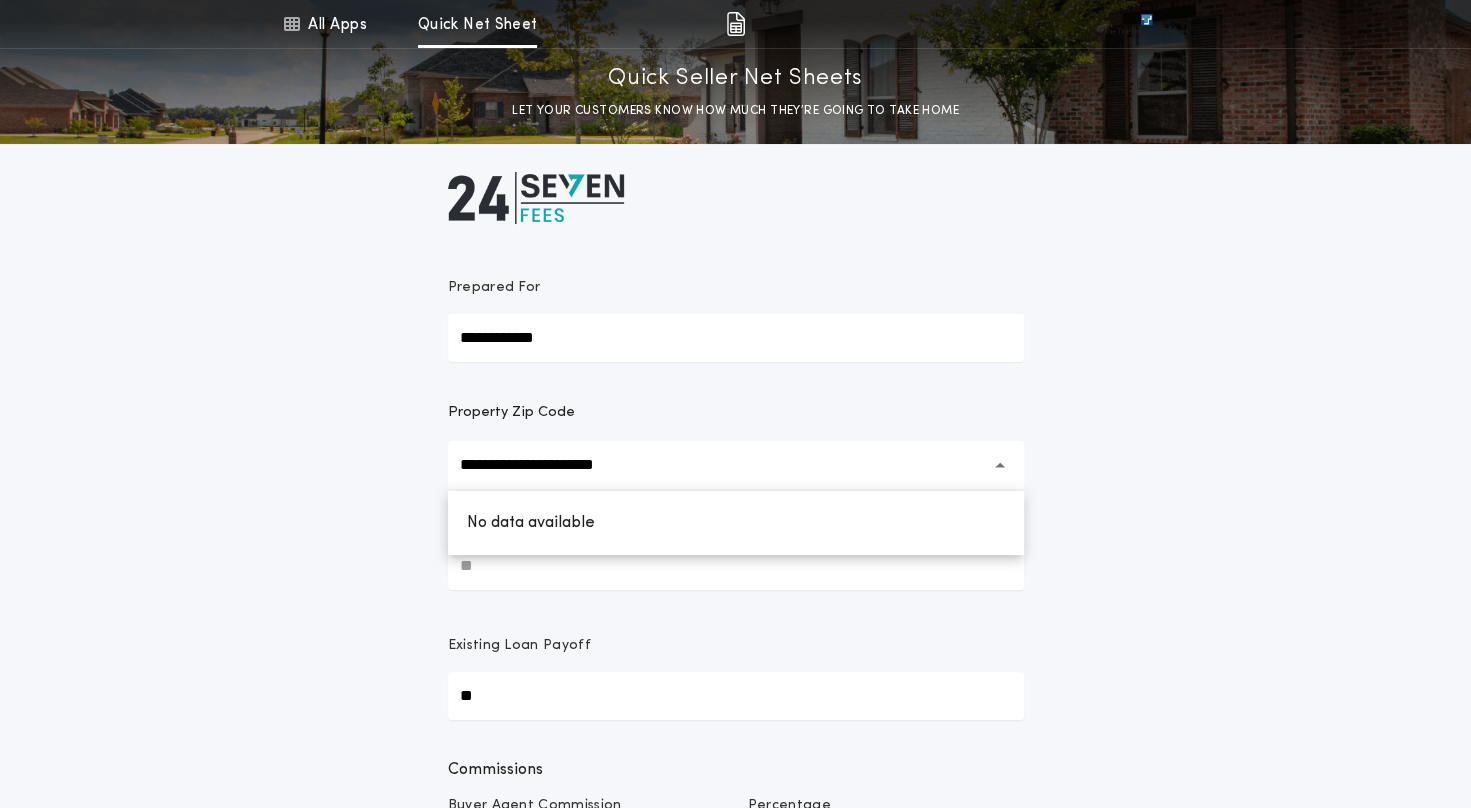 type on "**********" 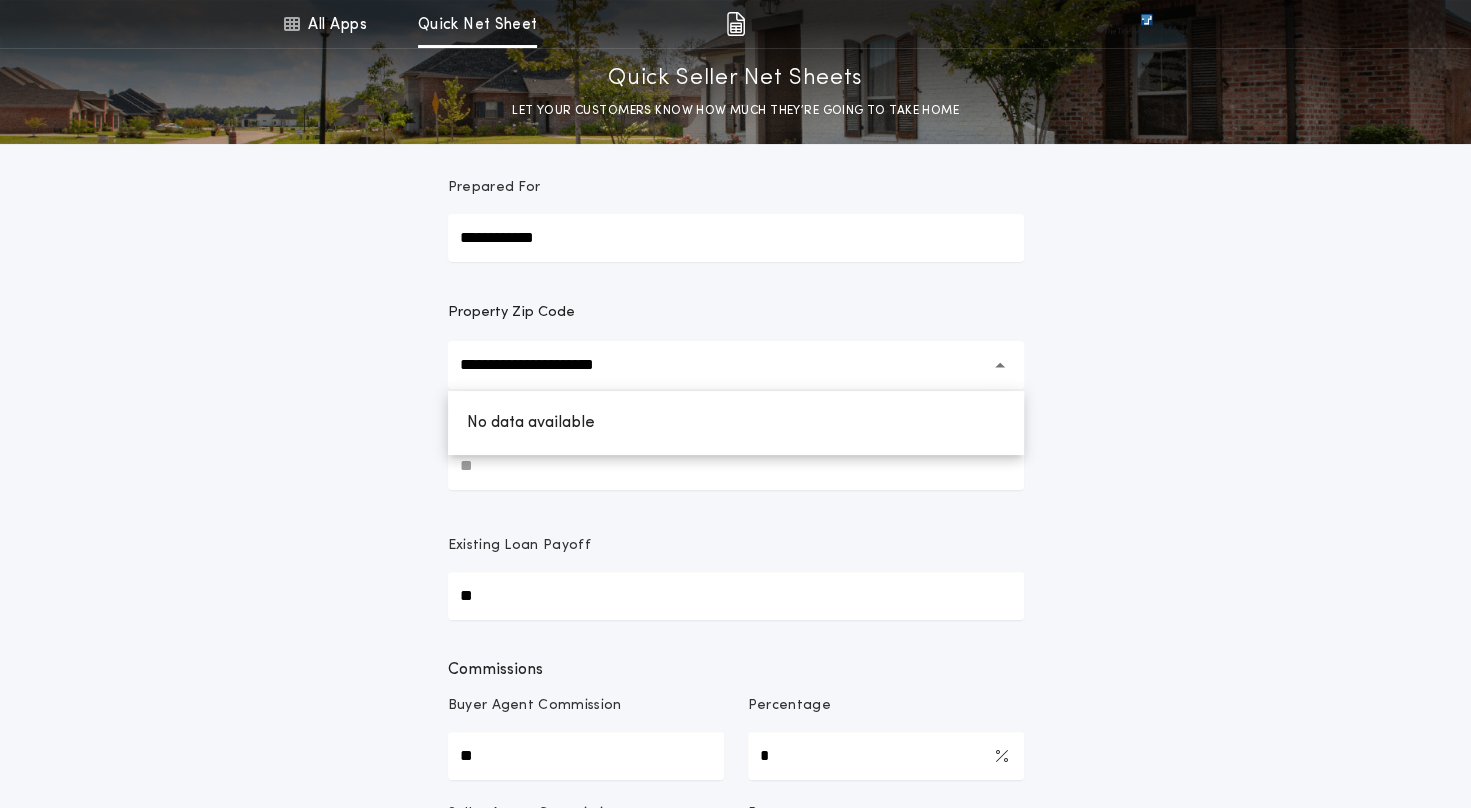 click on "Sale Price" at bounding box center (736, 466) 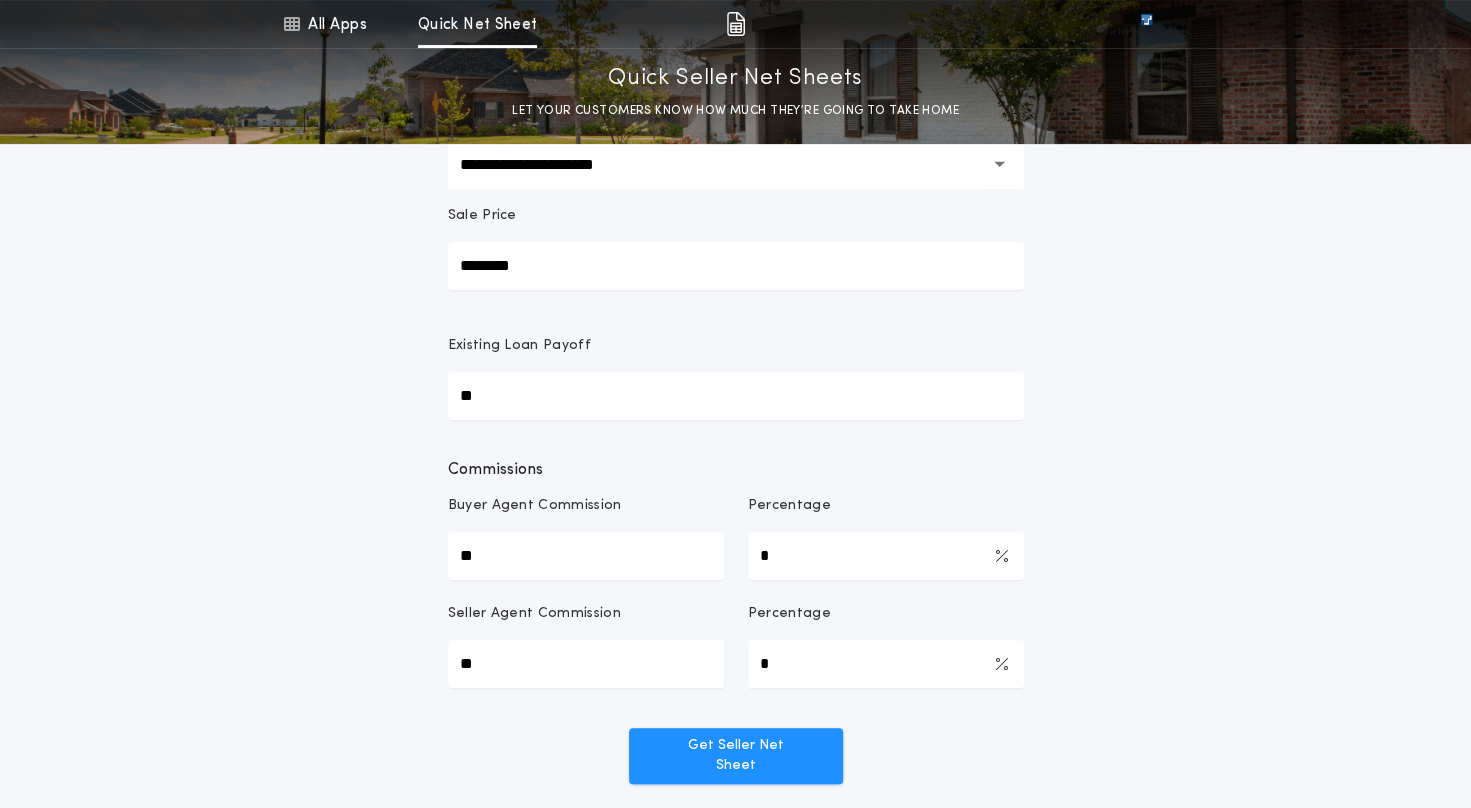 scroll, scrollTop: 400, scrollLeft: 0, axis: vertical 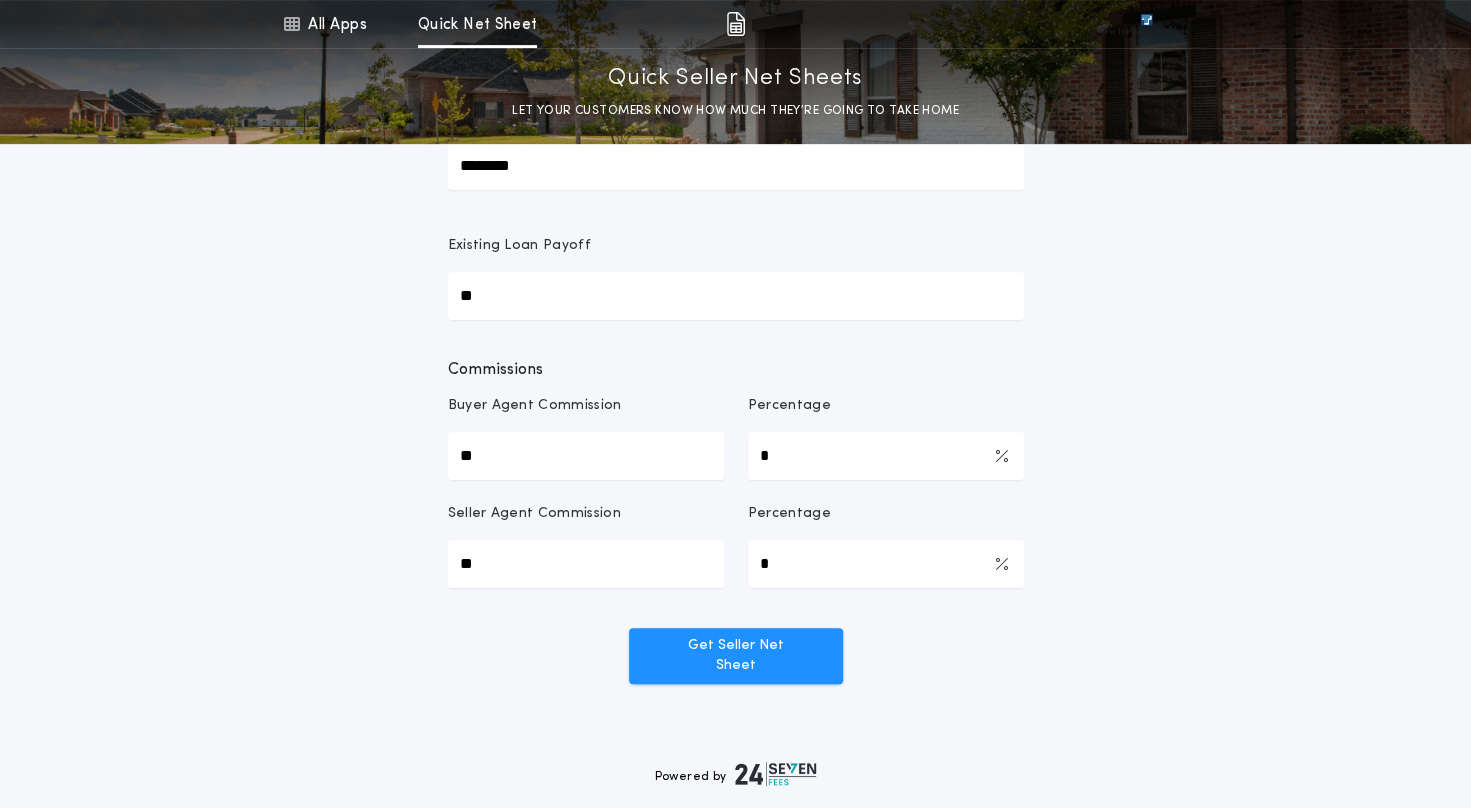 type on "********" 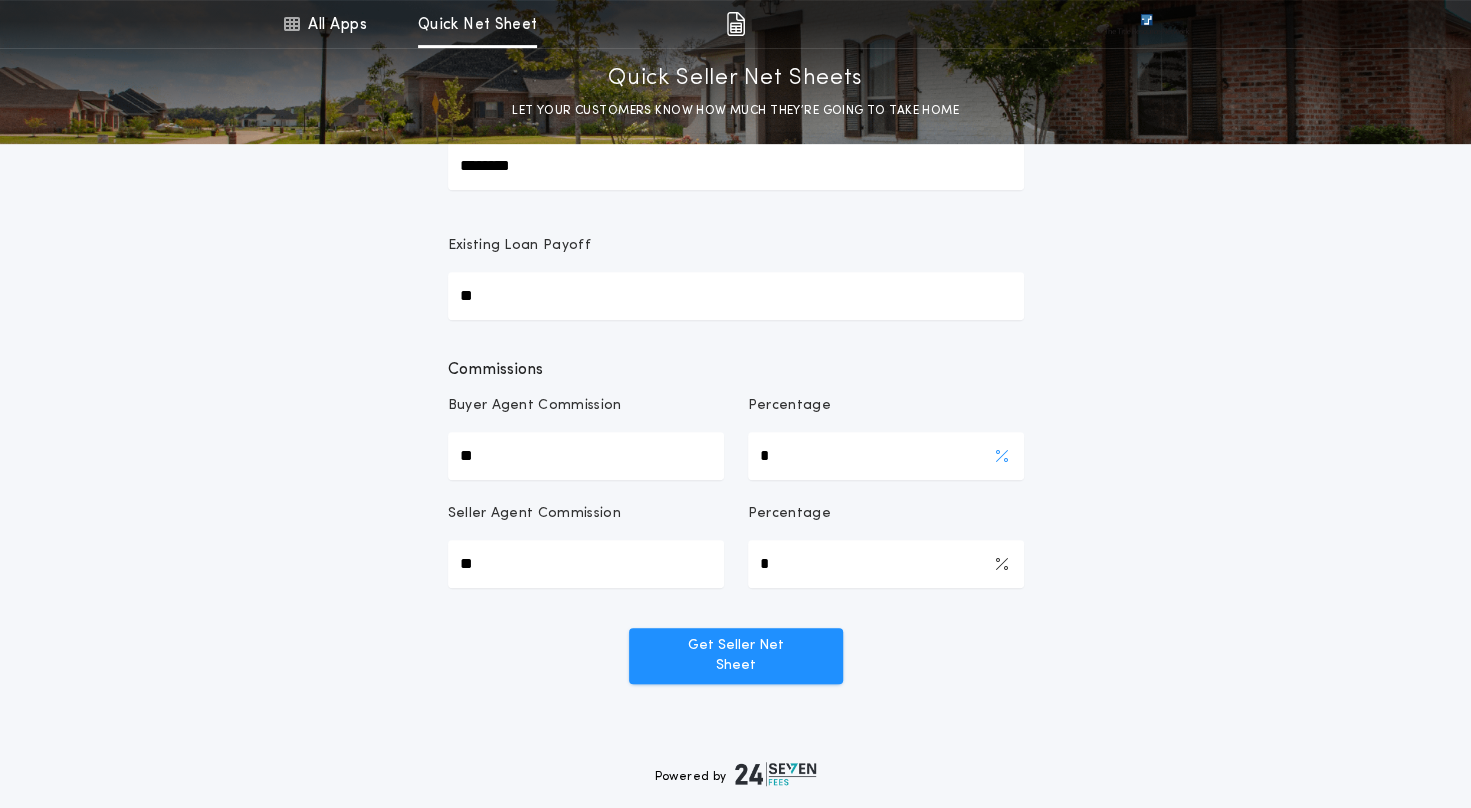click on "*" at bounding box center [886, 456] 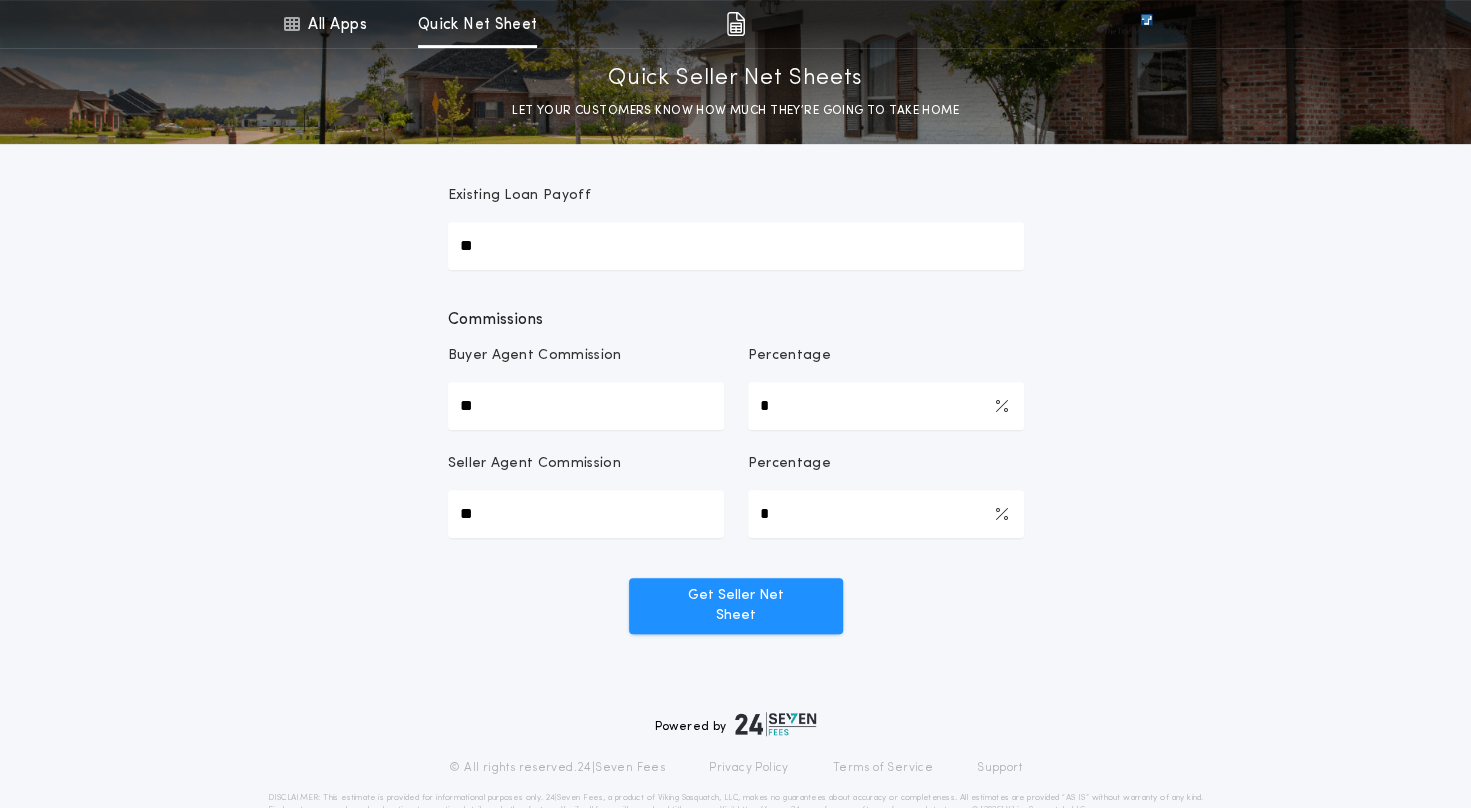 scroll, scrollTop: 477, scrollLeft: 0, axis: vertical 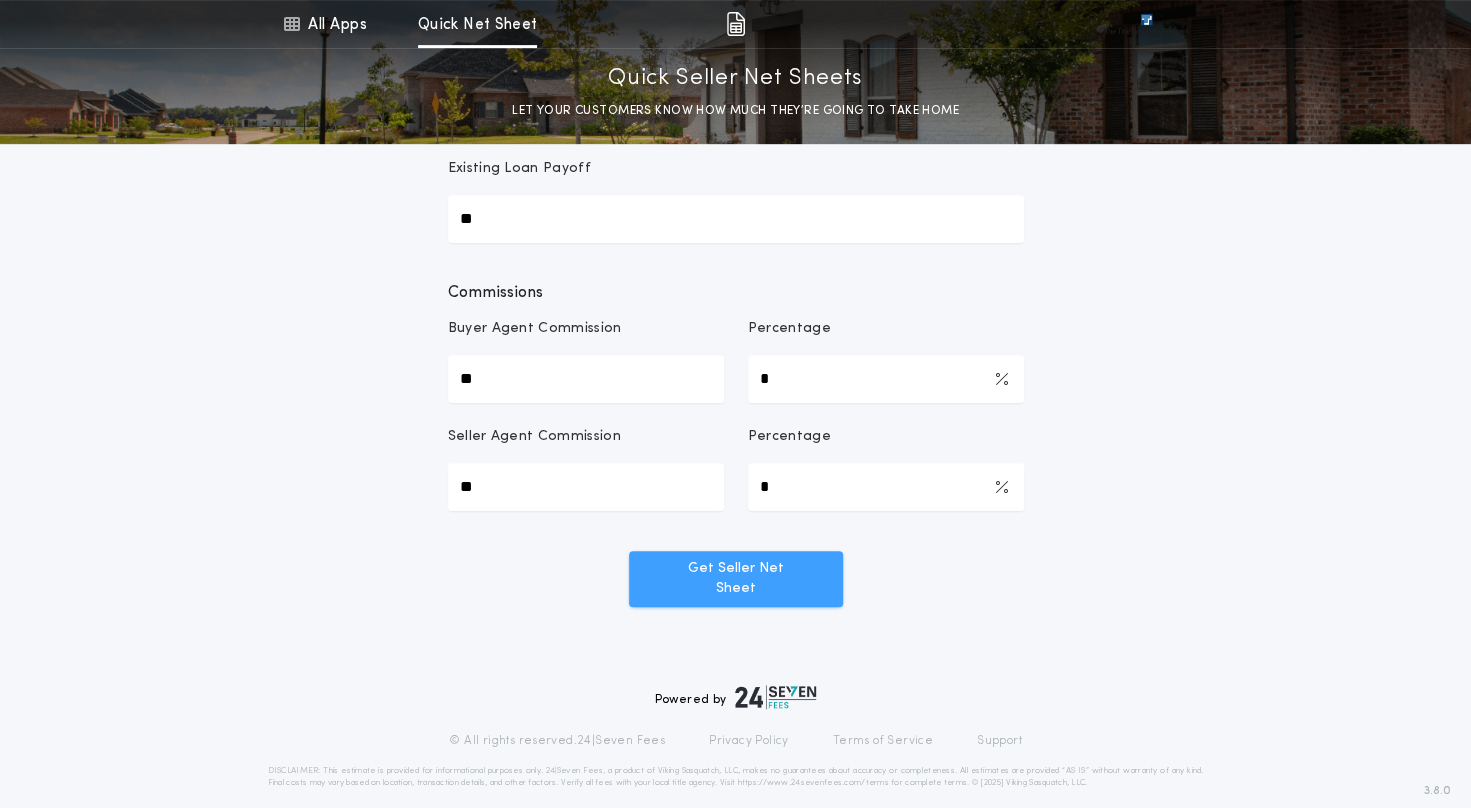 click on "Get Seller Net Sheet" at bounding box center (736, 579) 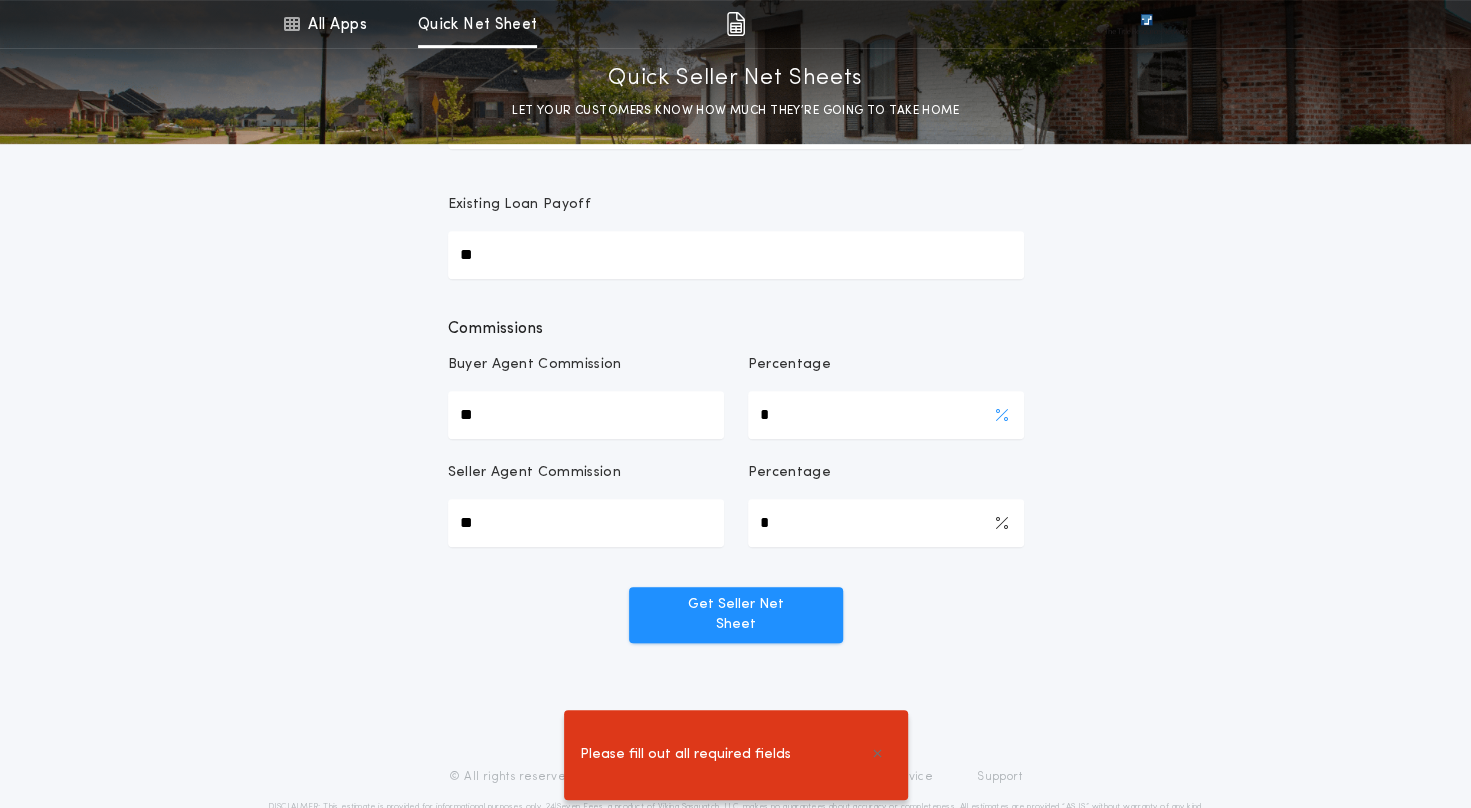click on "*" at bounding box center (886, 415) 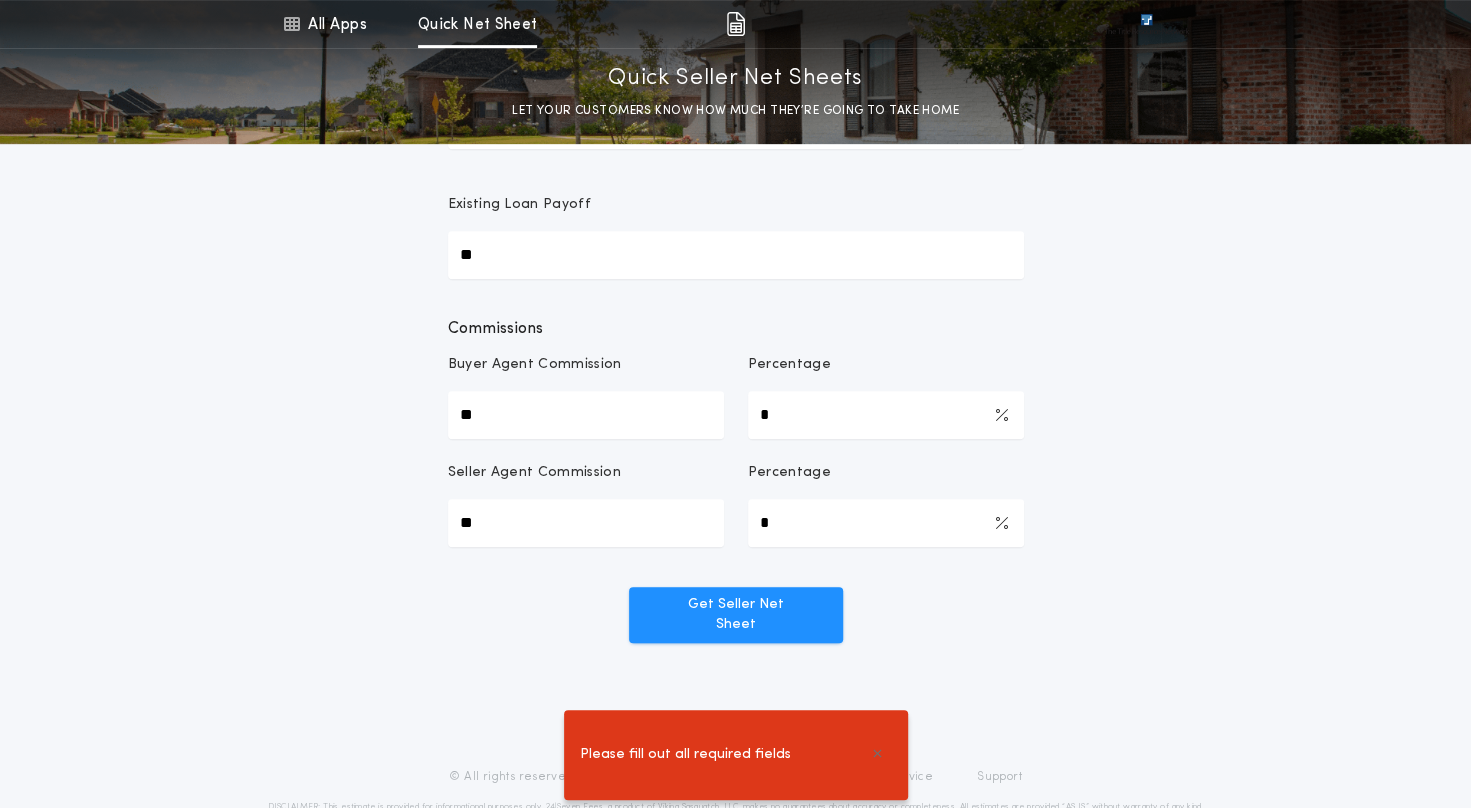 click on "Buyer Agent Commission ** Percentage *" at bounding box center [736, 397] 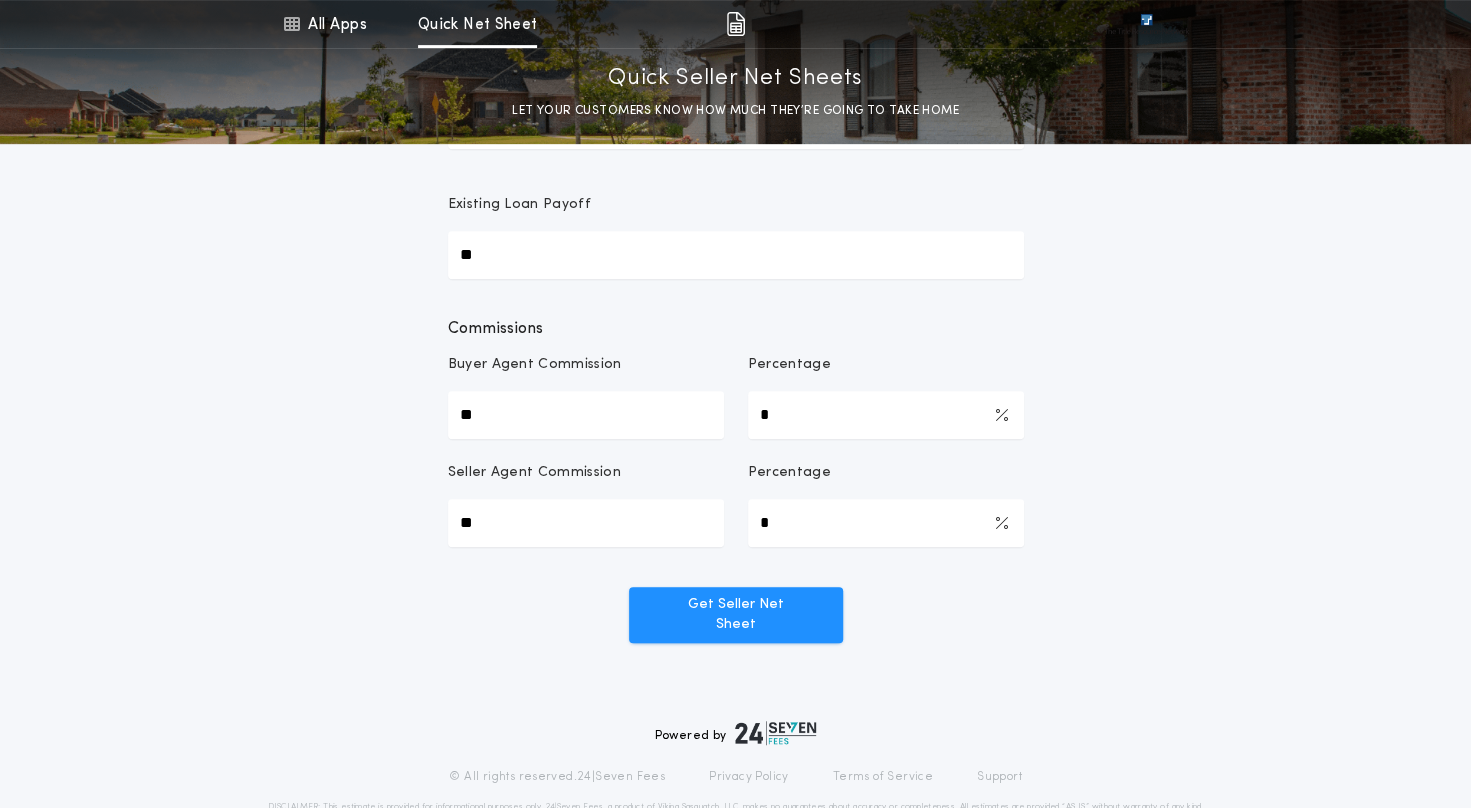 drag, startPoint x: 768, startPoint y: 411, endPoint x: 743, endPoint y: 409, distance: 25.079872 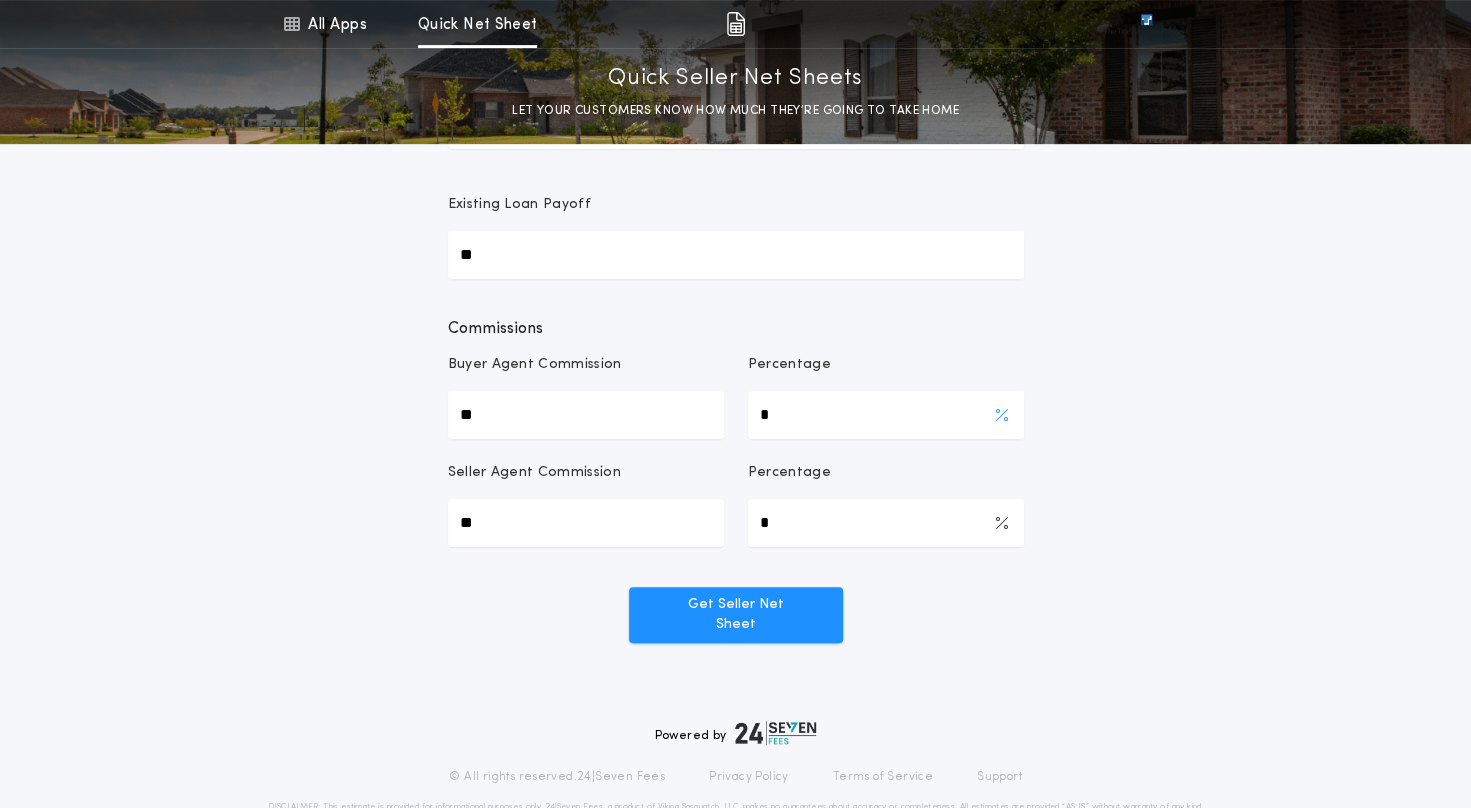 click on "*" at bounding box center (886, 415) 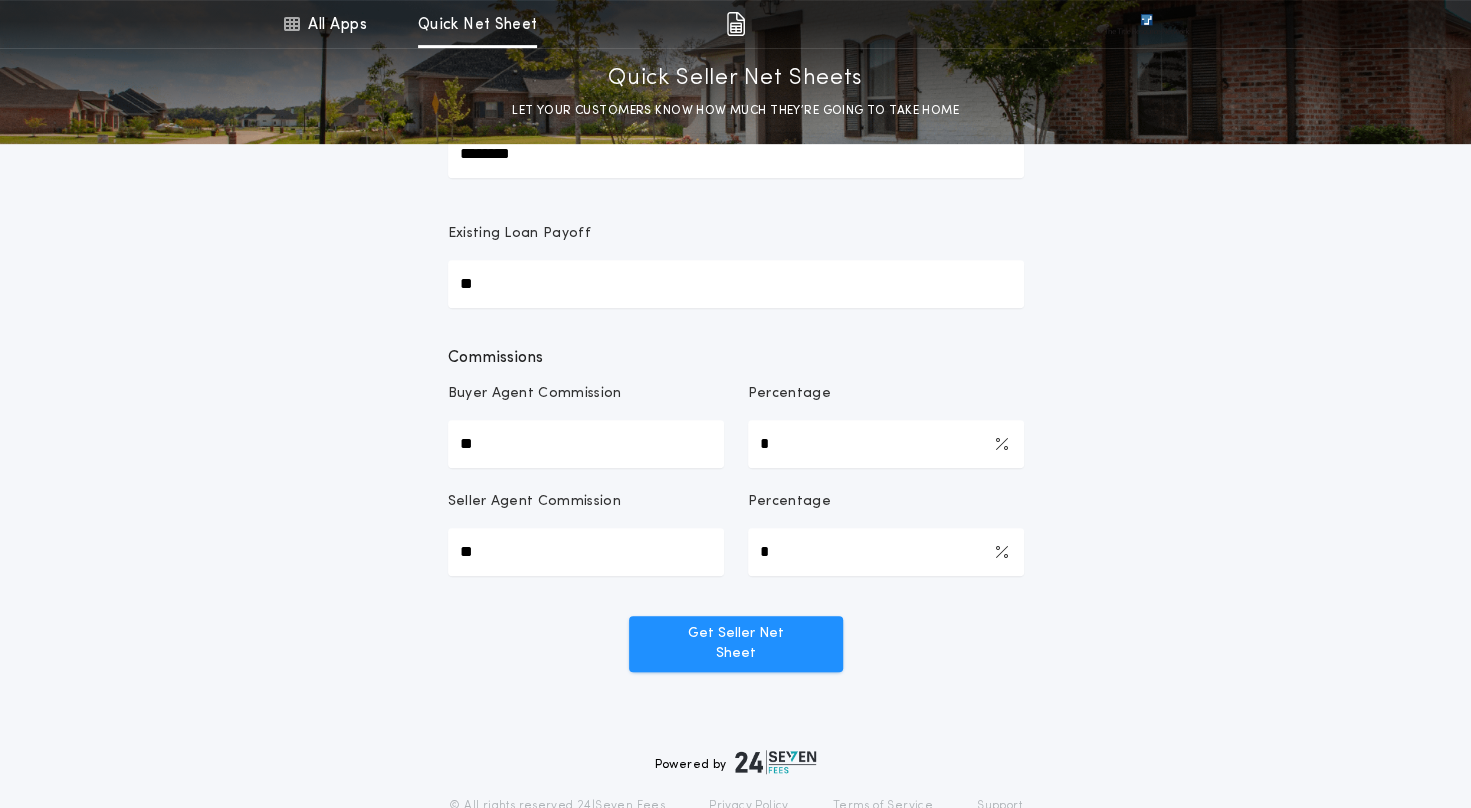 scroll, scrollTop: 477, scrollLeft: 0, axis: vertical 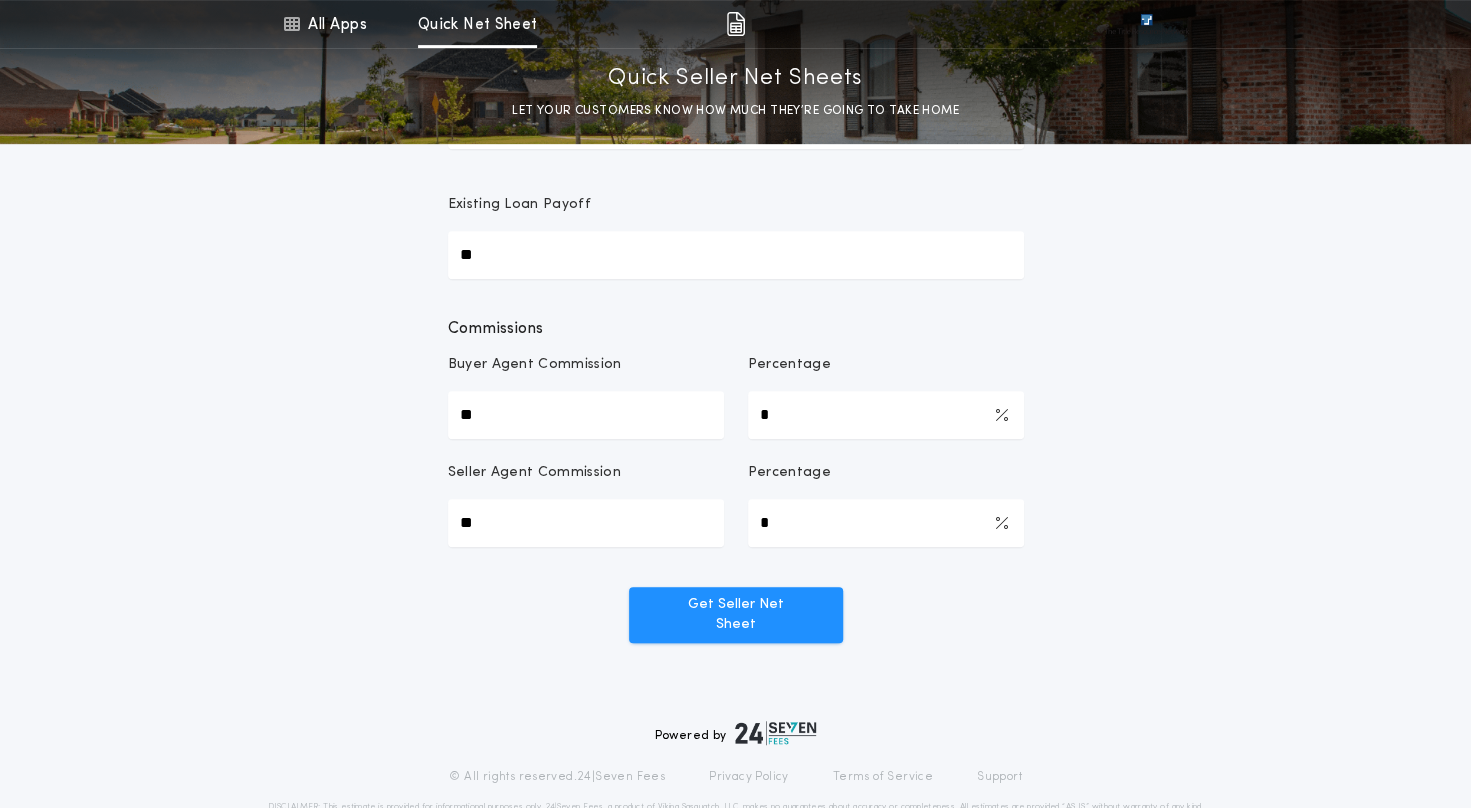 click on "**" at bounding box center (586, 415) 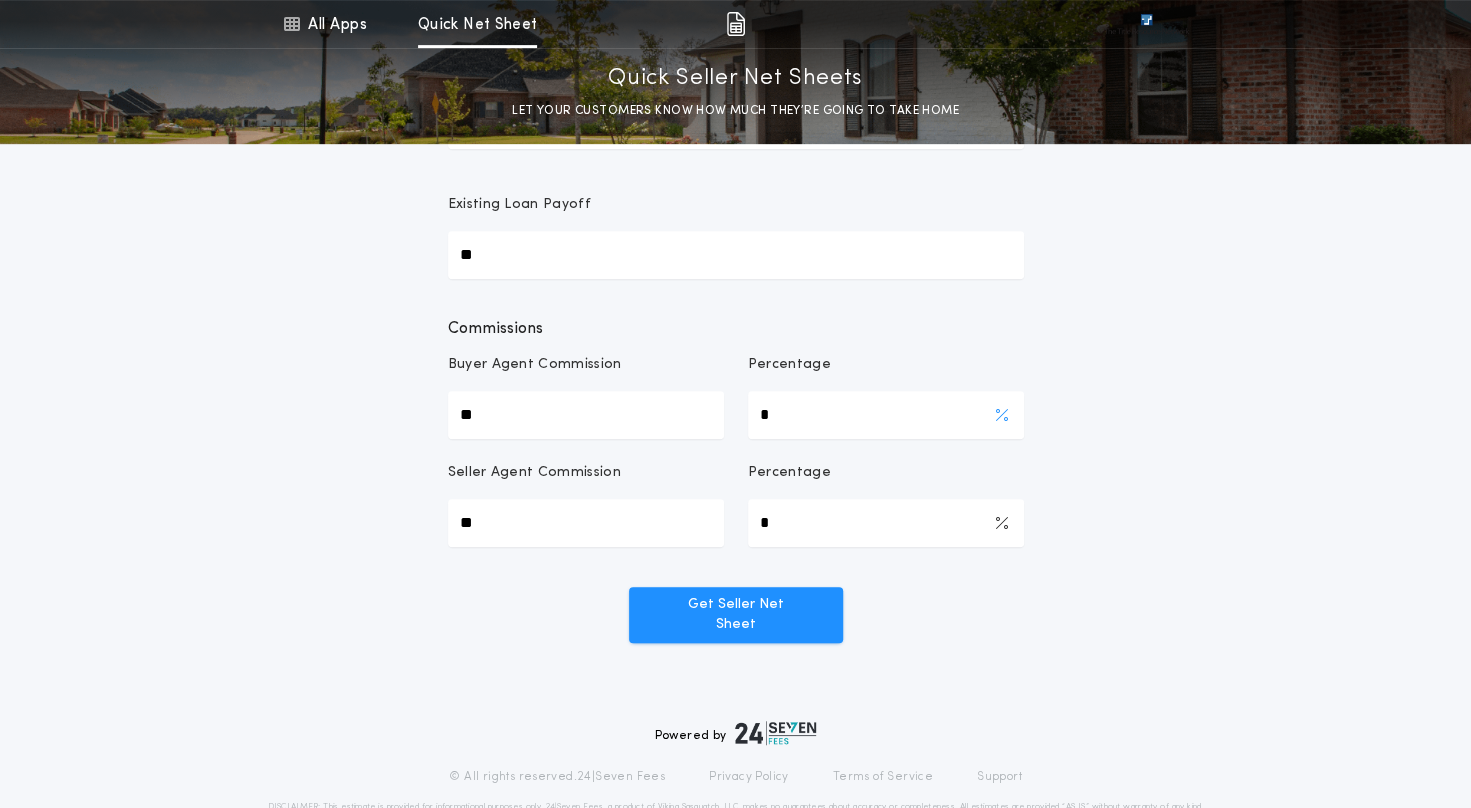 click on "*" at bounding box center (886, 415) 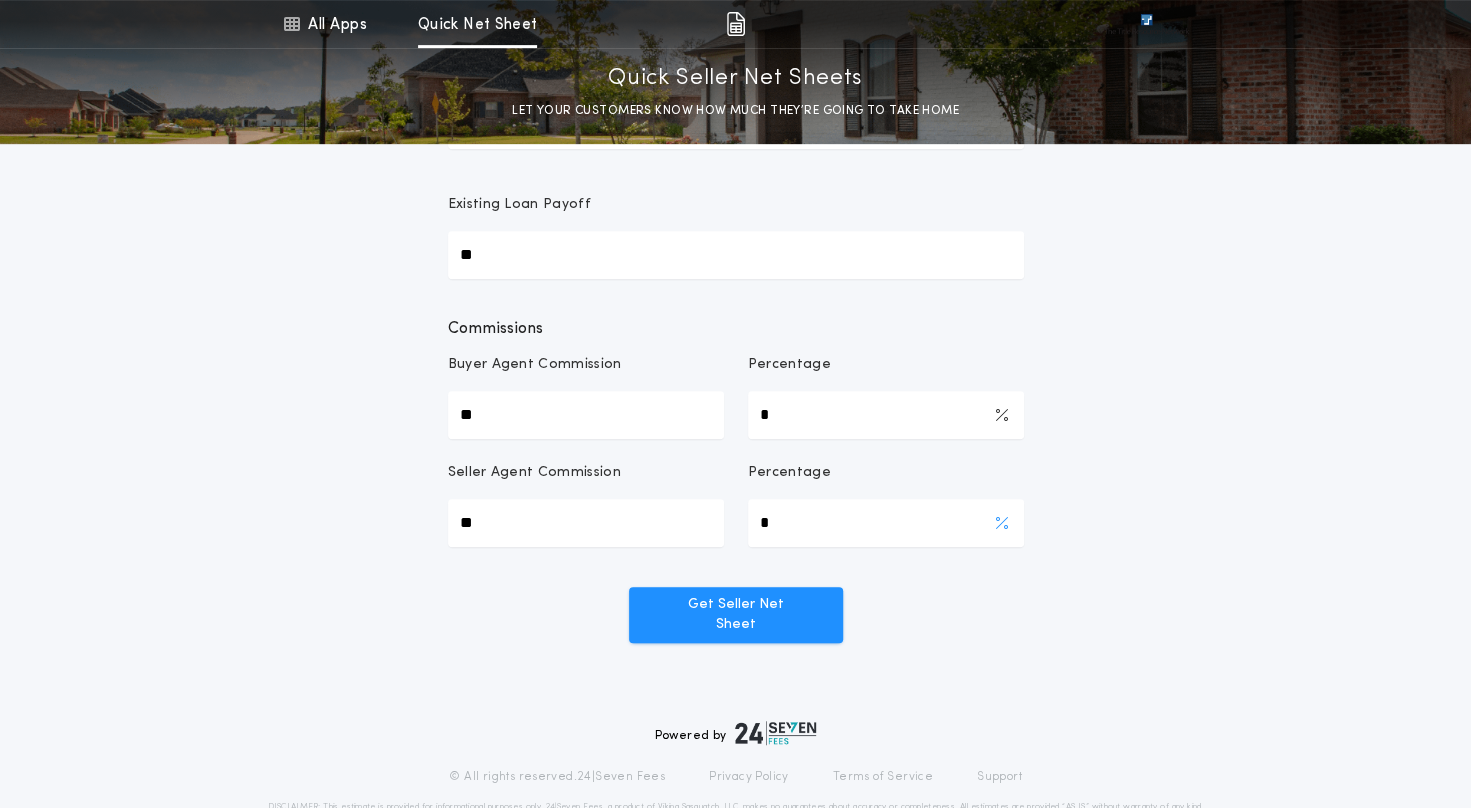 click on "*" at bounding box center [886, 523] 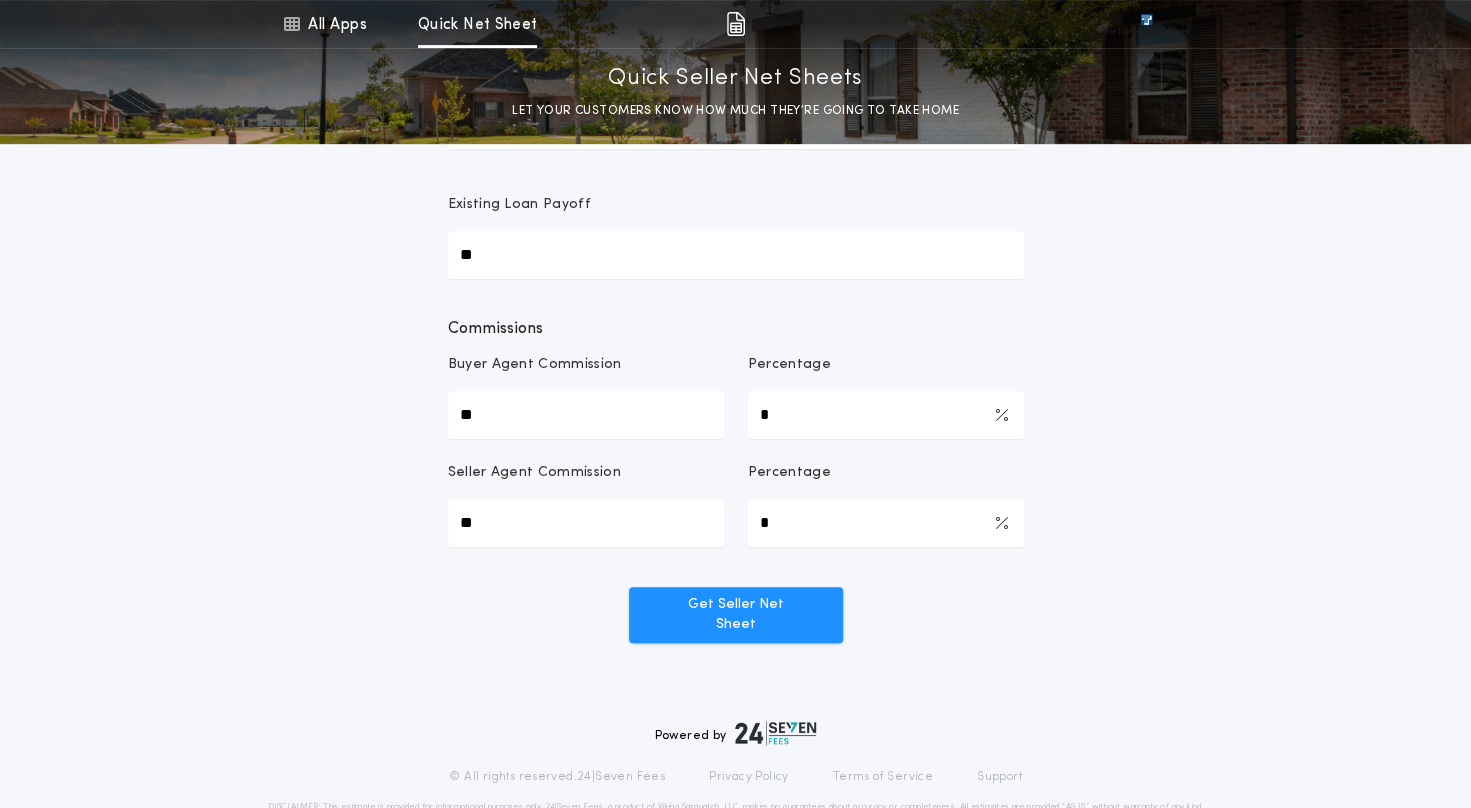 click on "Prepared For [NAME] Property Zip Code [POSTAL_CODE] No data available Please enter a [POSTAL_CODE] Sale Price ******** Existing Loan Payoff ** Commissions Buyer Agent Commission ** Percentage * Seller Agent Commission ** Percentage * Get Seller Net Sheet" at bounding box center (736, 161) 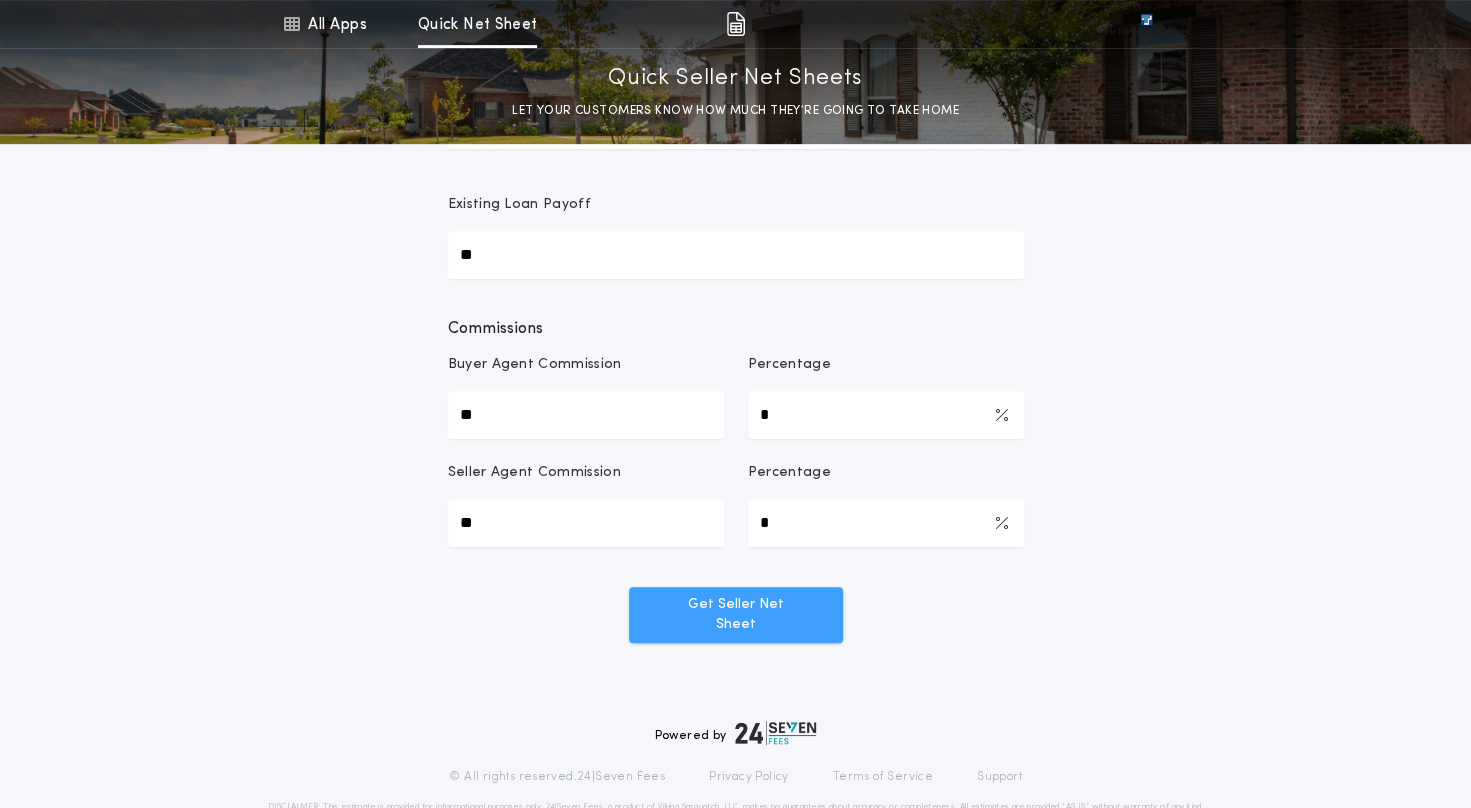 click on "Get Seller Net Sheet" at bounding box center [736, 615] 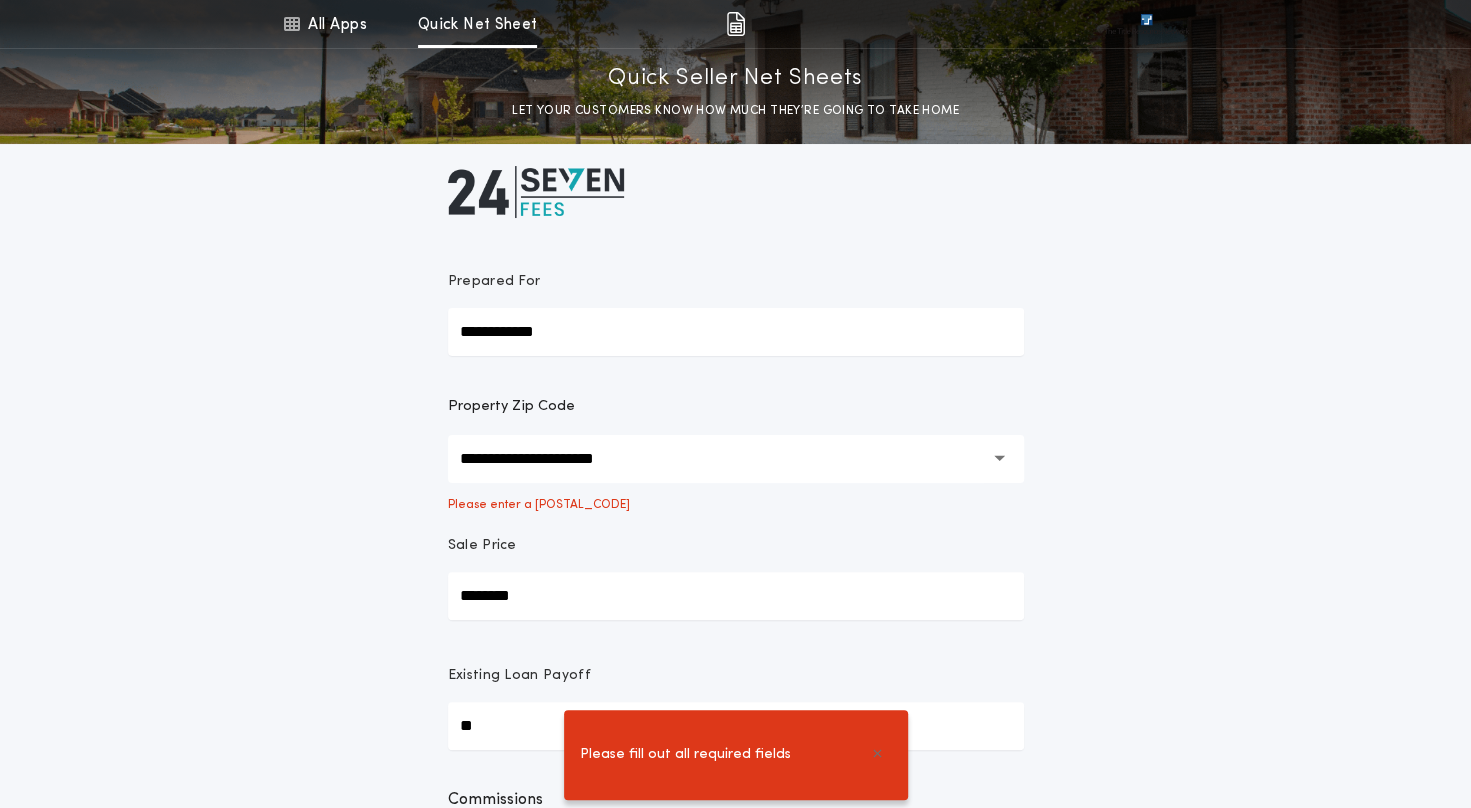 scroll, scrollTop: 0, scrollLeft: 0, axis: both 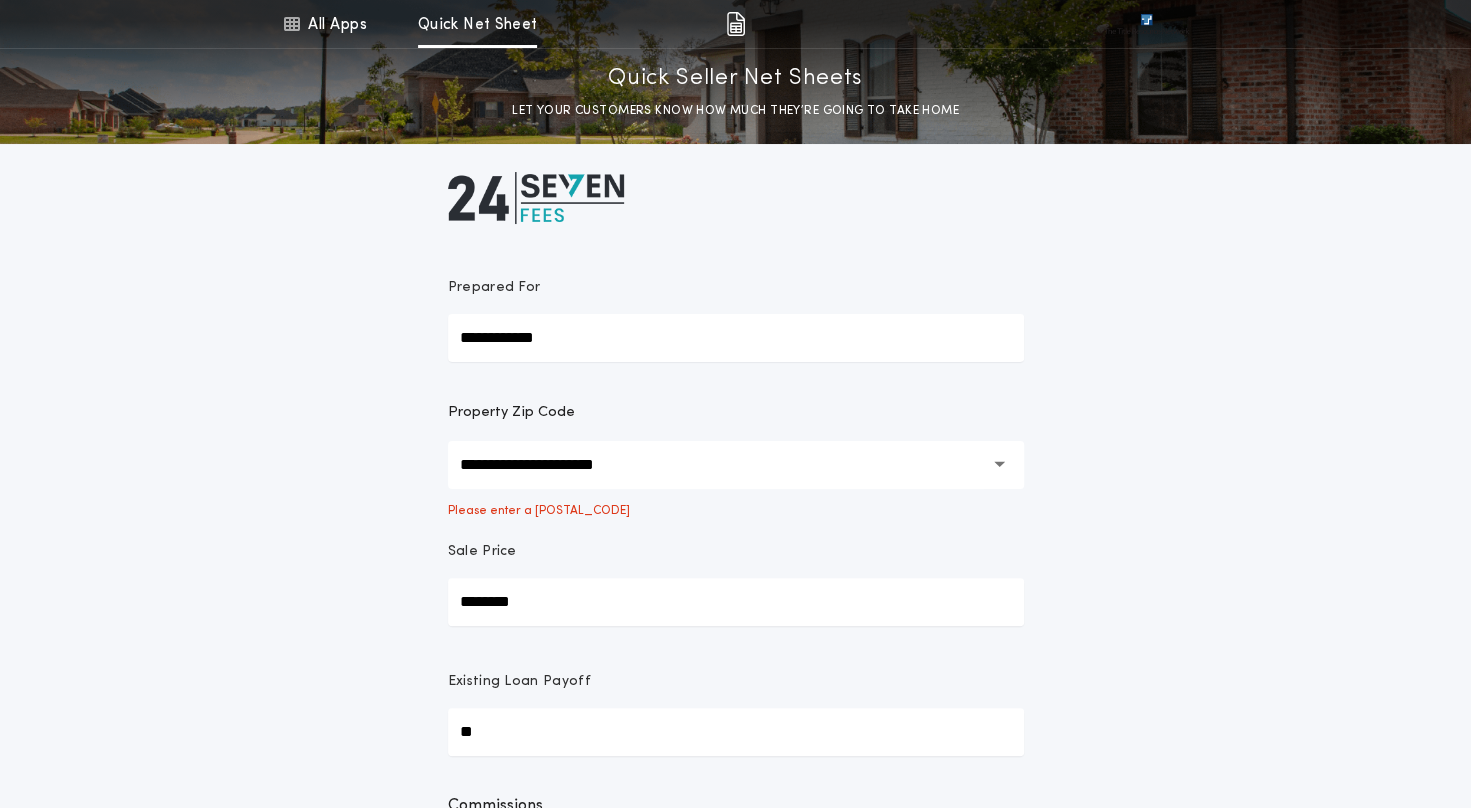 click on "**********" at bounding box center [722, 465] 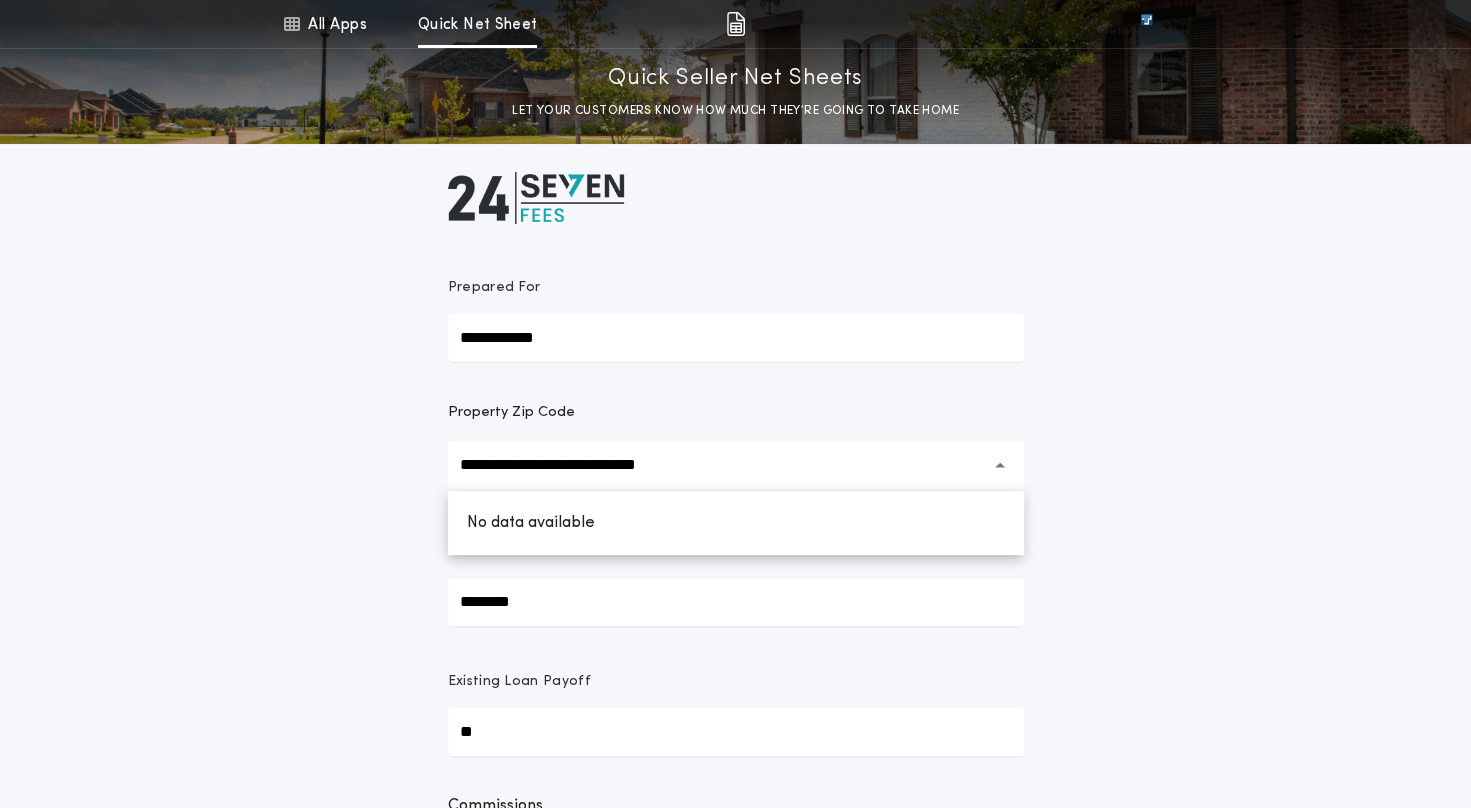 click on "Get Seller Net Sheet" at bounding box center [736, 1092] 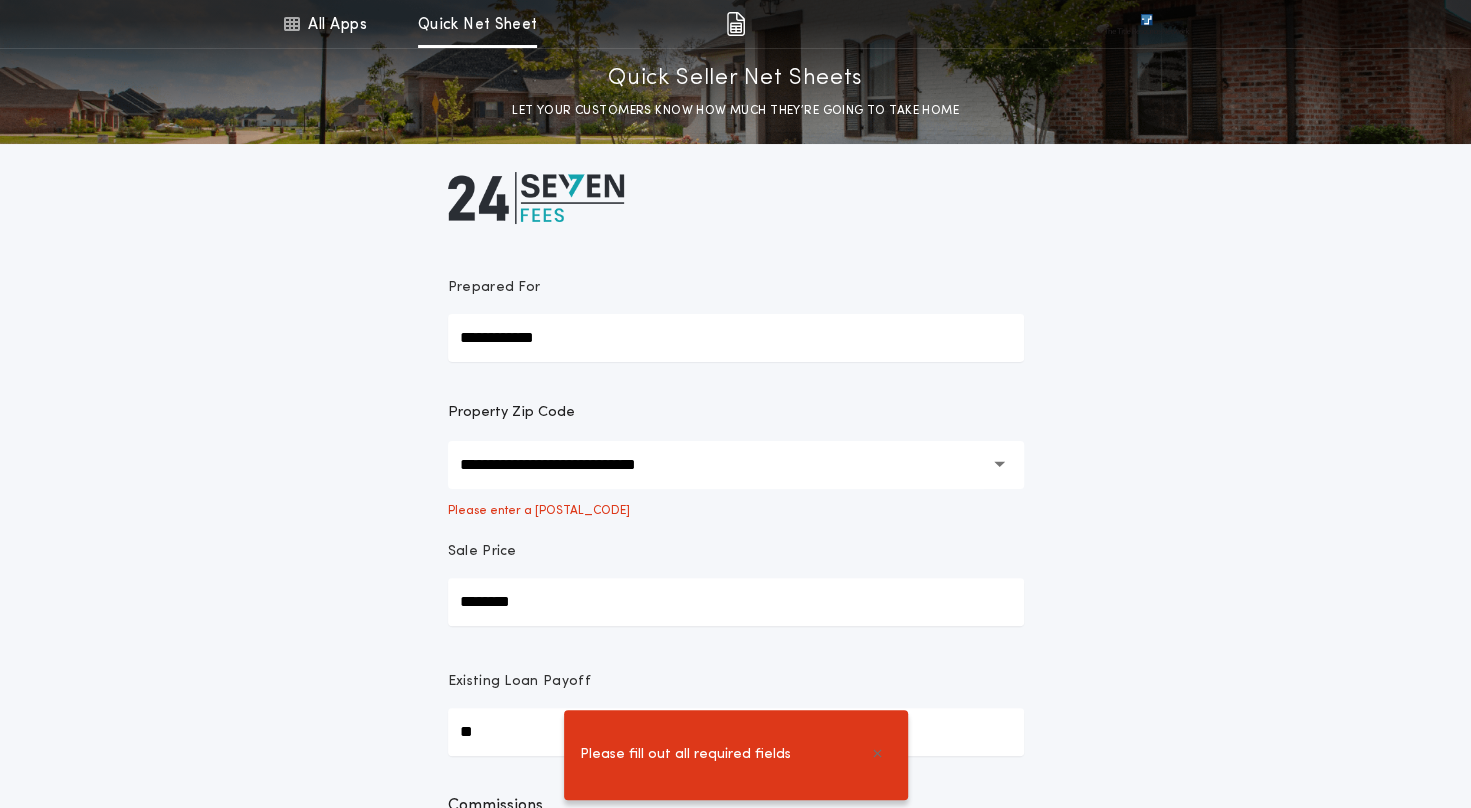 drag, startPoint x: 695, startPoint y: 470, endPoint x: 392, endPoint y: 456, distance: 303.32327 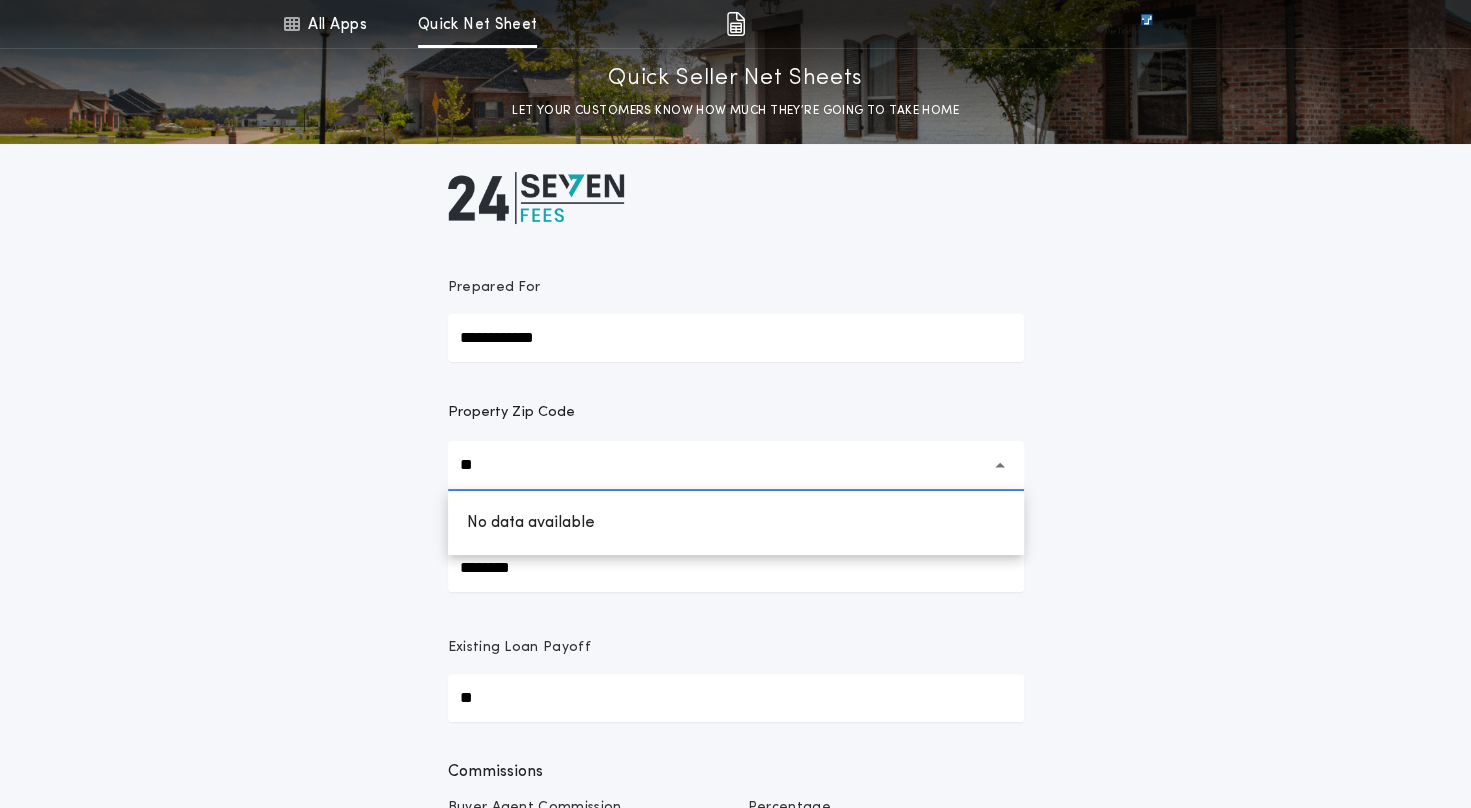 type on "*" 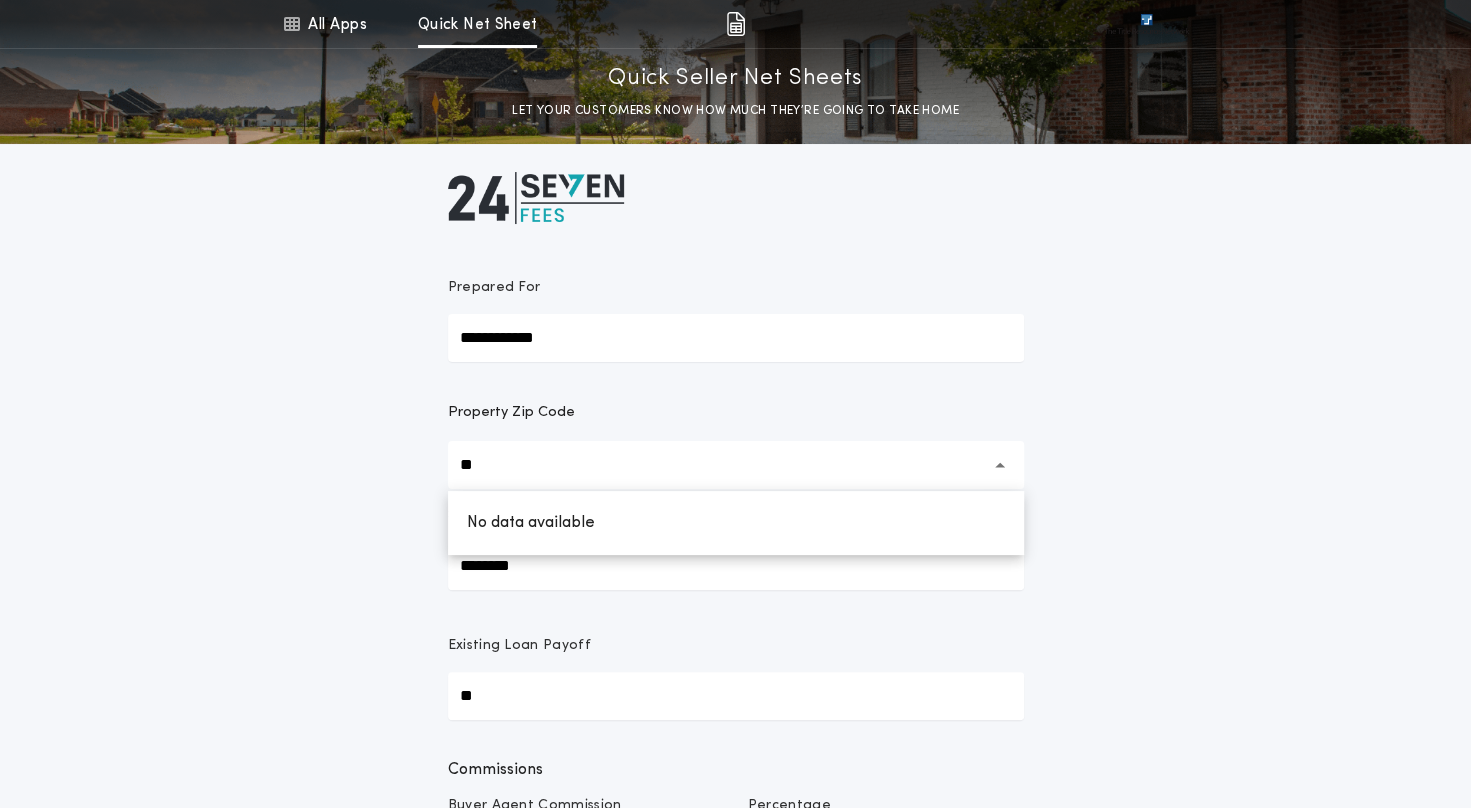 type on "*" 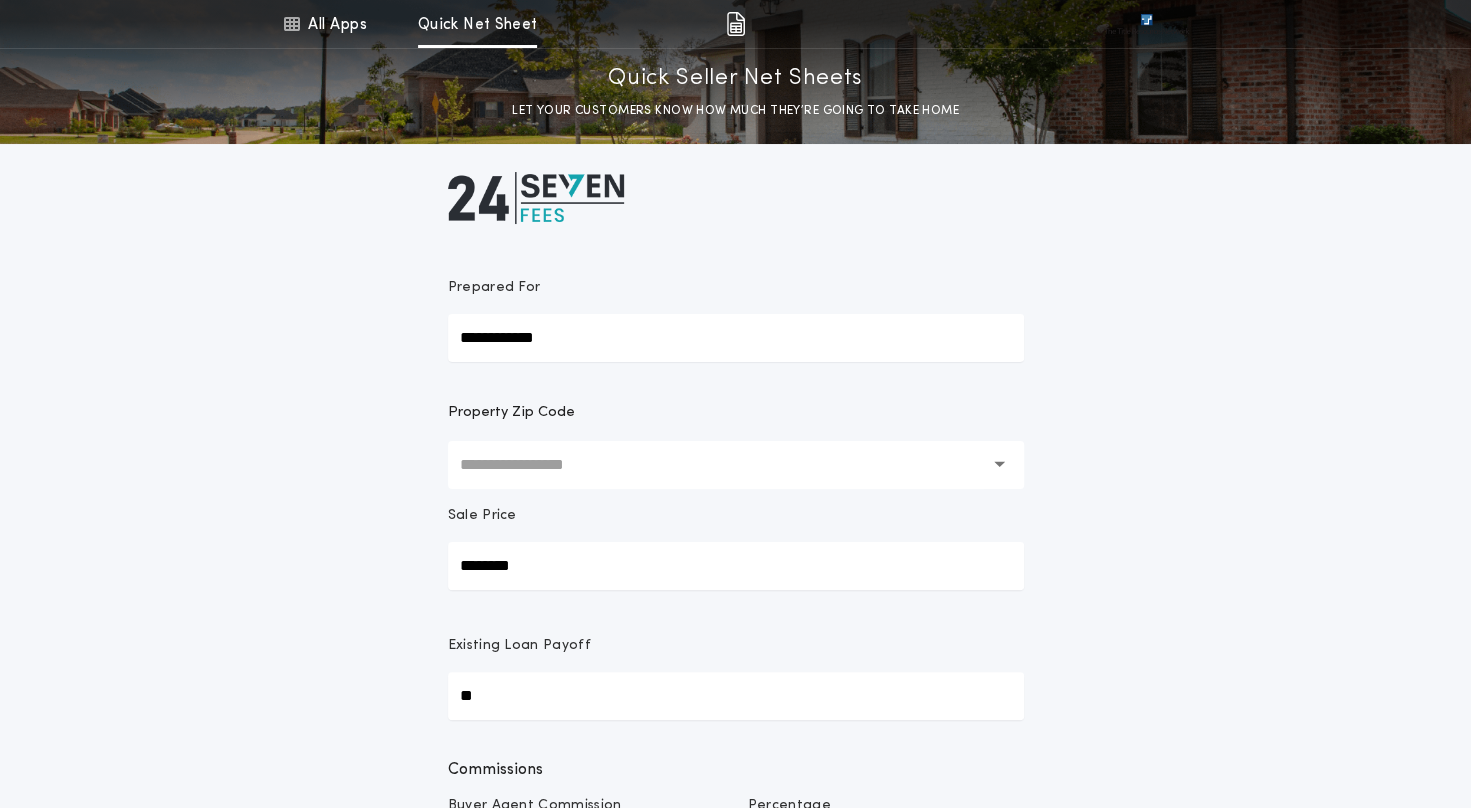 type 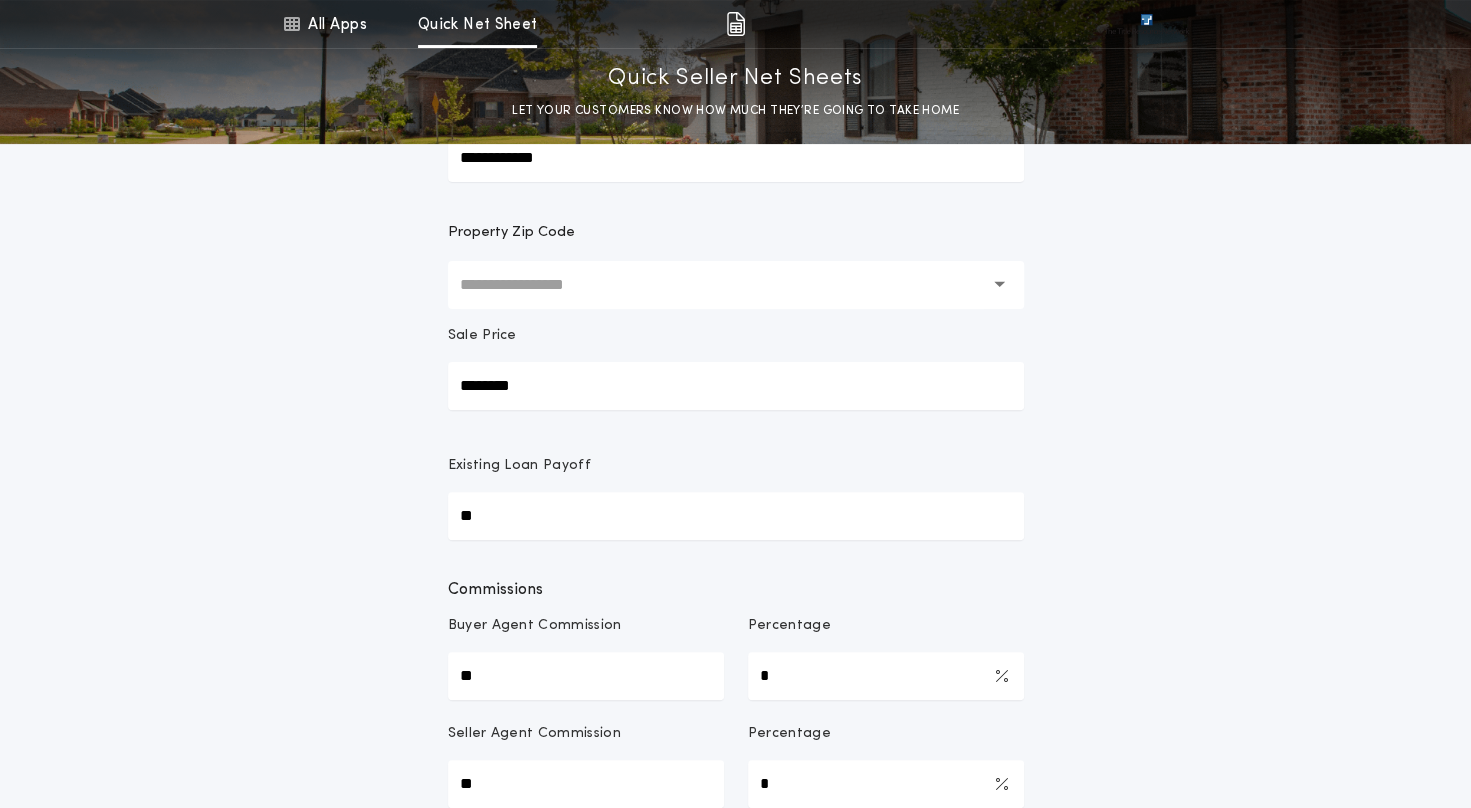 scroll, scrollTop: 300, scrollLeft: 0, axis: vertical 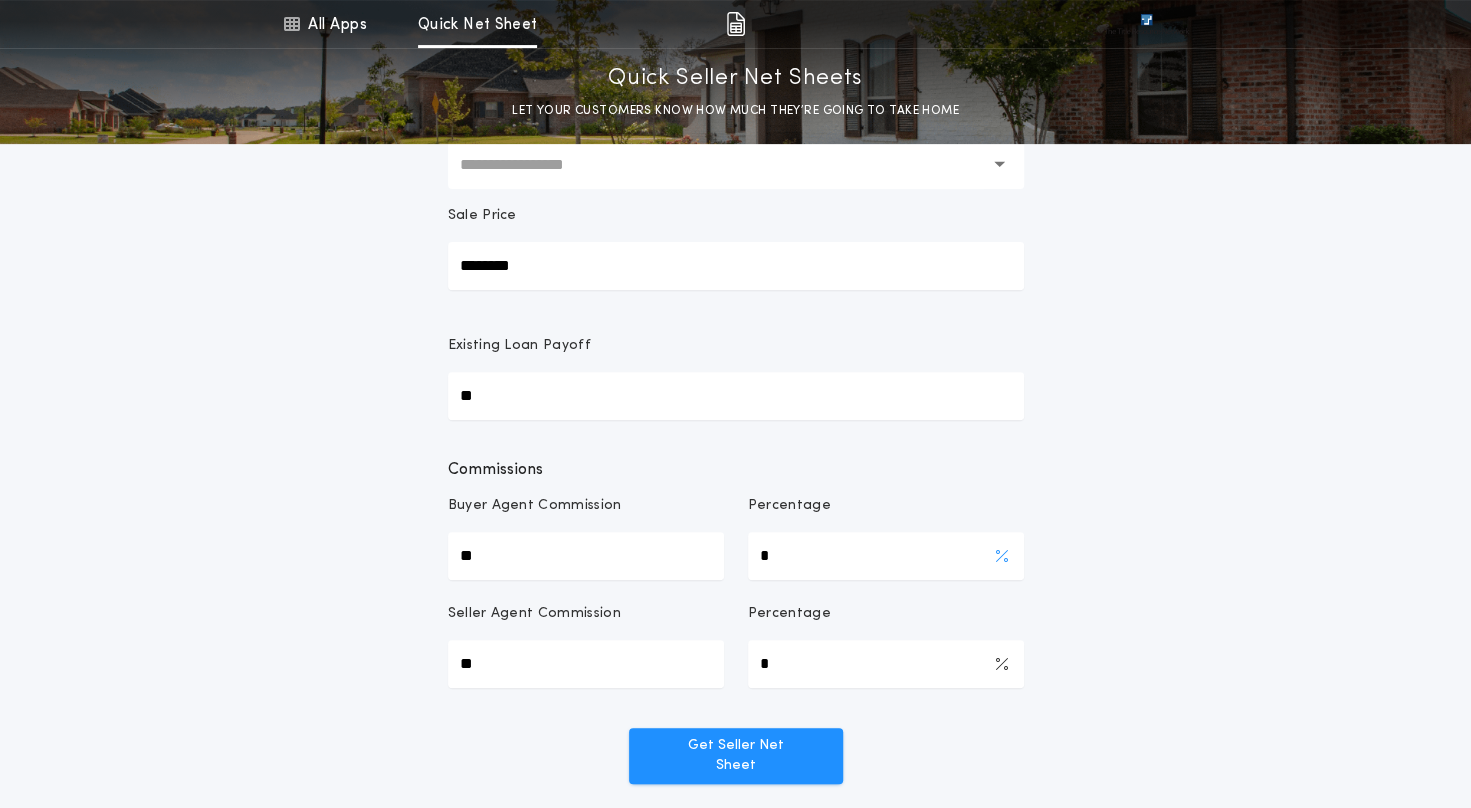 click on "*" at bounding box center (886, 556) 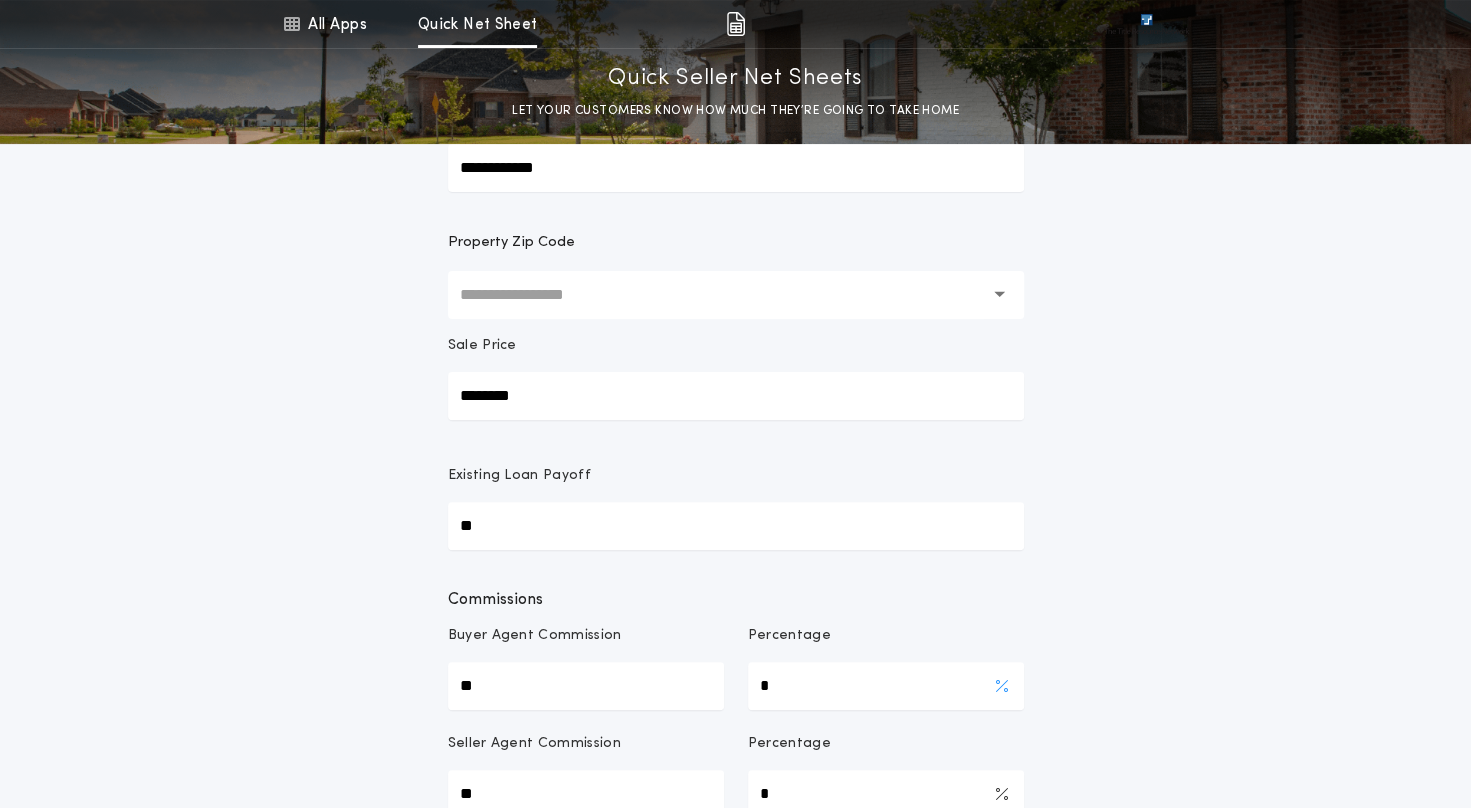 scroll, scrollTop: 0, scrollLeft: 0, axis: both 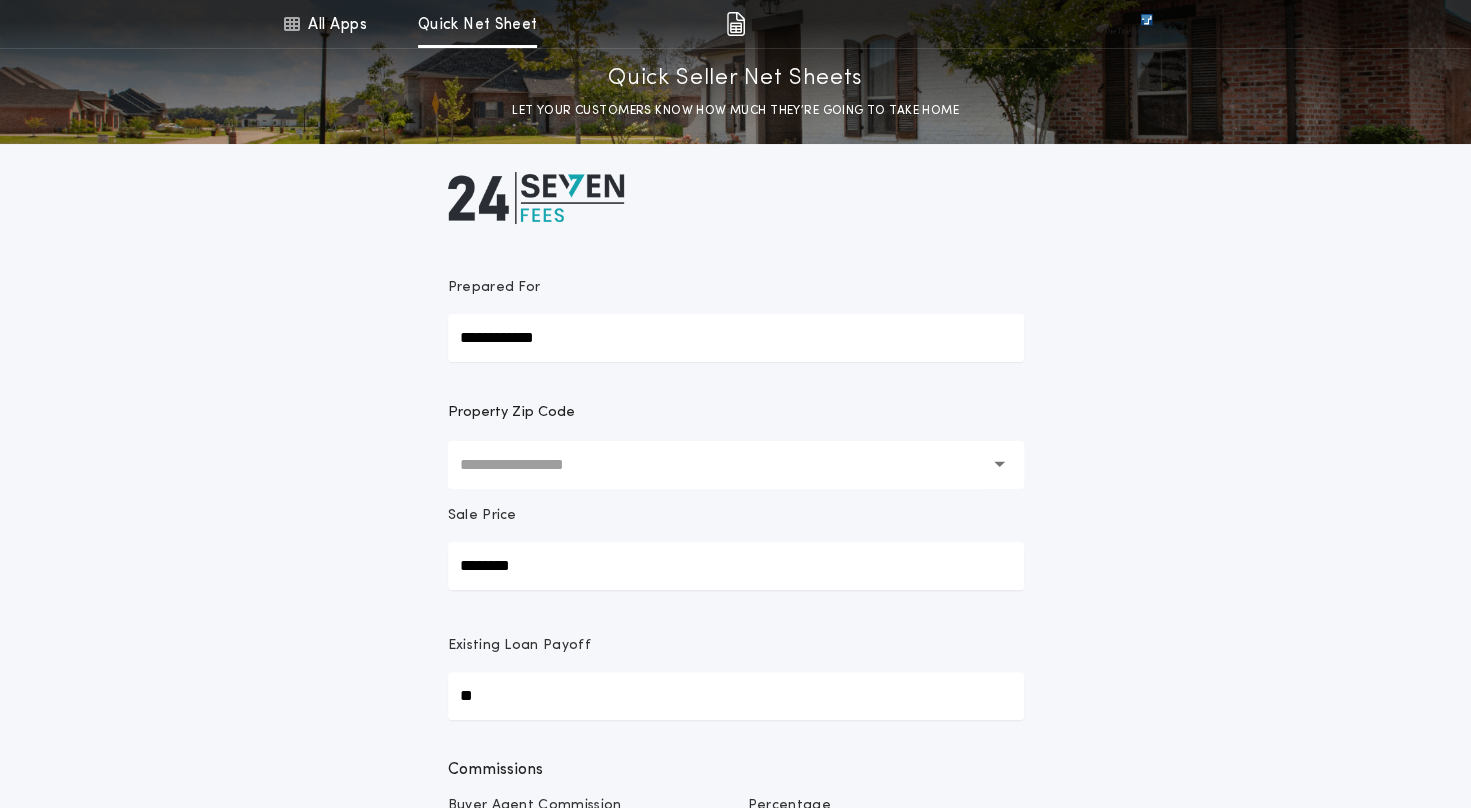 click at bounding box center (722, 465) 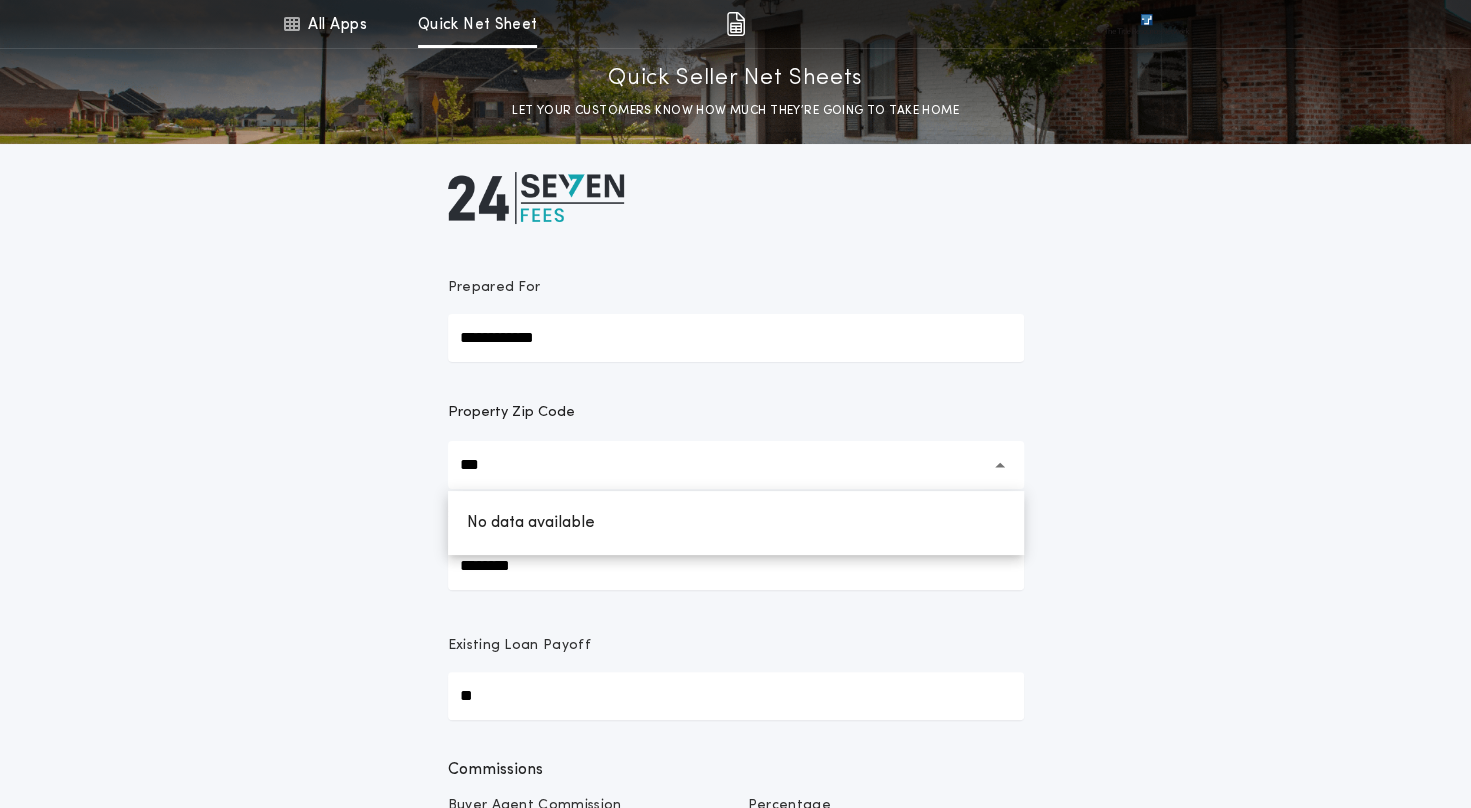 click on "***" at bounding box center (722, 465) 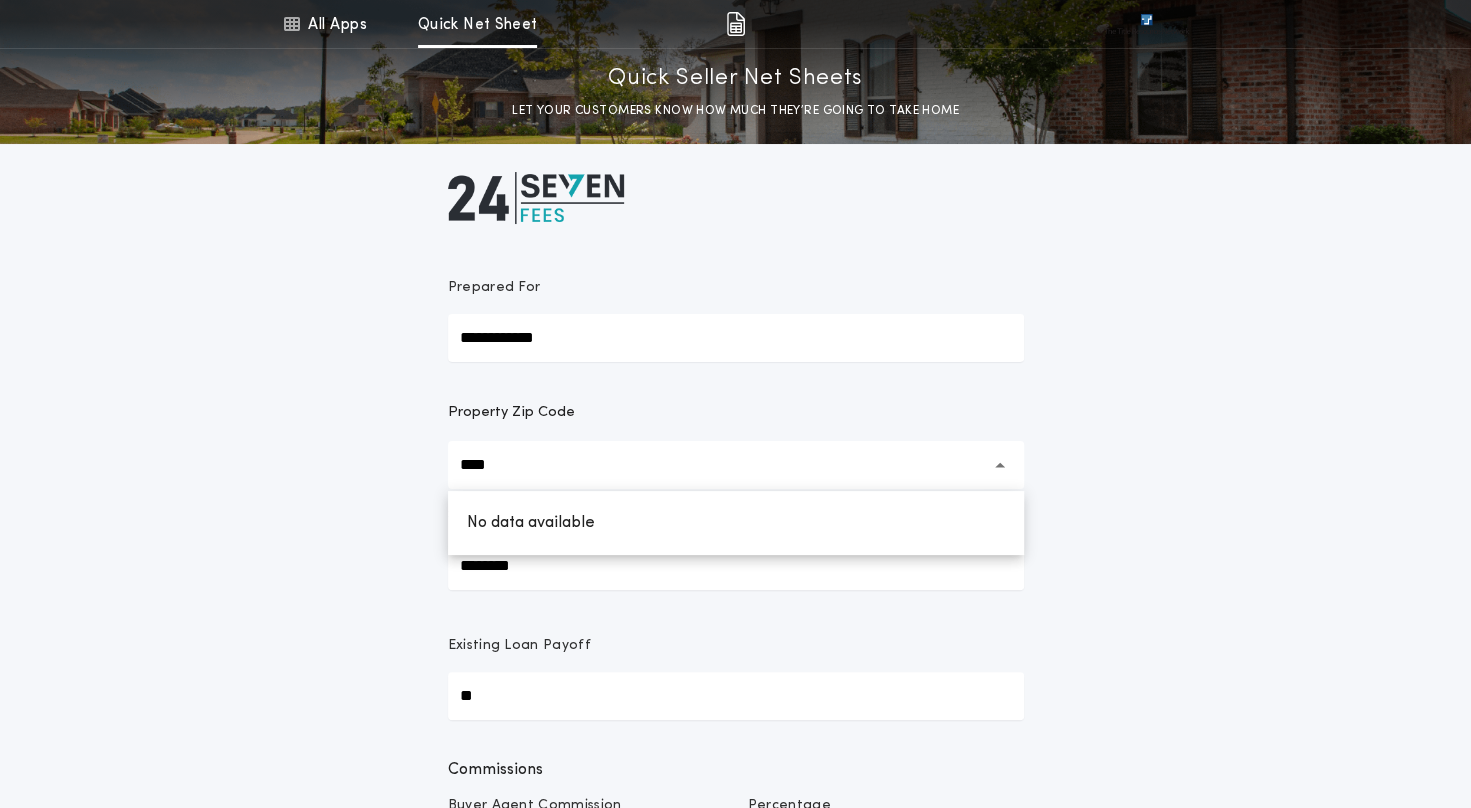 type on "****" 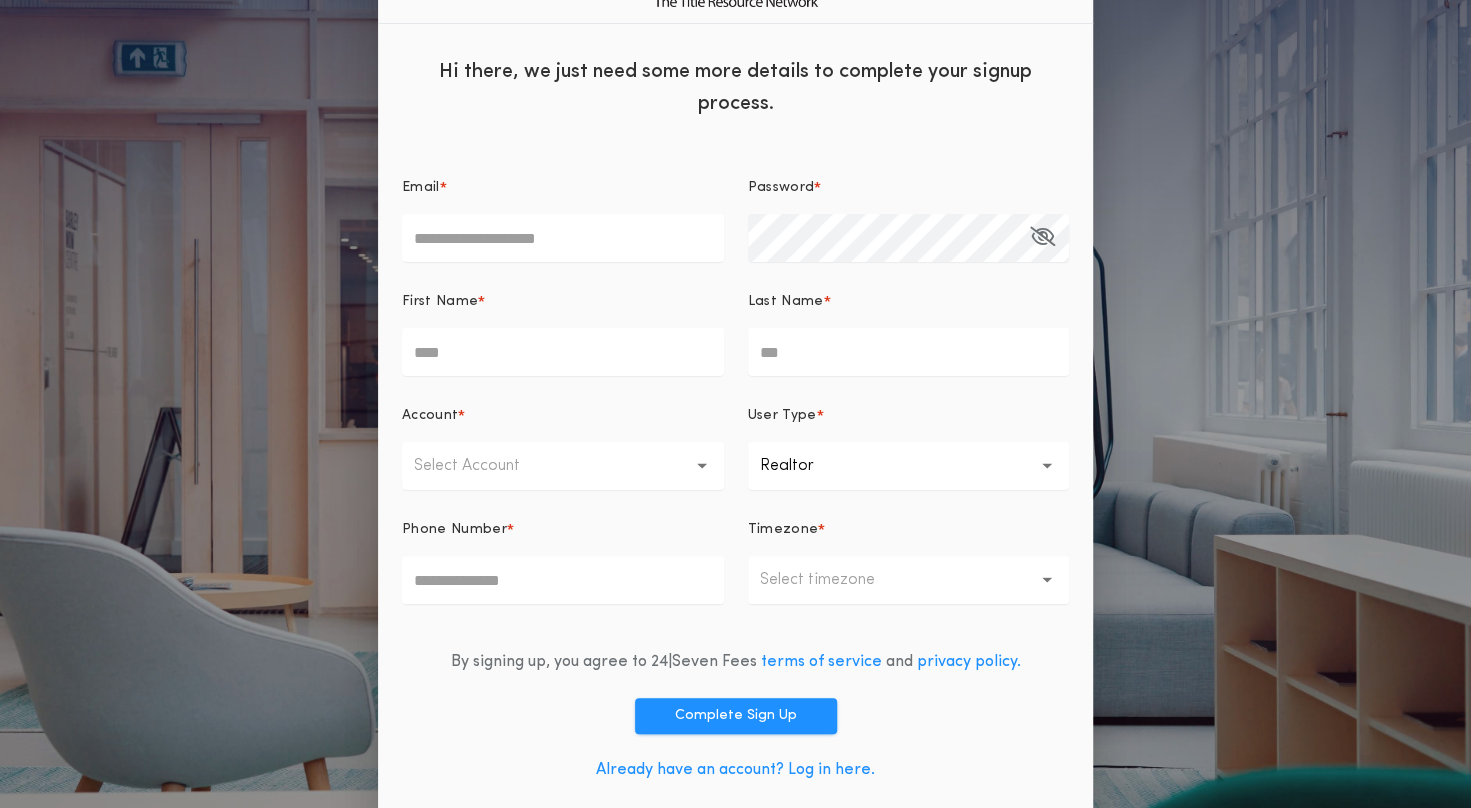 scroll, scrollTop: 70, scrollLeft: 0, axis: vertical 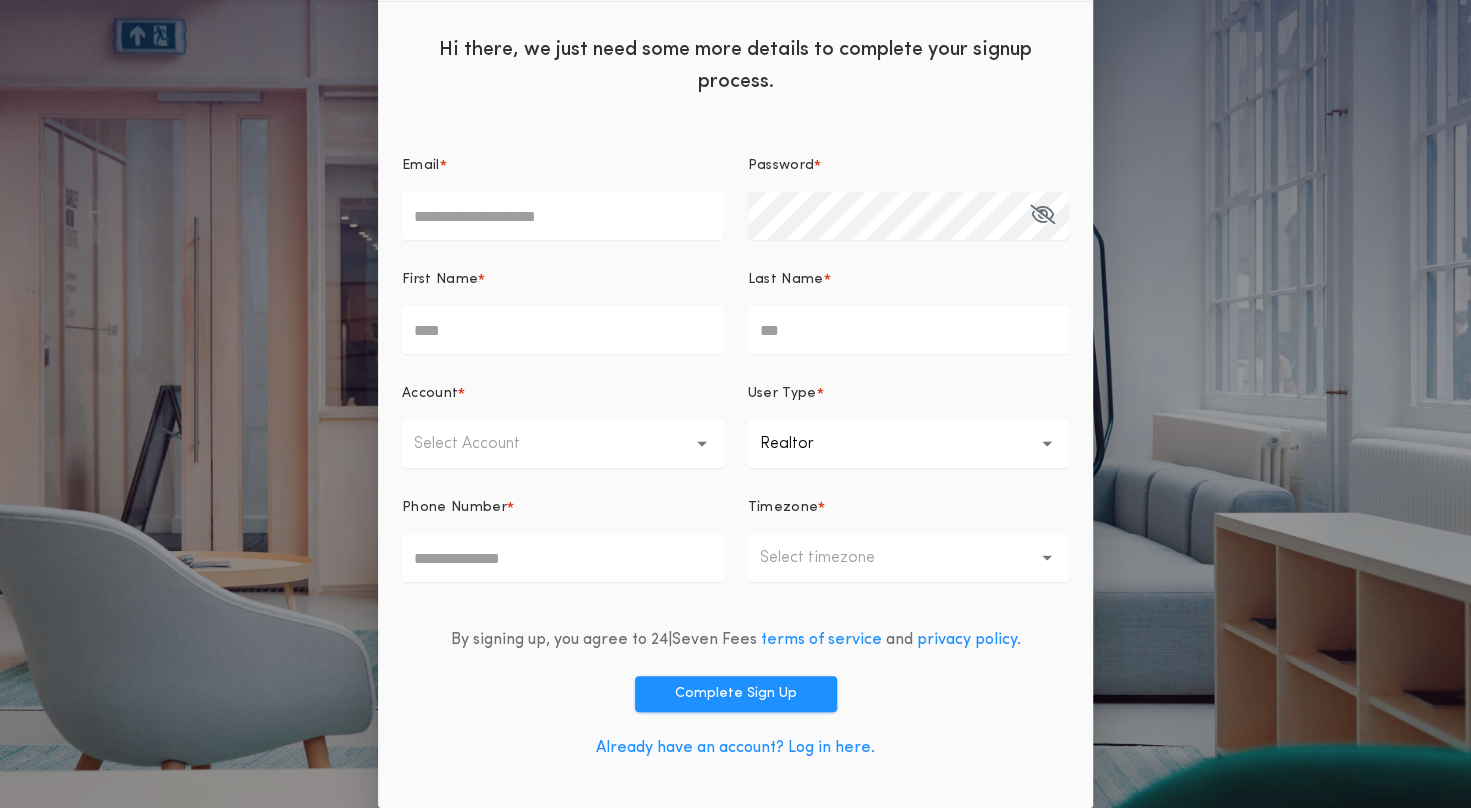 click on "Already have an account? Log in here." at bounding box center (735, 748) 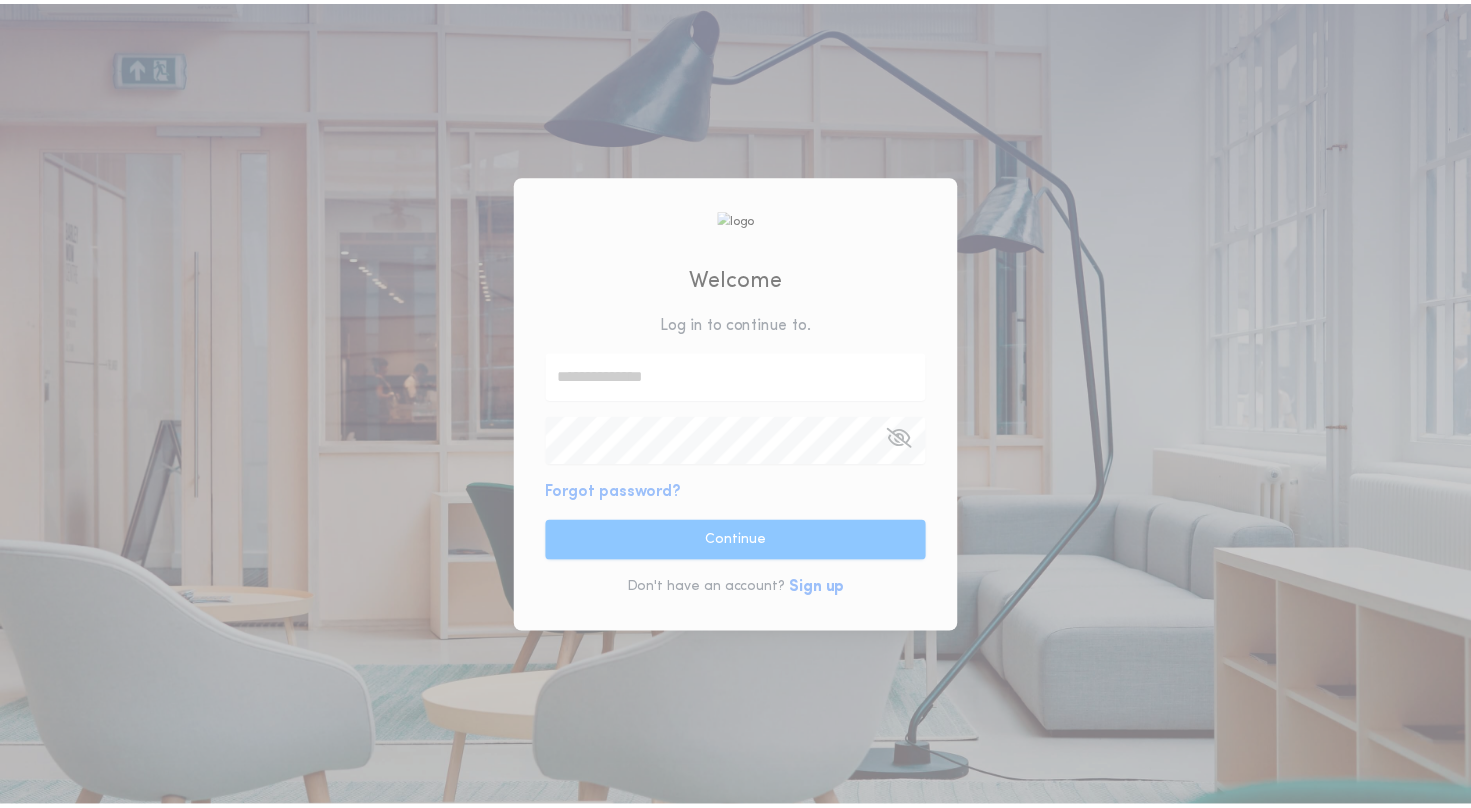 scroll, scrollTop: 0, scrollLeft: 0, axis: both 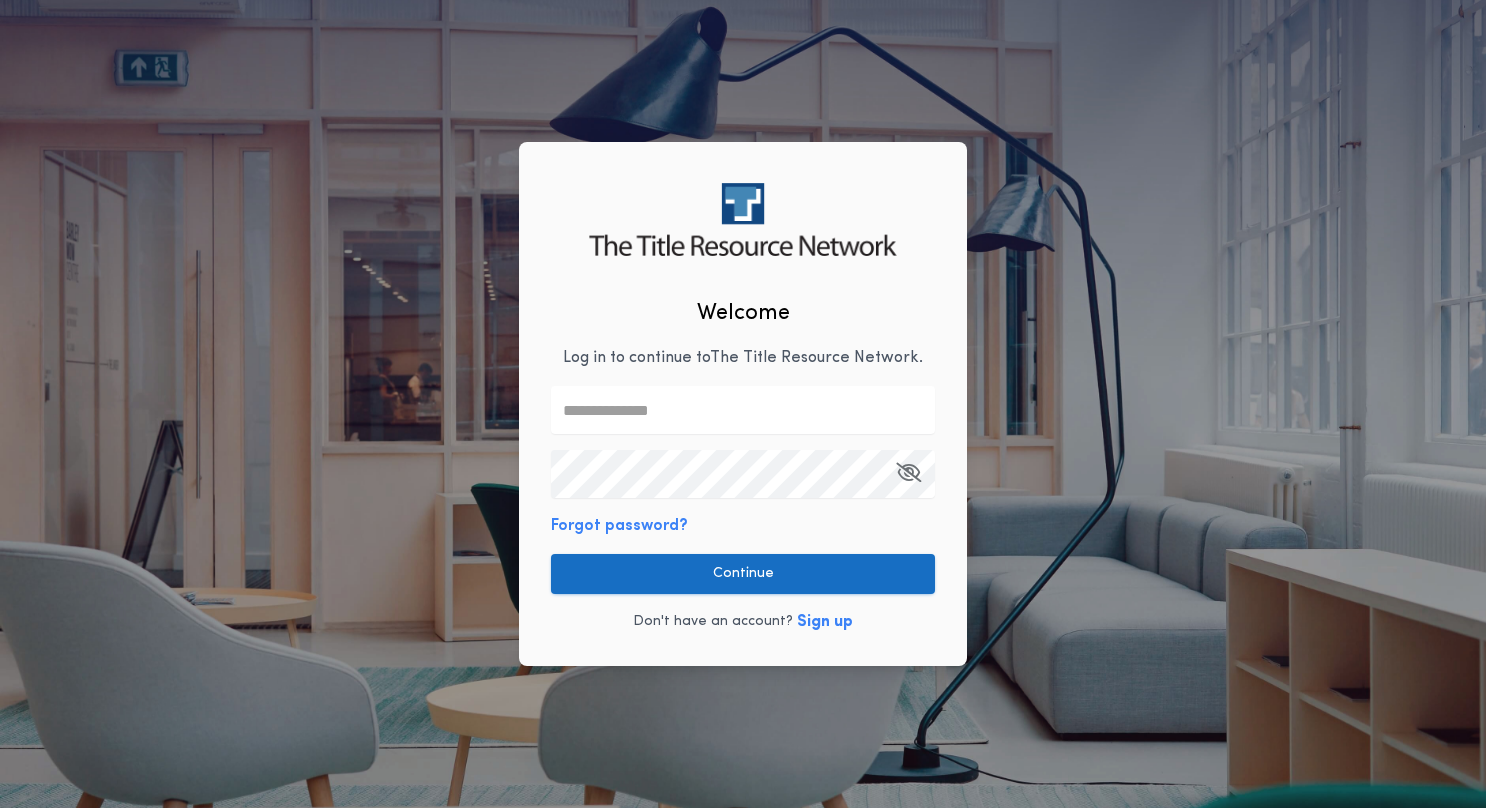 type on "**********" 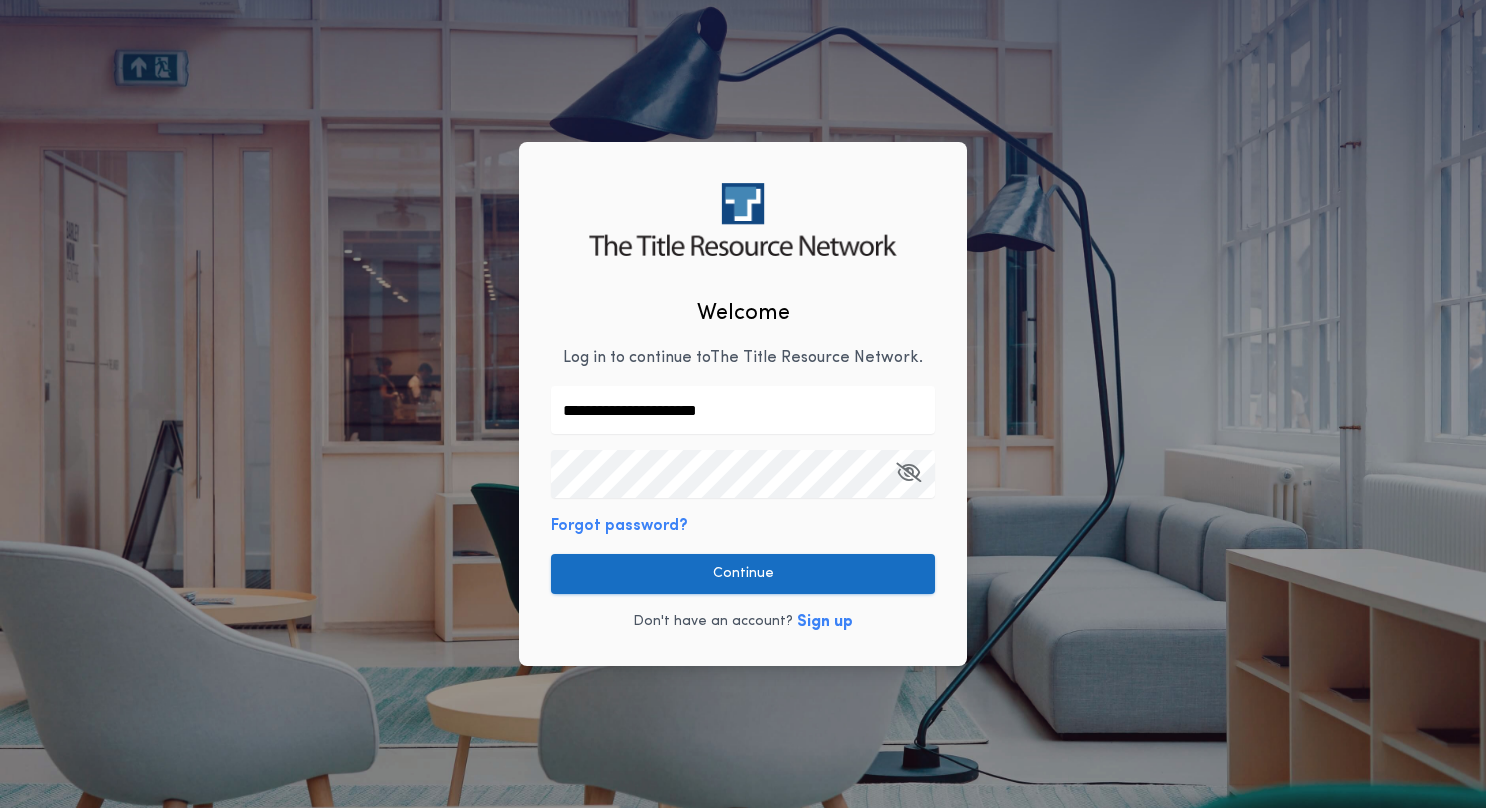 click on "Continue" at bounding box center [743, 574] 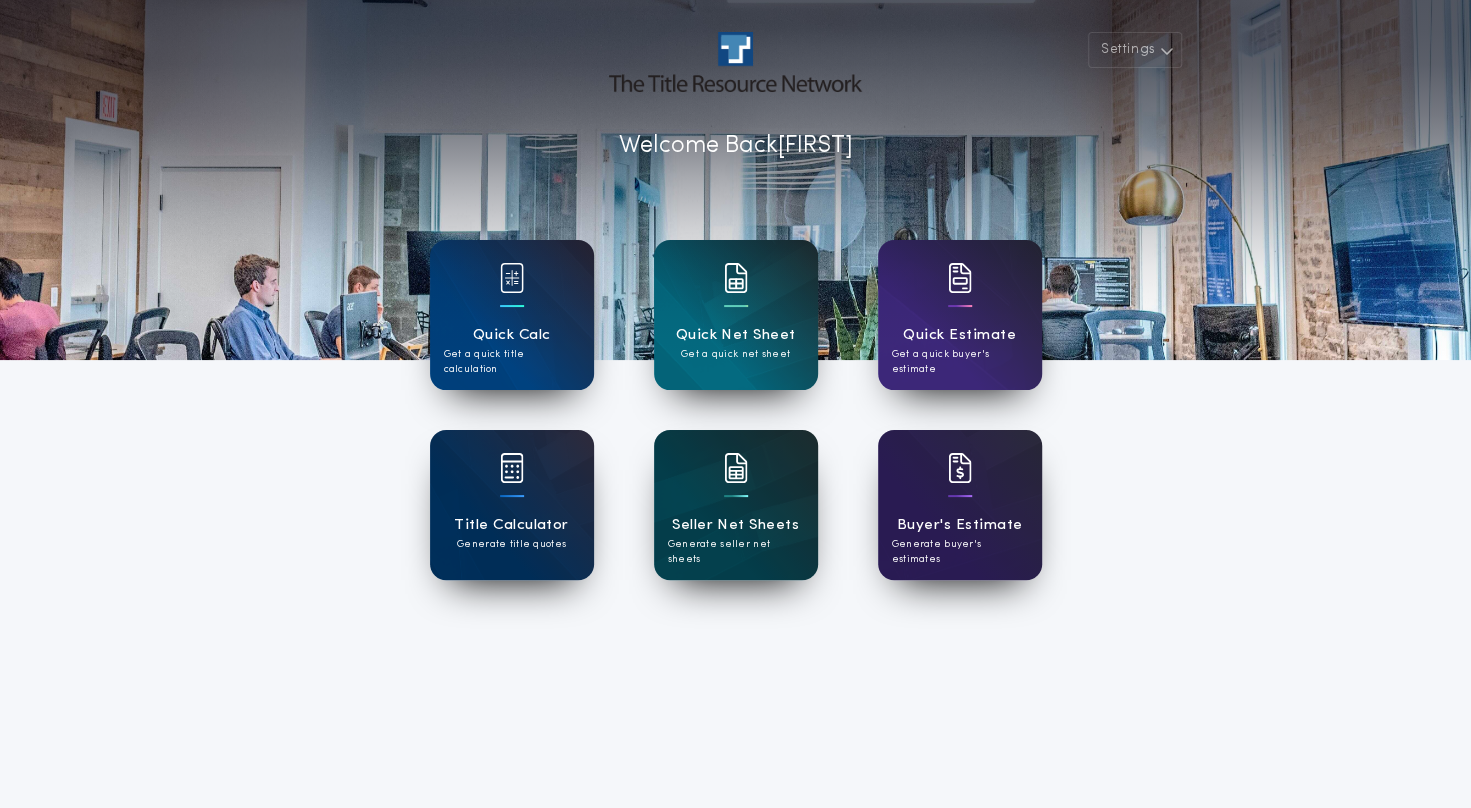 click on "Seller Net Sheets Generate seller net sheets" at bounding box center [736, 505] 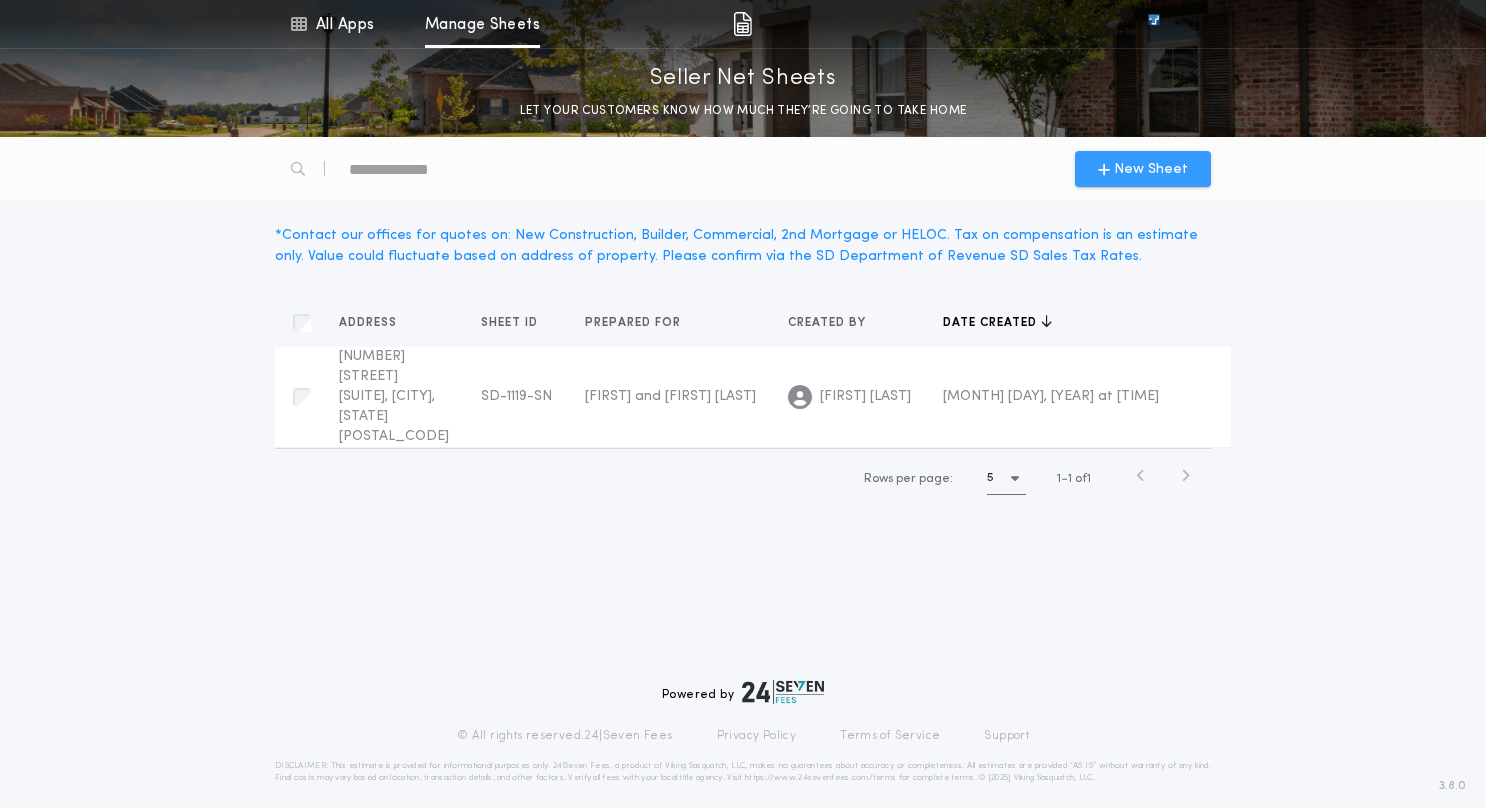 click on "New Sheet" at bounding box center (1151, 169) 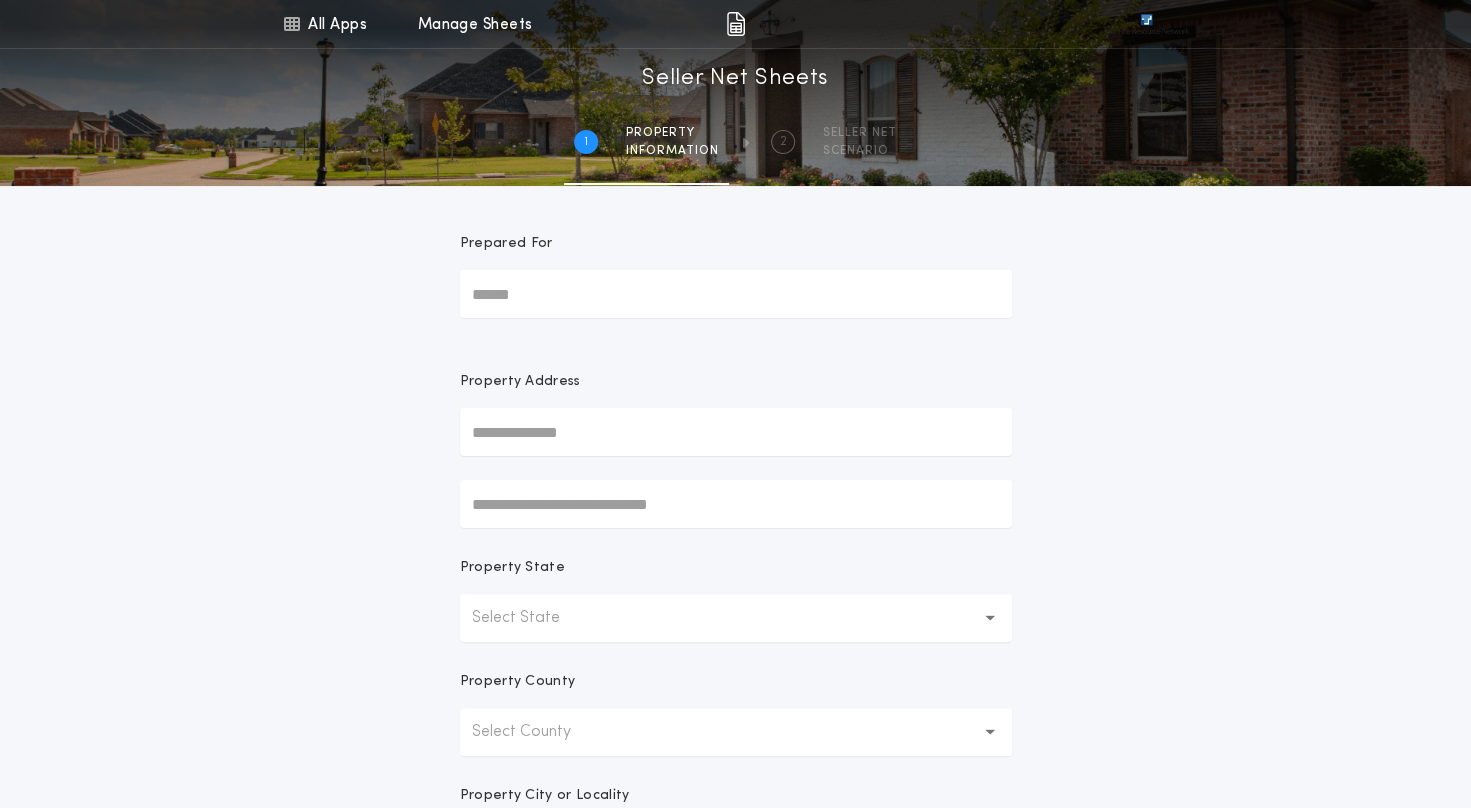 click on "Prepared For" at bounding box center (736, 294) 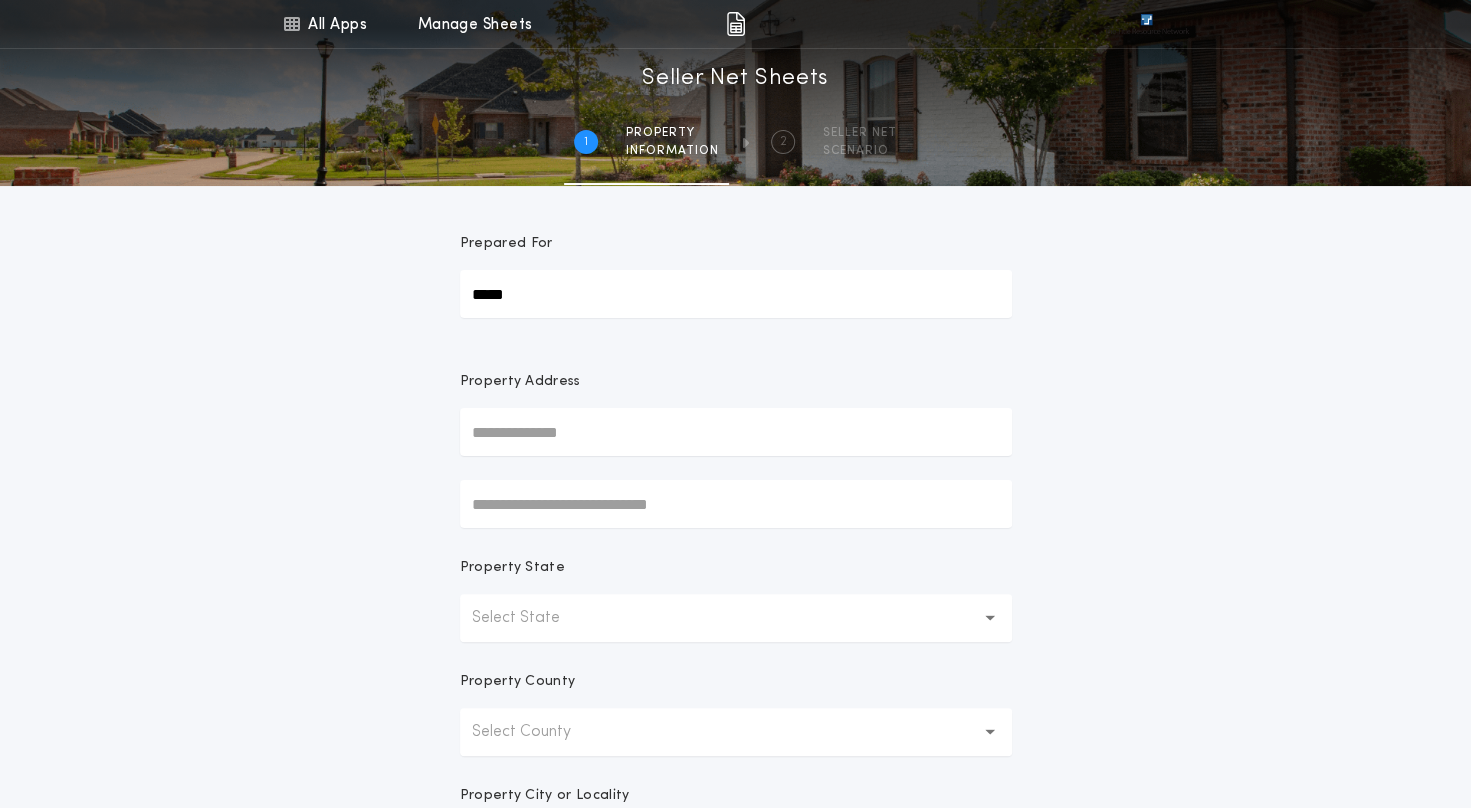 type on "**********" 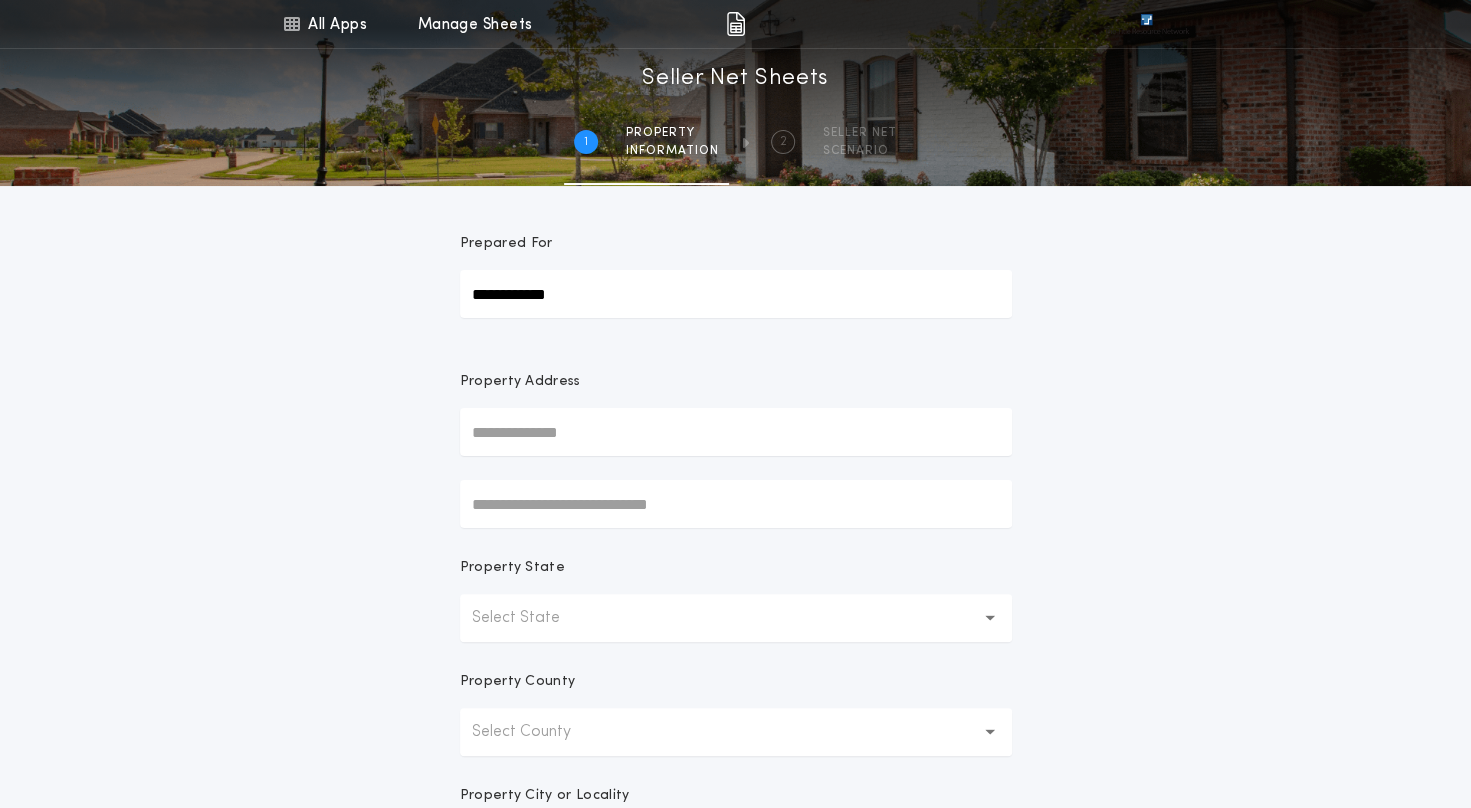 click at bounding box center [736, 432] 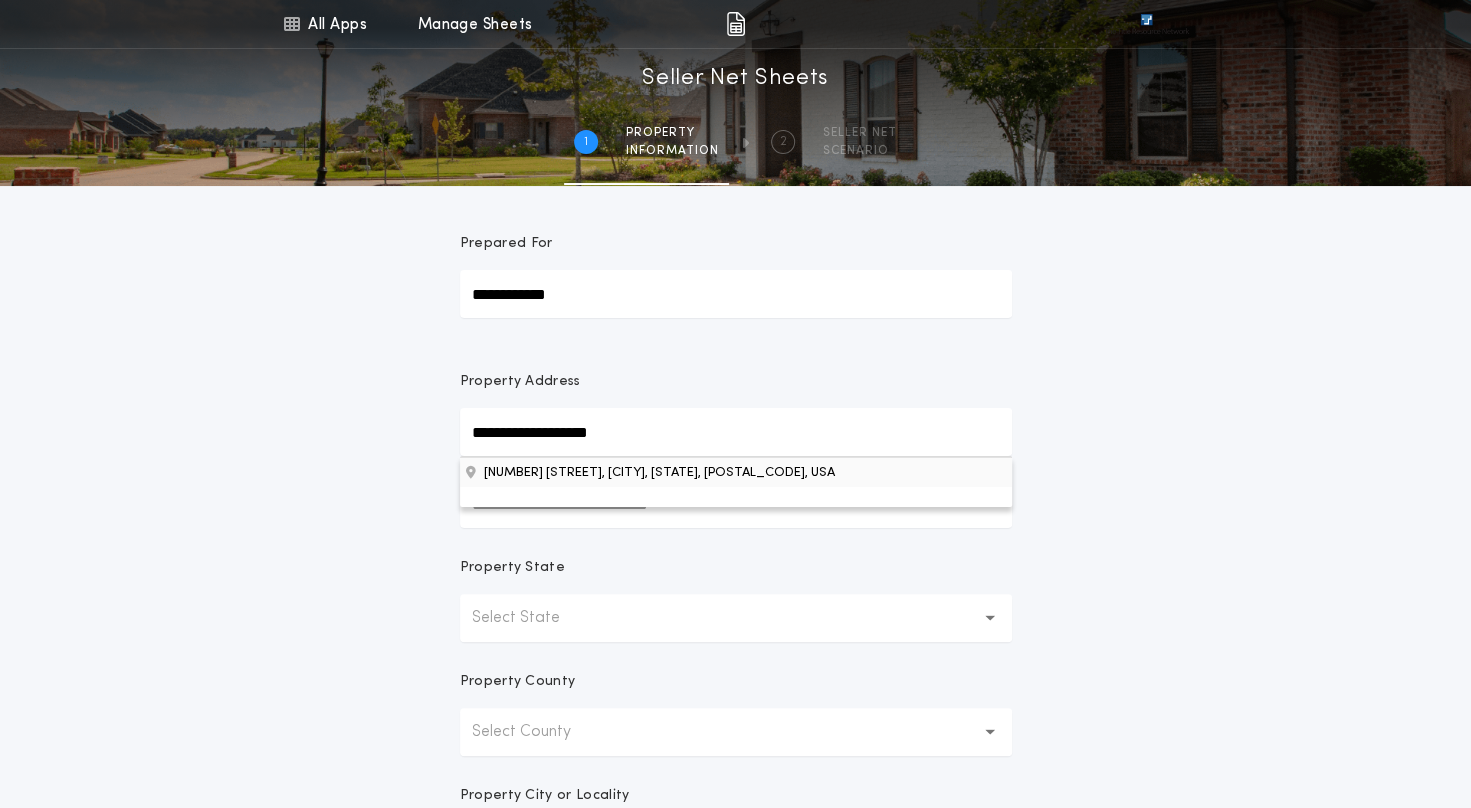 click on "2321 S Crestwood Rd, Sioux Falls, SD, 57105, USA" at bounding box center (736, 472) 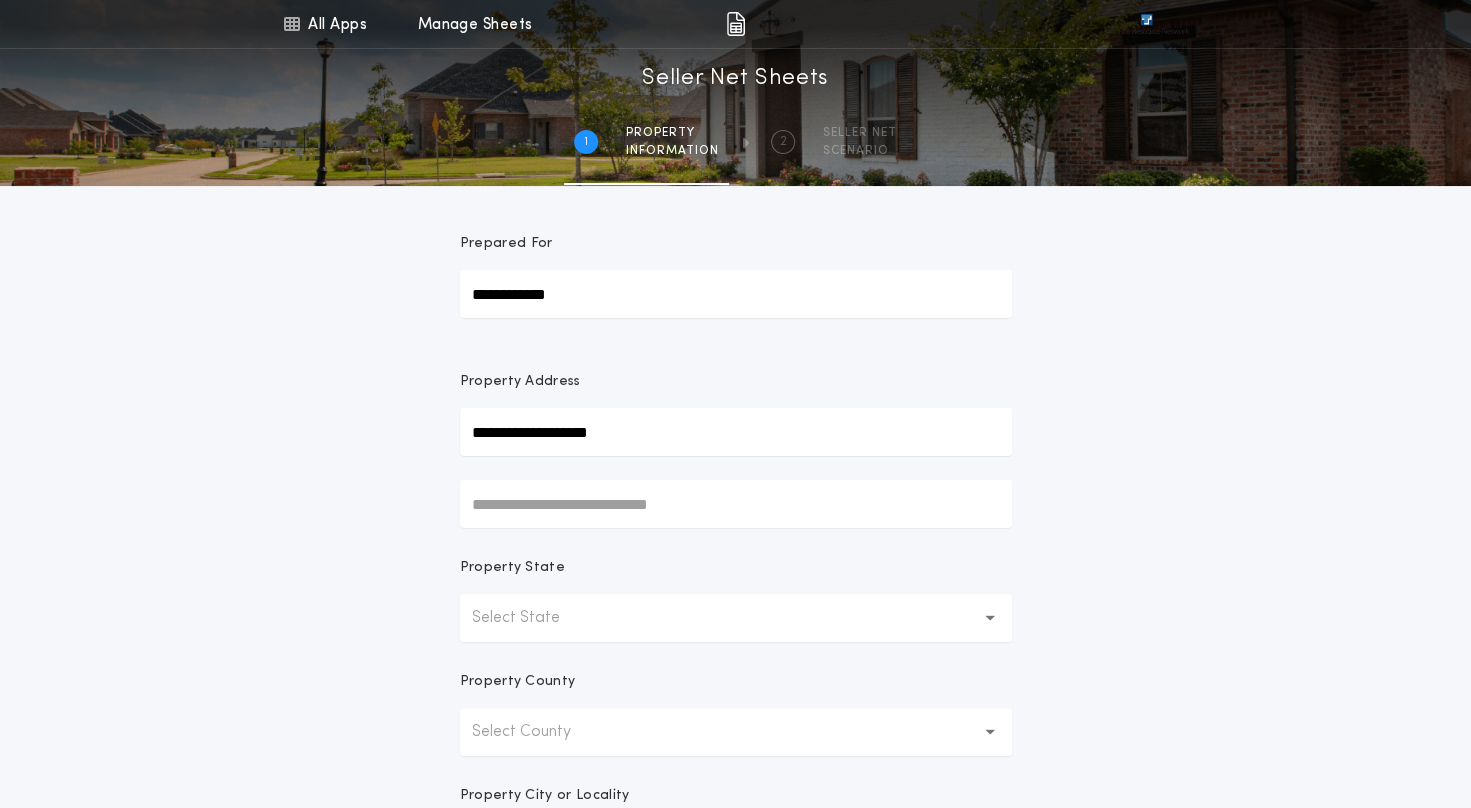 type on "**********" 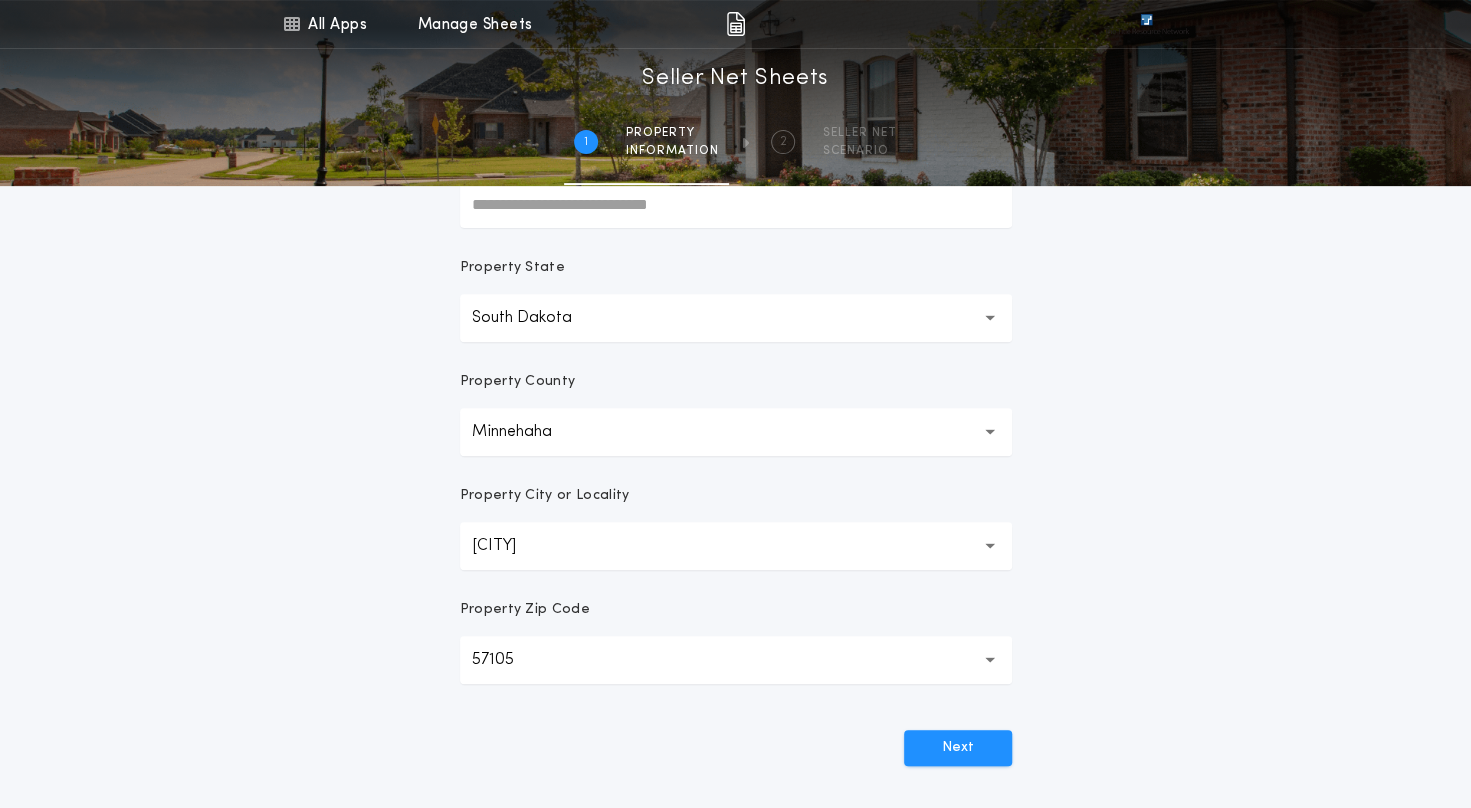scroll, scrollTop: 400, scrollLeft: 0, axis: vertical 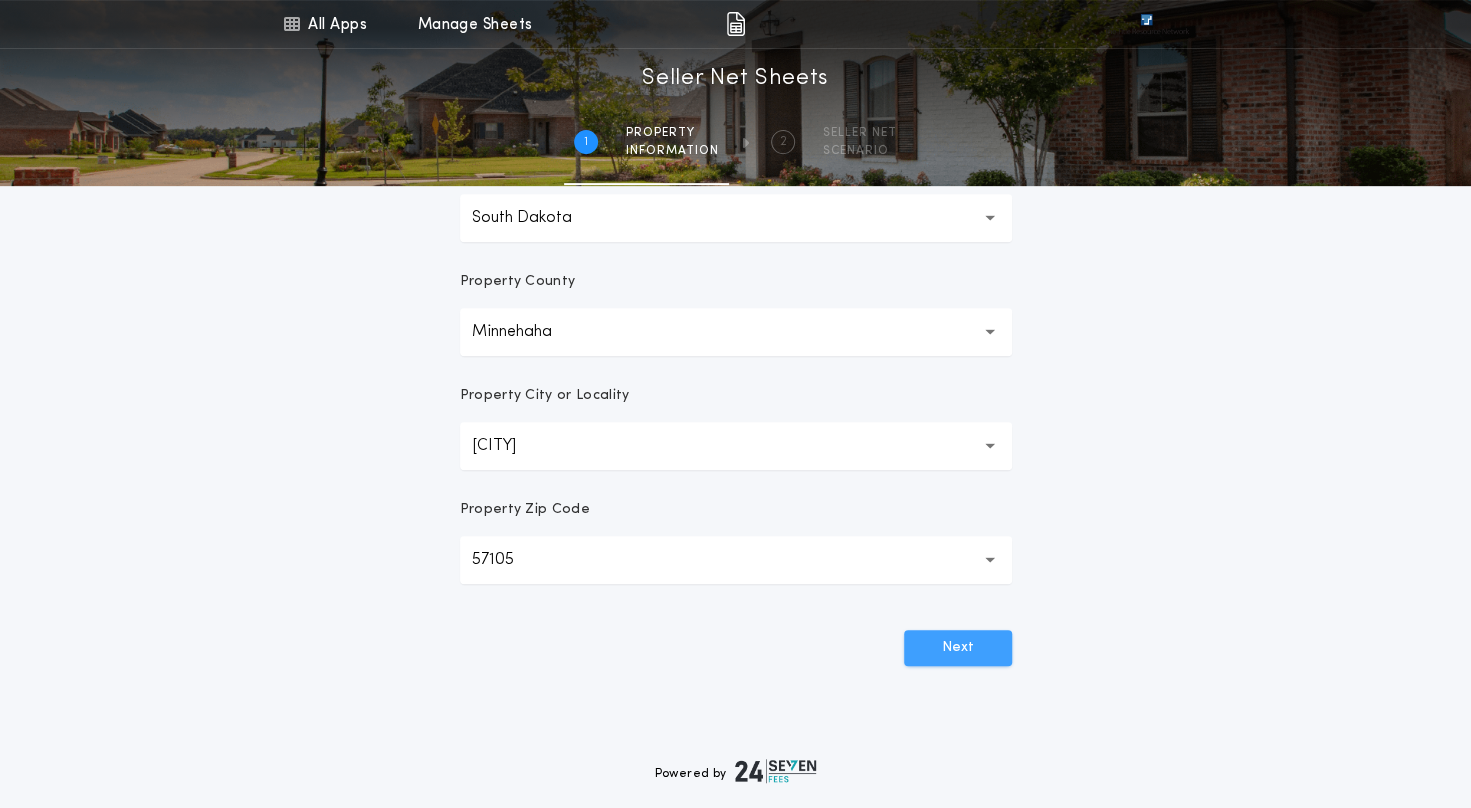 click on "Next" at bounding box center [958, 648] 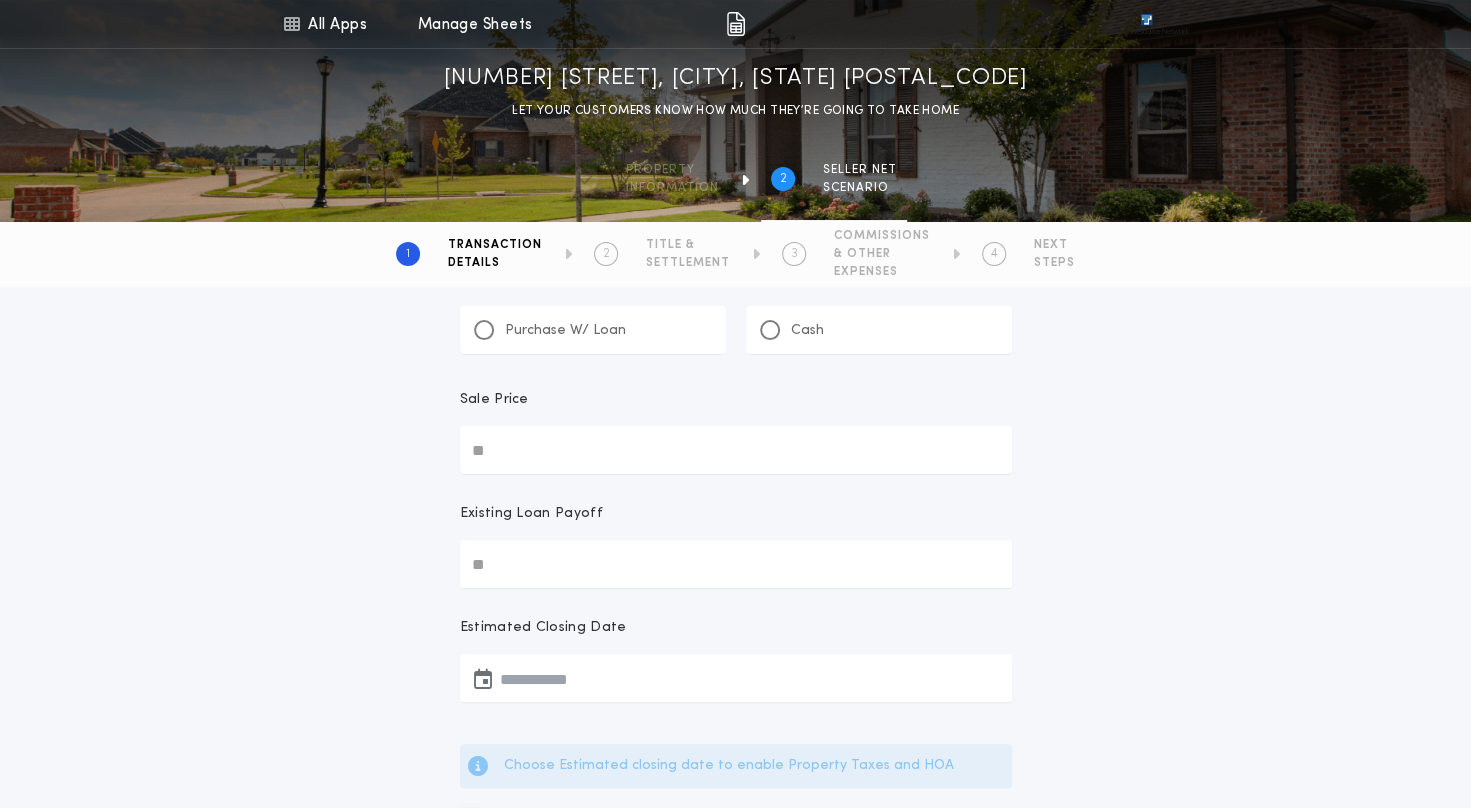 scroll, scrollTop: 100, scrollLeft: 0, axis: vertical 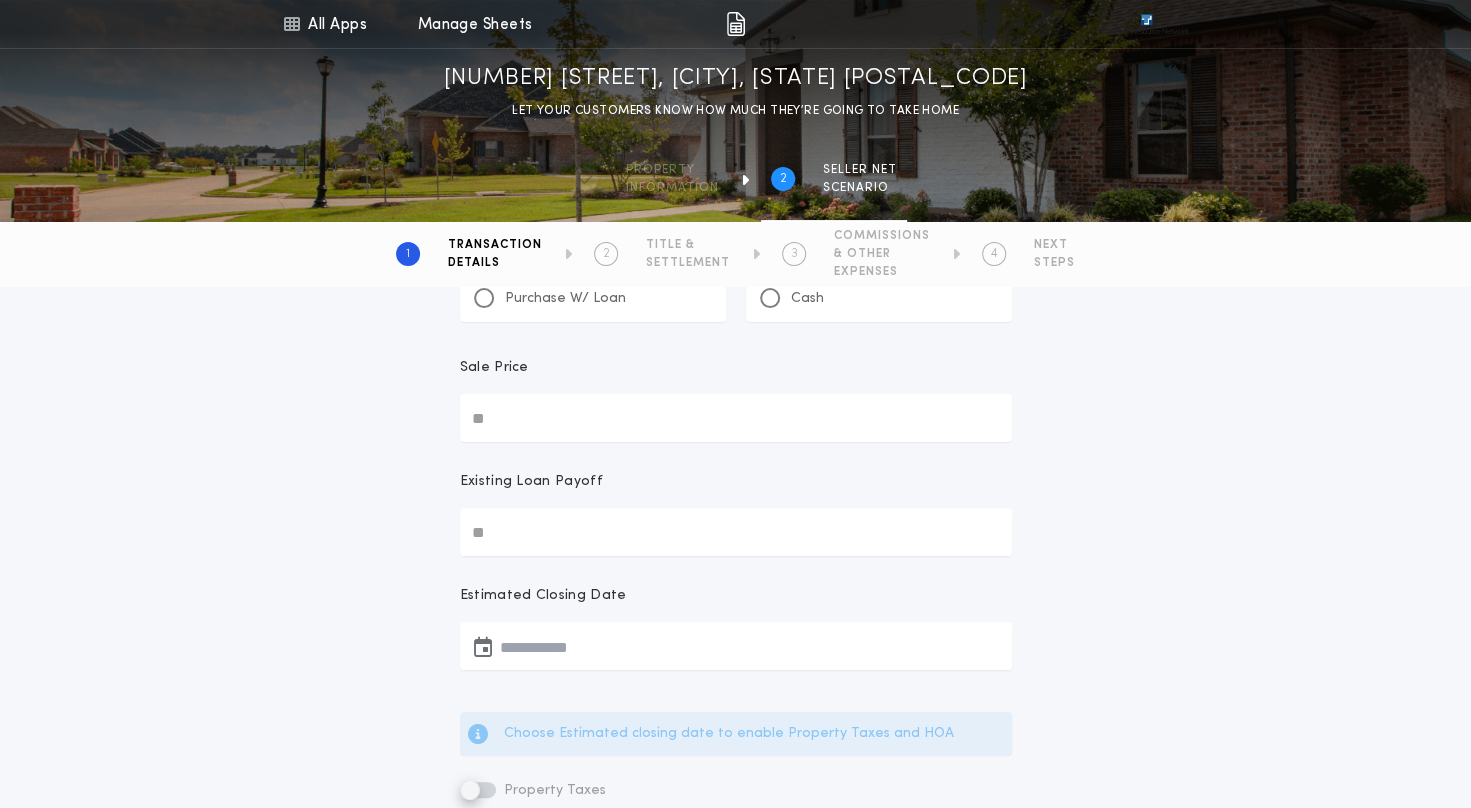 click on "Sale Price" at bounding box center (736, 418) 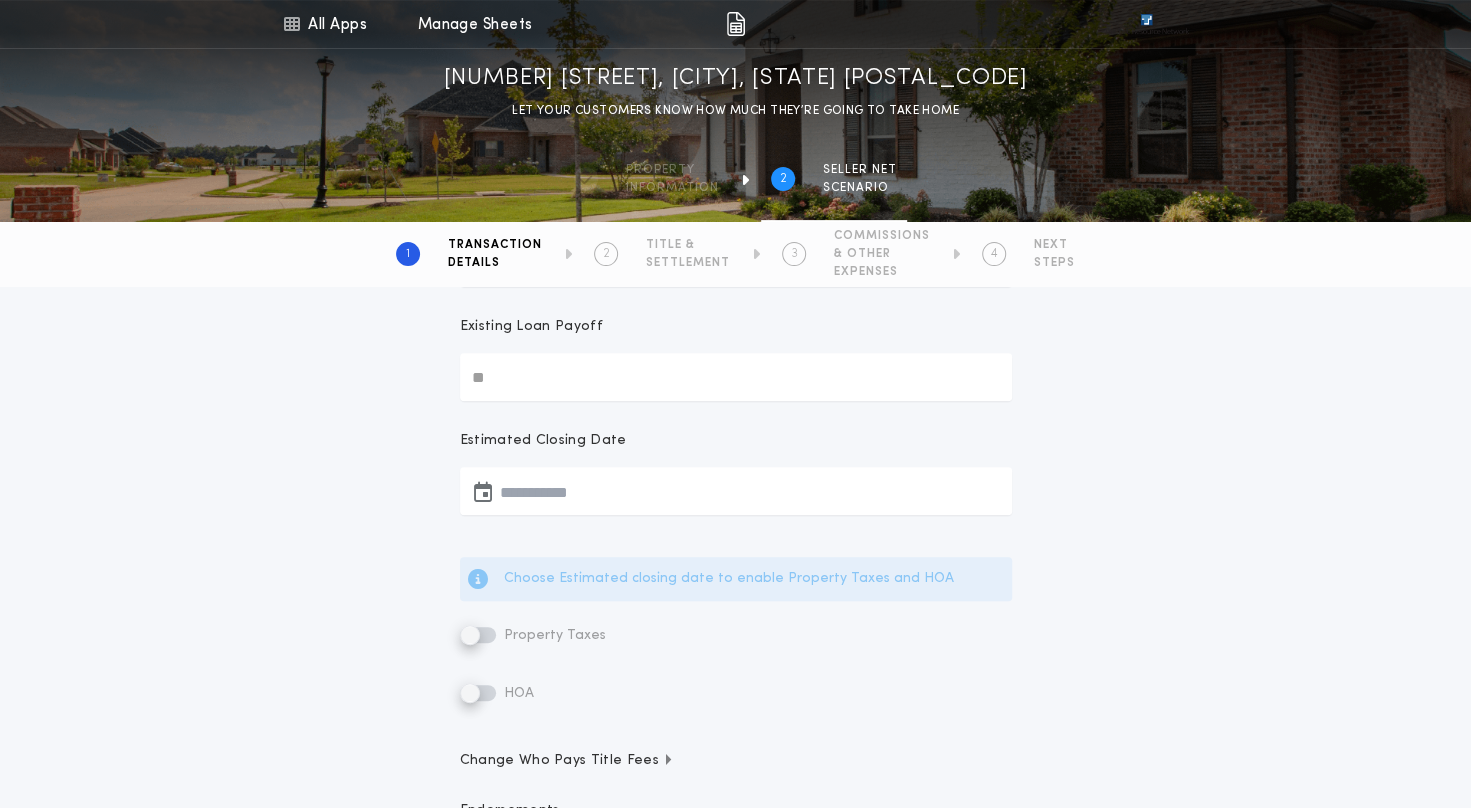 scroll, scrollTop: 300, scrollLeft: 0, axis: vertical 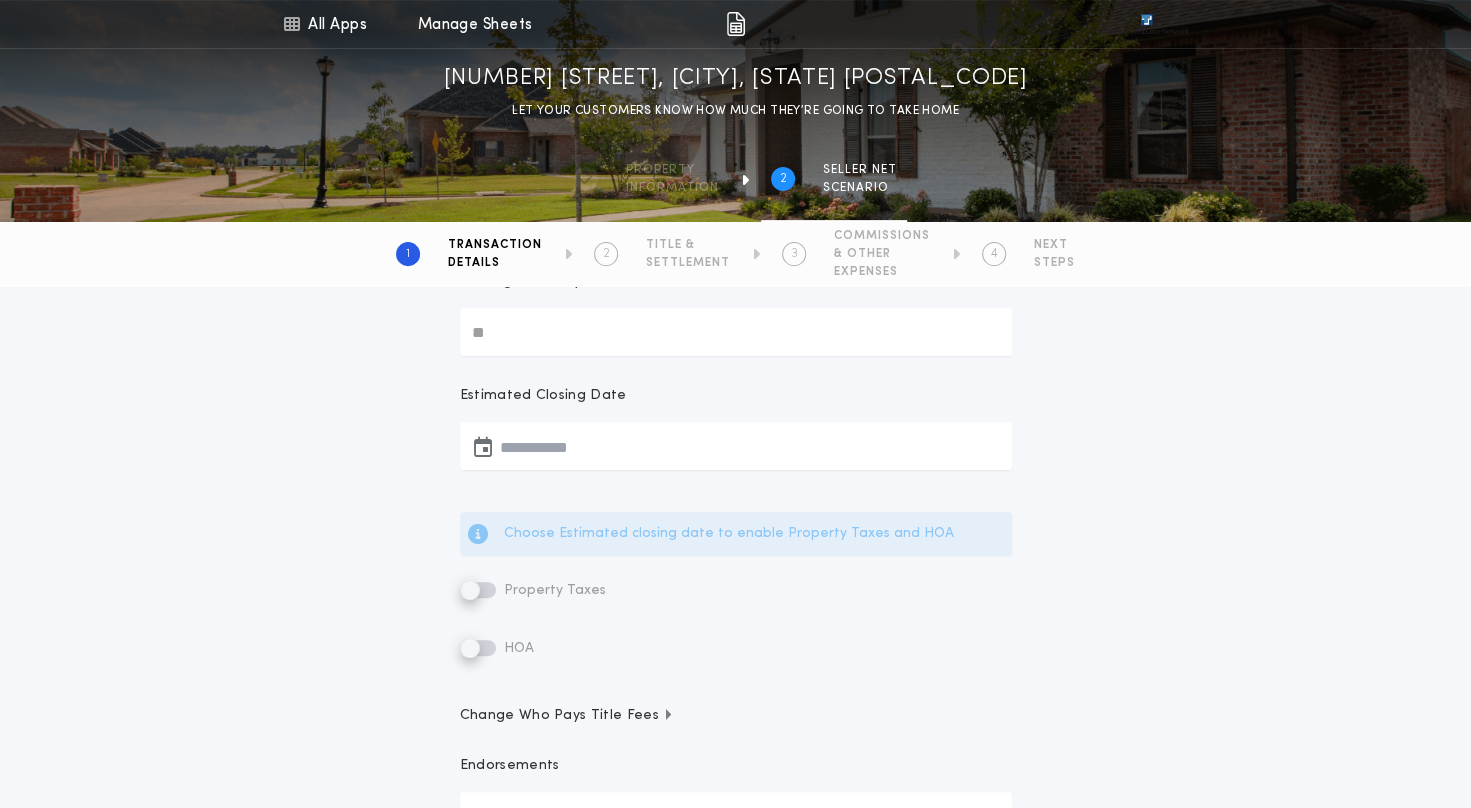 type on "********" 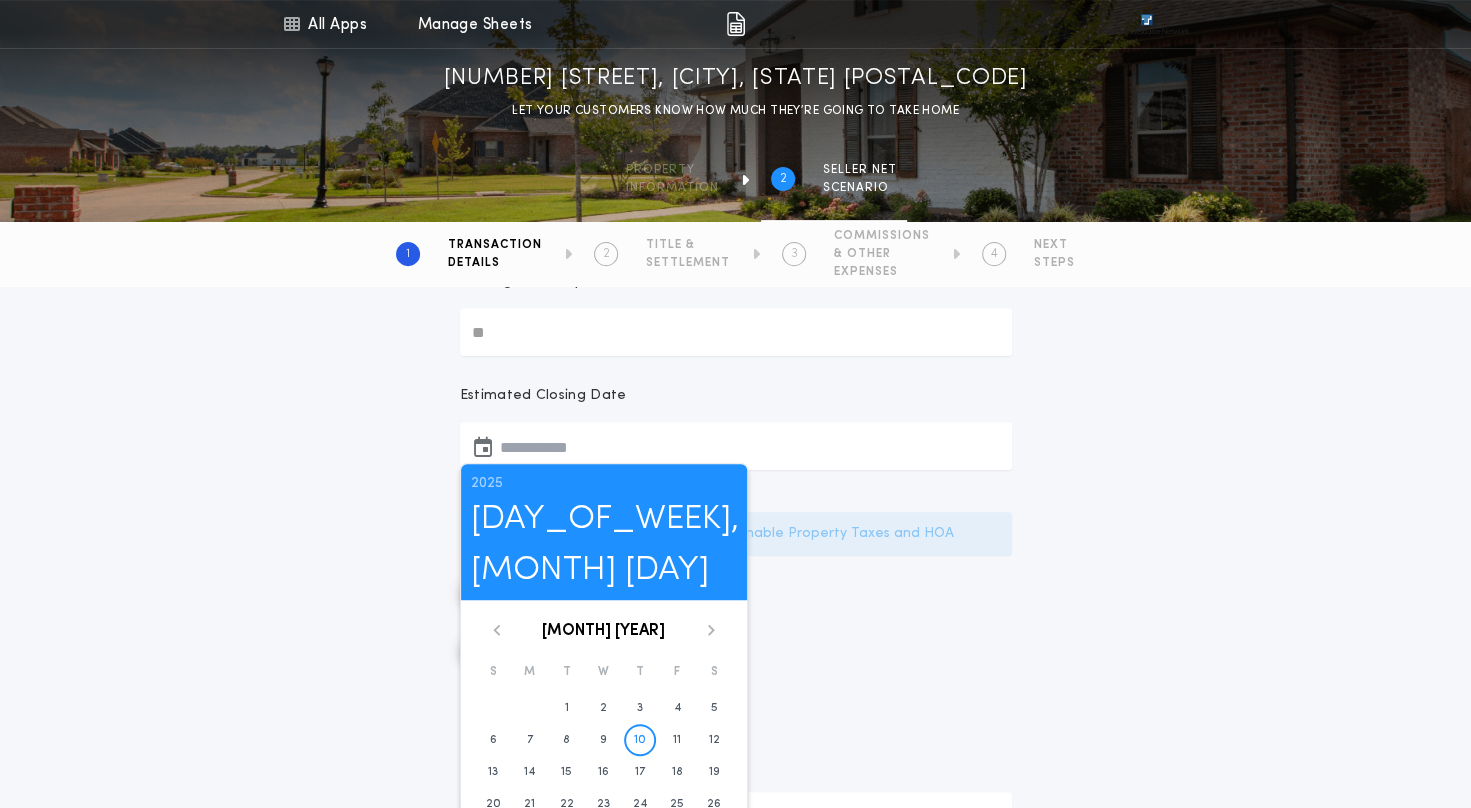 click 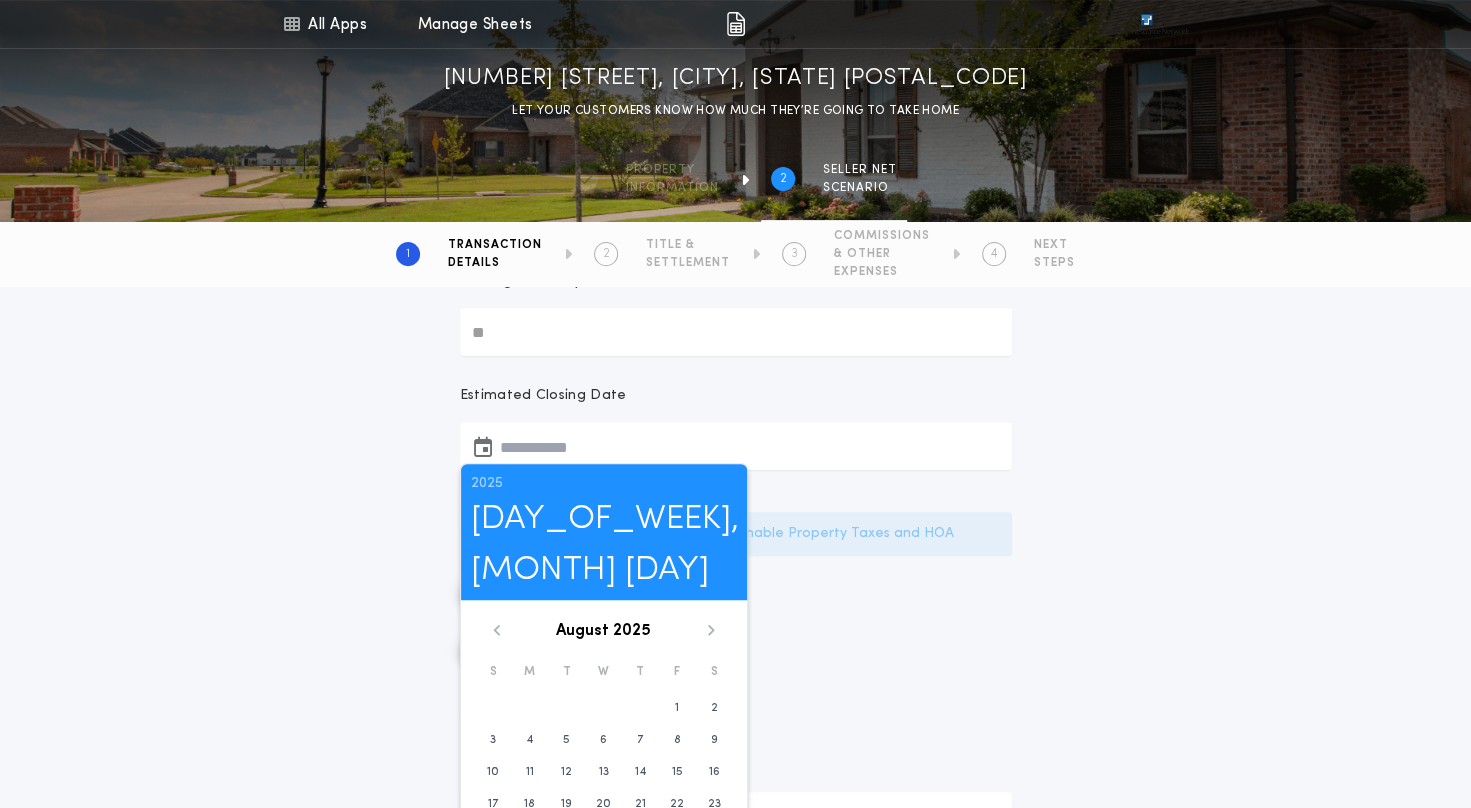 click 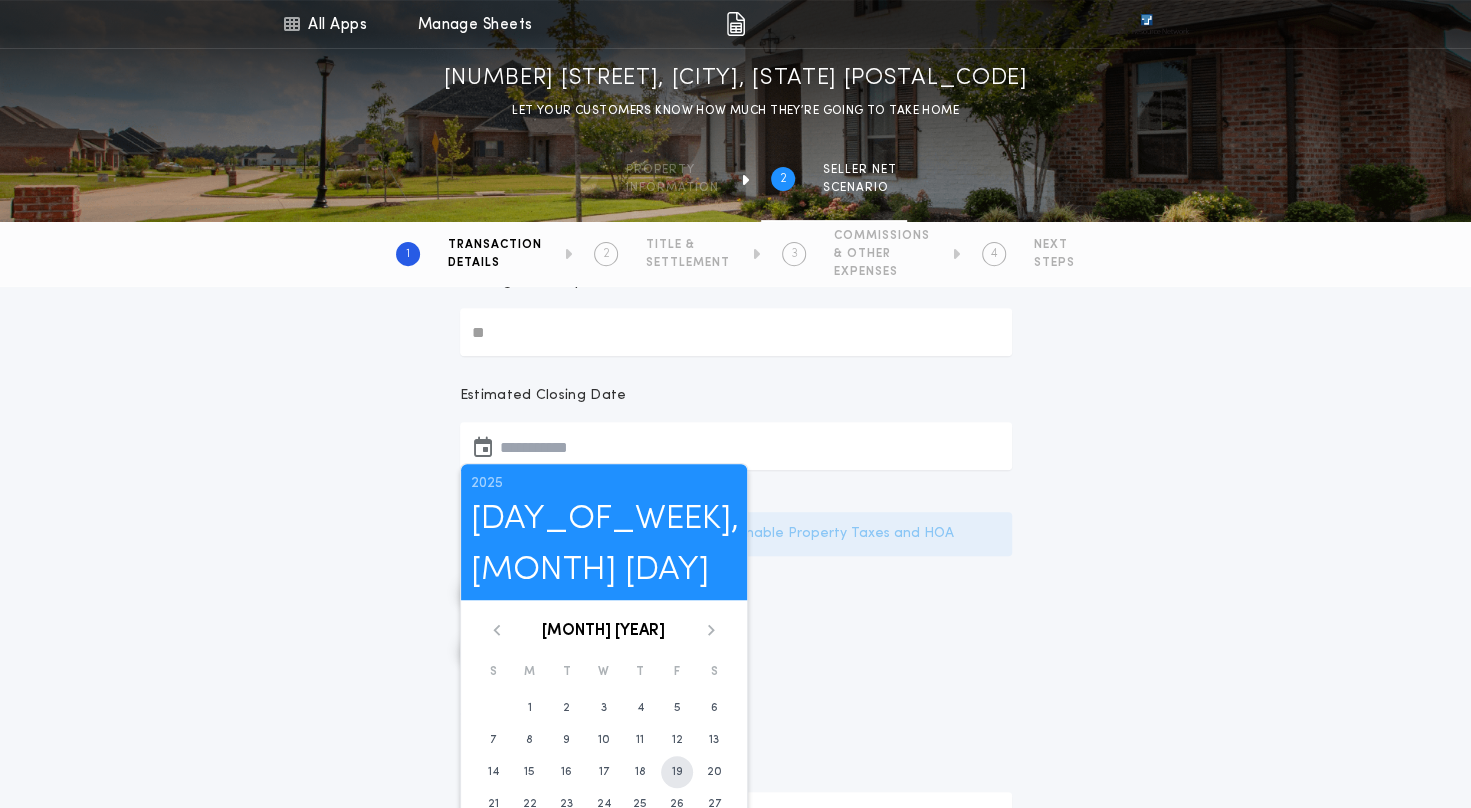 click on "19" at bounding box center [677, 772] 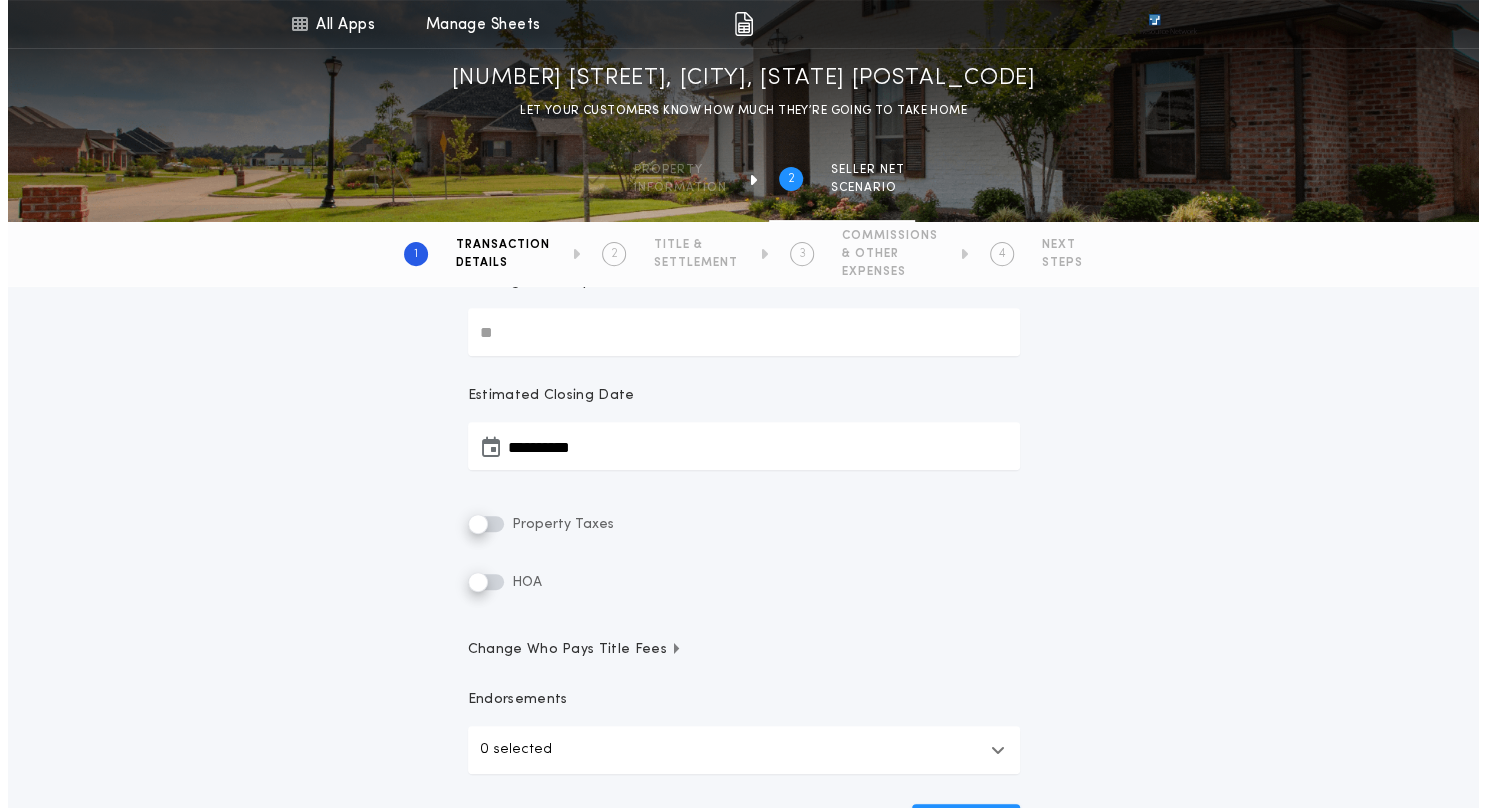 scroll, scrollTop: 400, scrollLeft: 0, axis: vertical 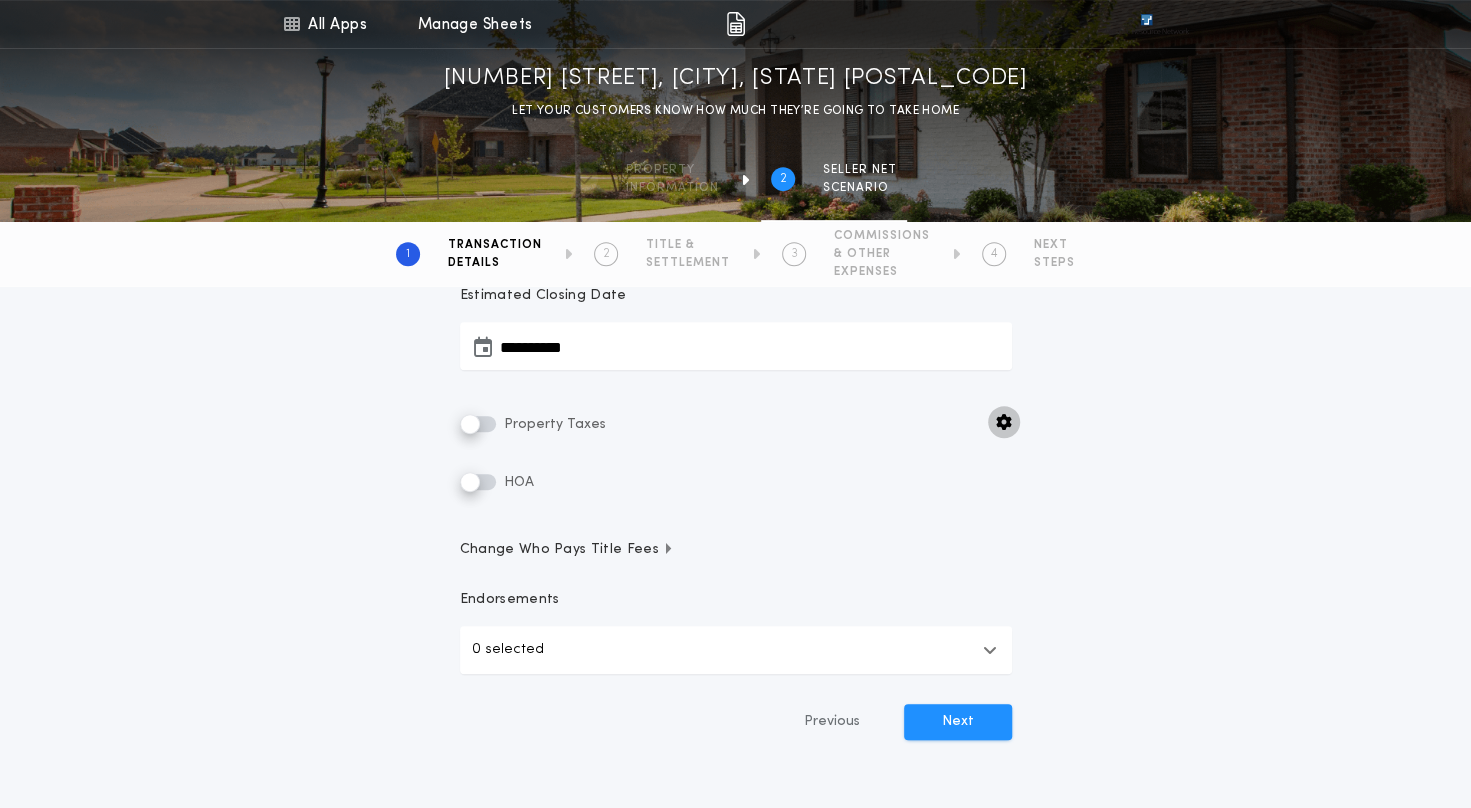 click at bounding box center [1004, 422] 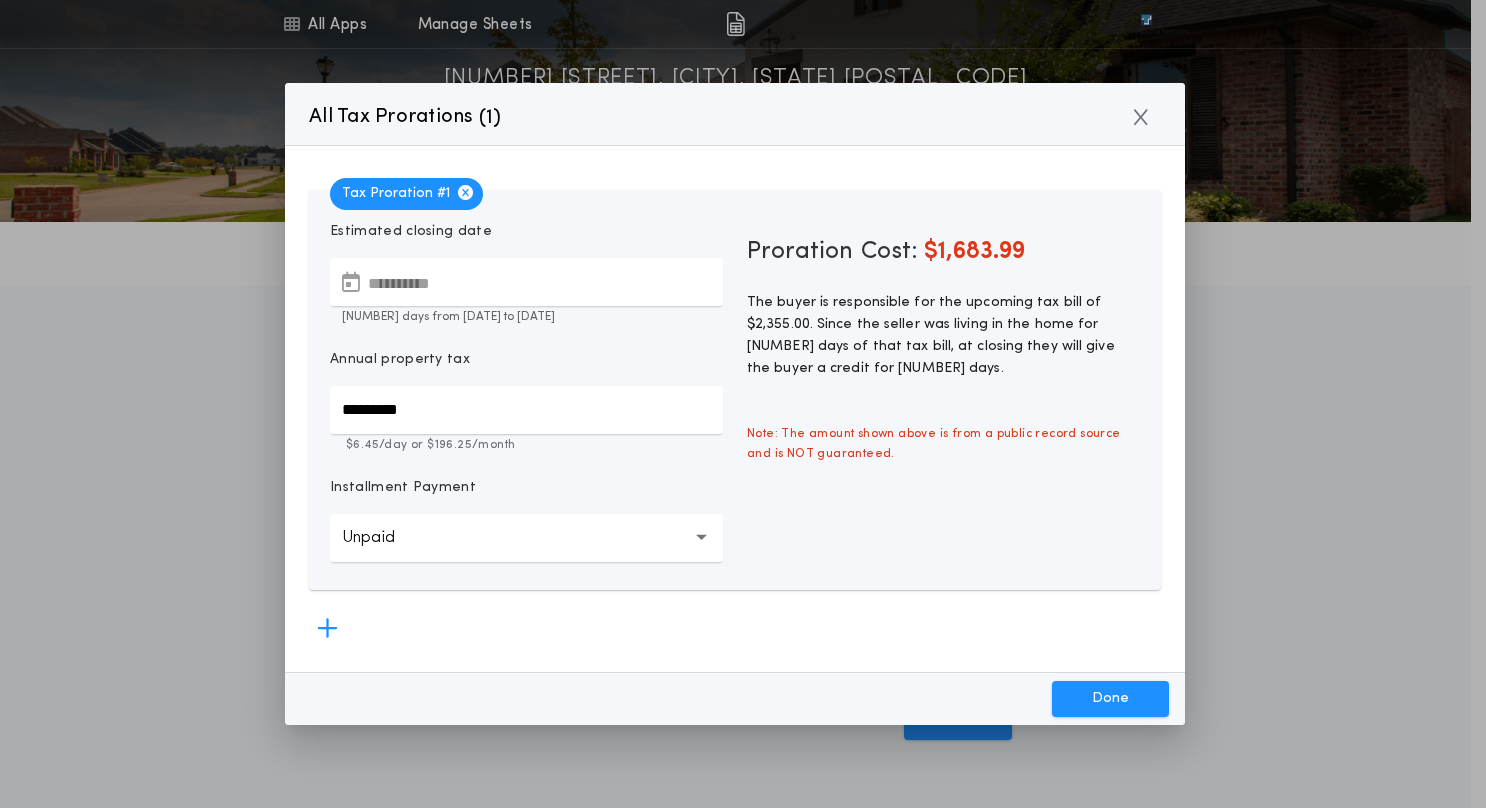 click on "*********" at bounding box center [526, 410] 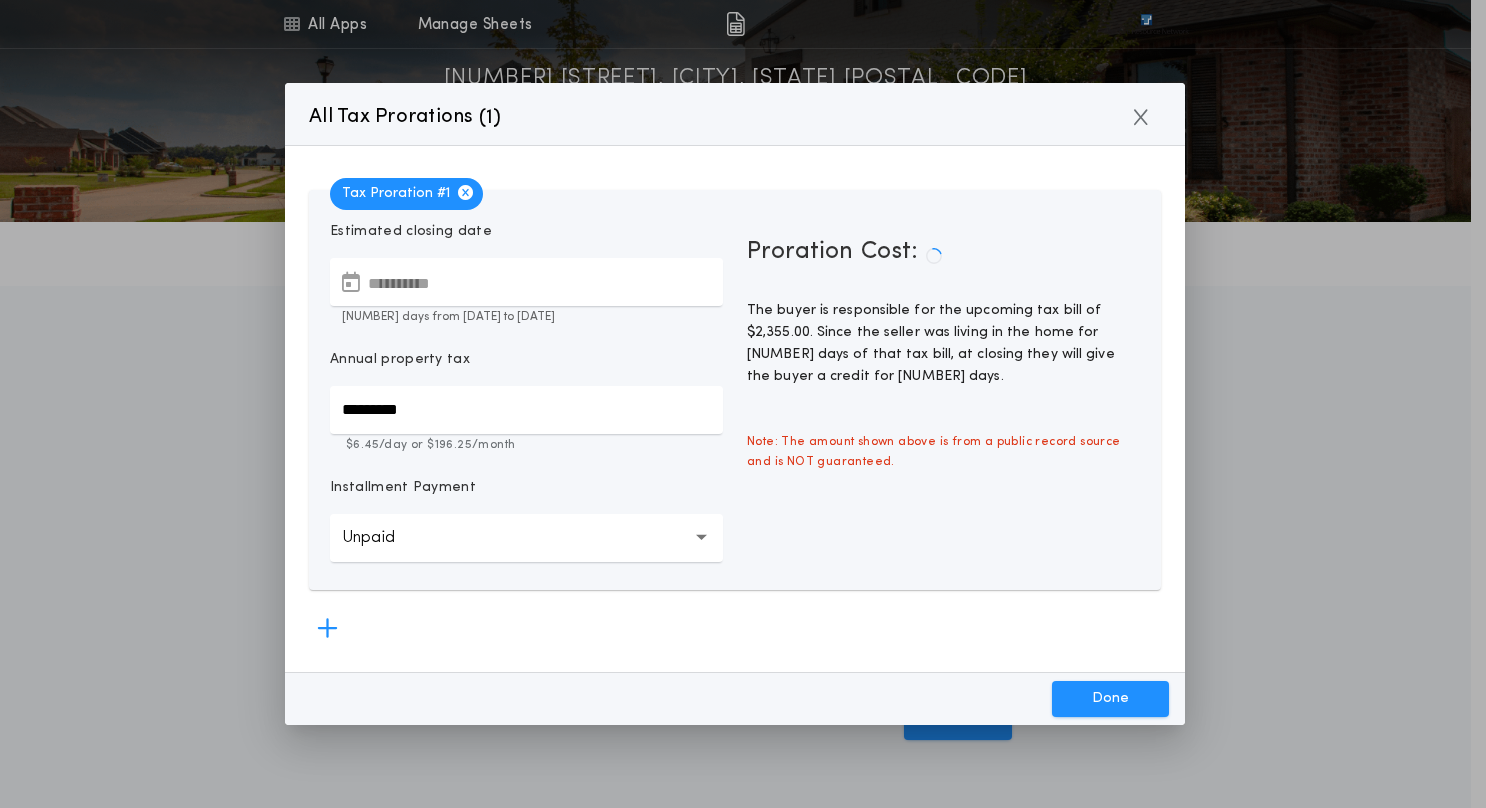 click on "Unpaid ******" at bounding box center (526, 538) 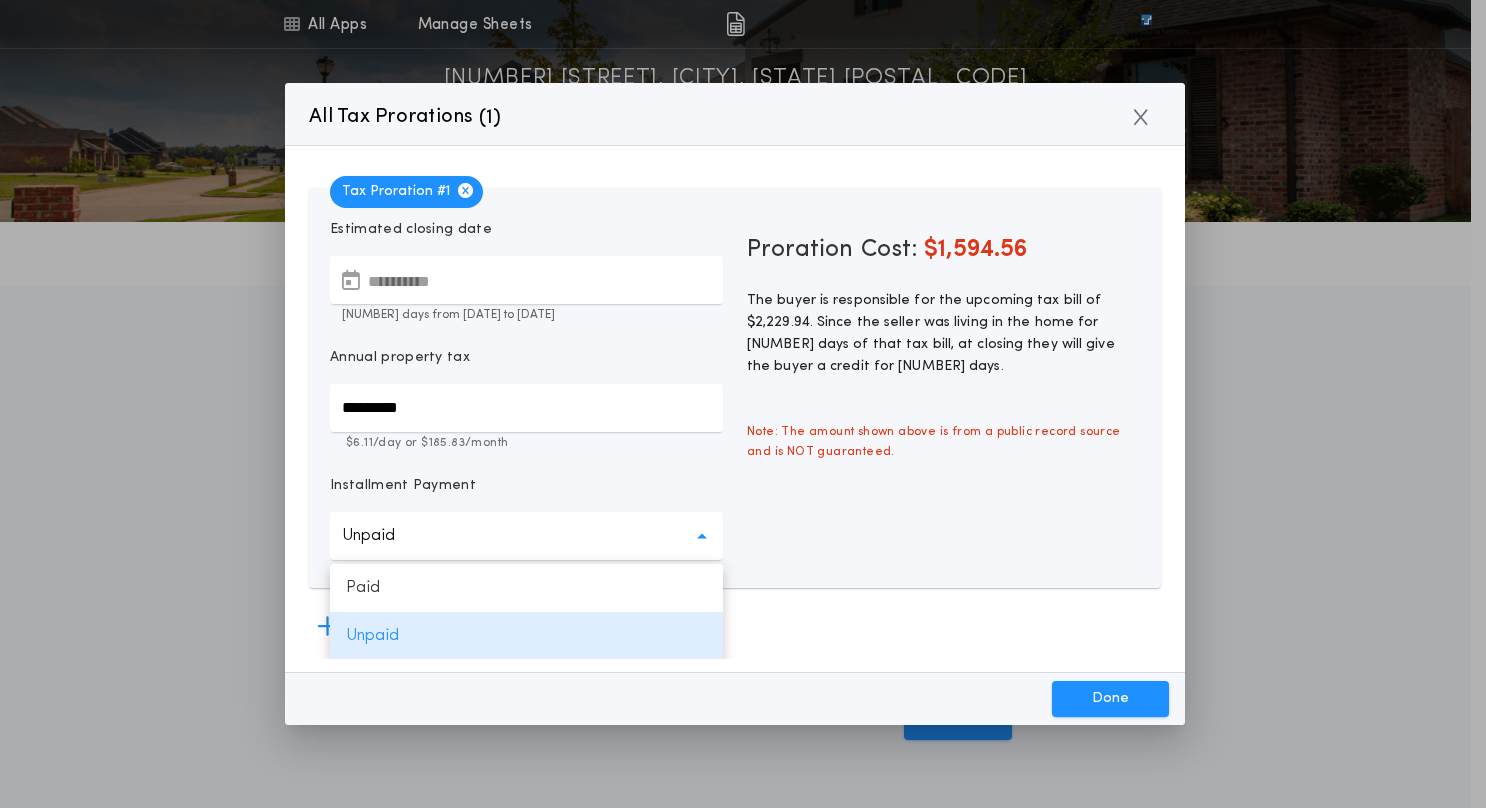 click on "**********" at bounding box center [526, 389] 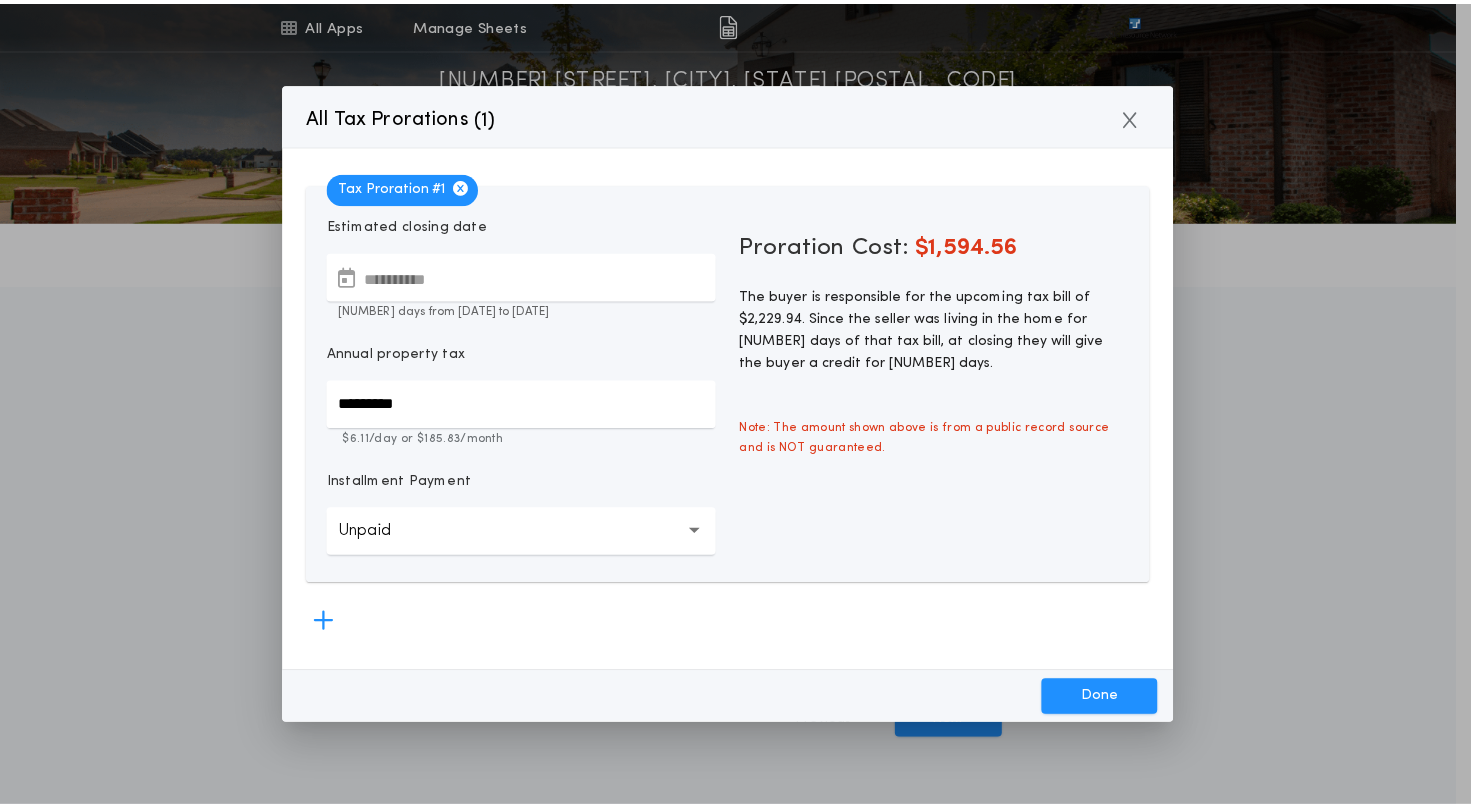 scroll, scrollTop: 6, scrollLeft: 0, axis: vertical 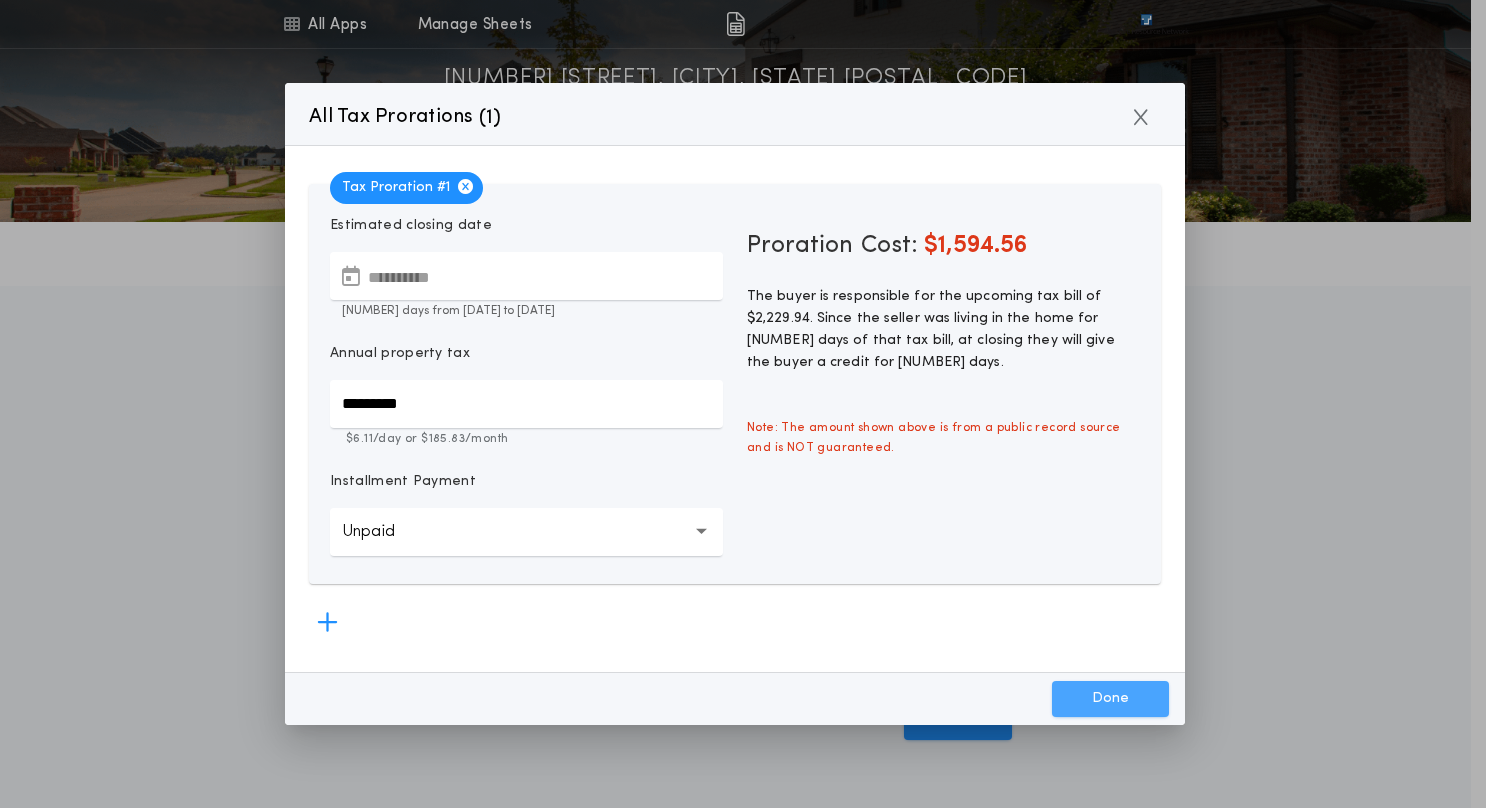click on "Done" at bounding box center (1110, 699) 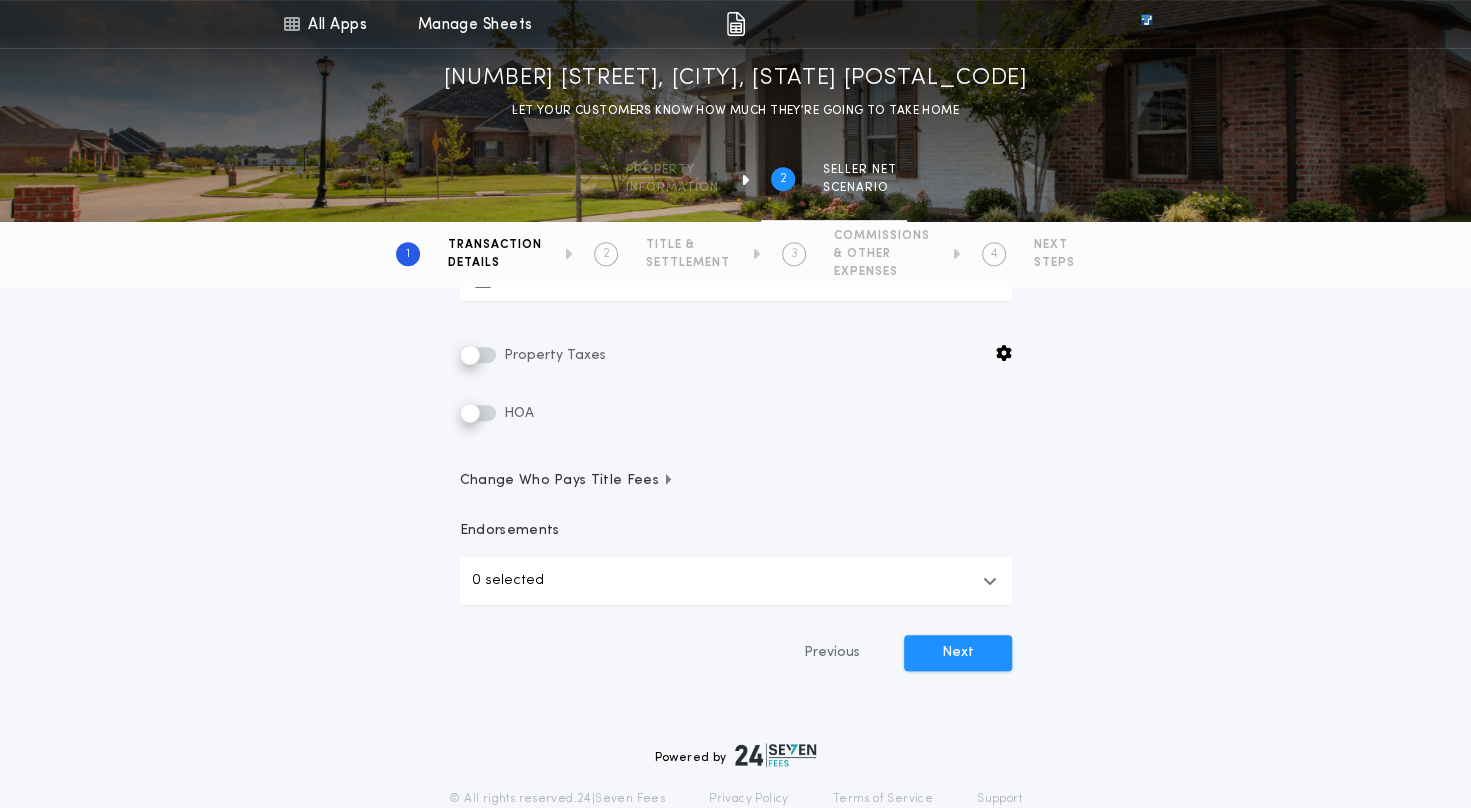 scroll, scrollTop: 500, scrollLeft: 0, axis: vertical 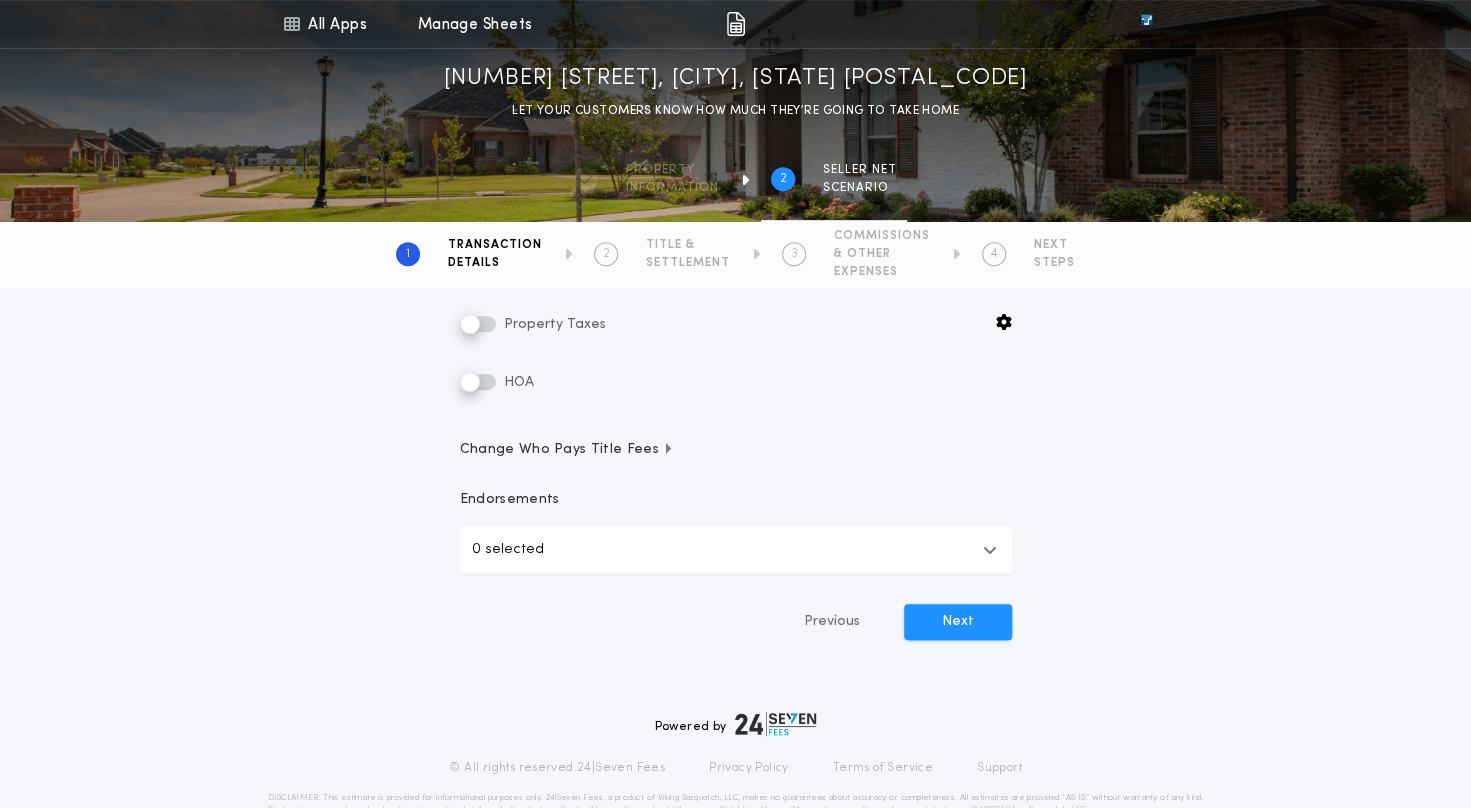 click on "Change Who Pays Title Fees" at bounding box center [567, 450] 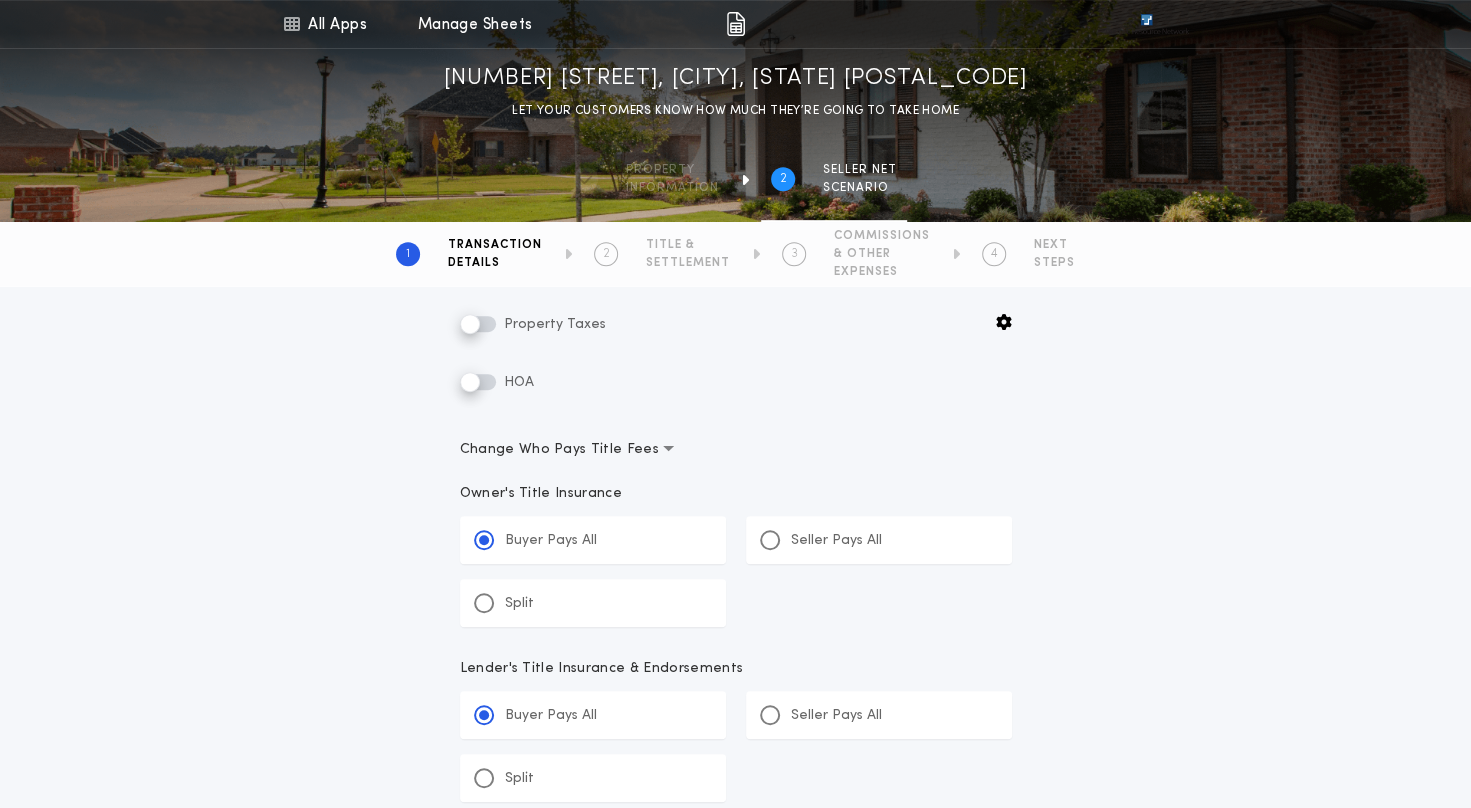 scroll, scrollTop: 600, scrollLeft: 0, axis: vertical 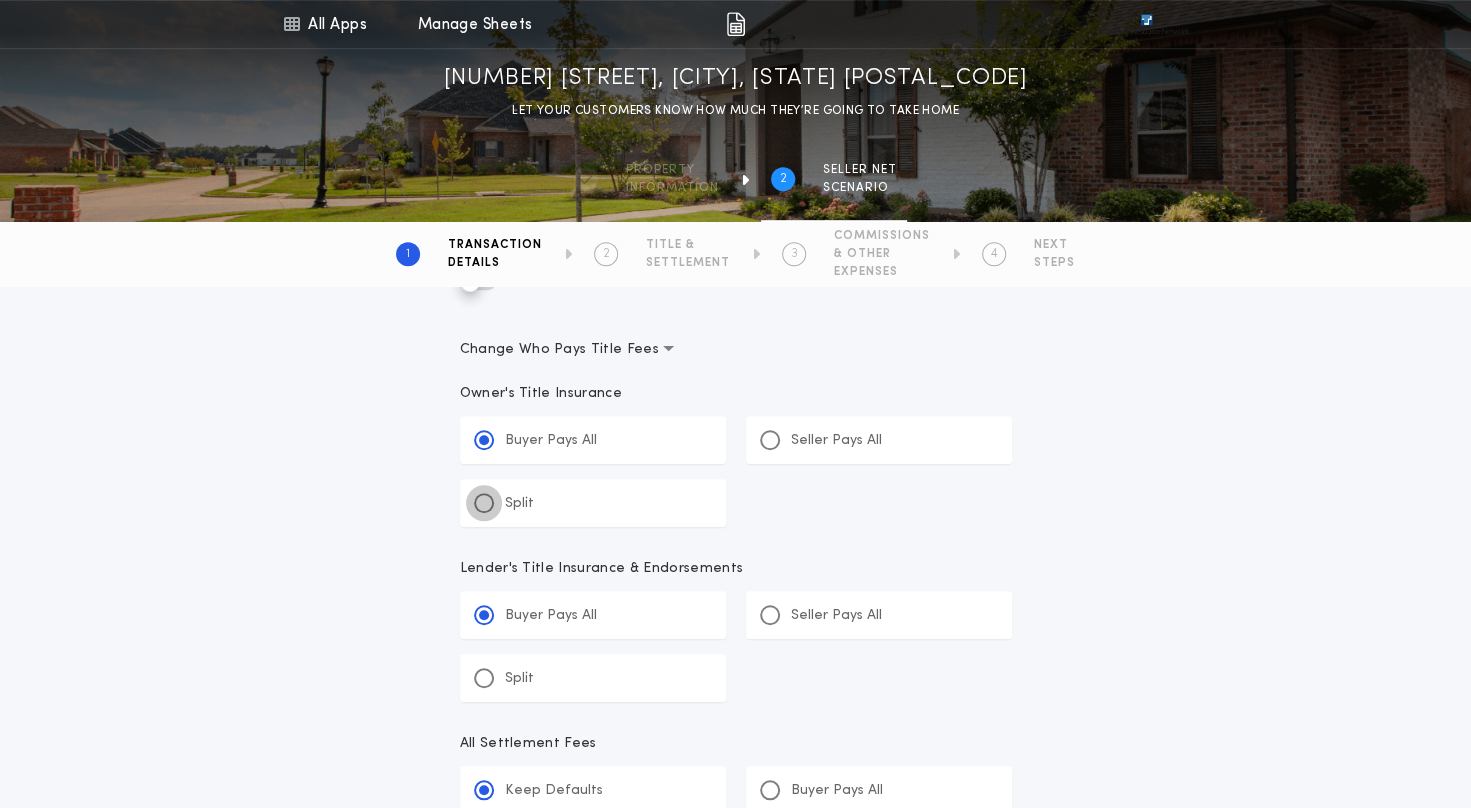 click at bounding box center [484, 503] 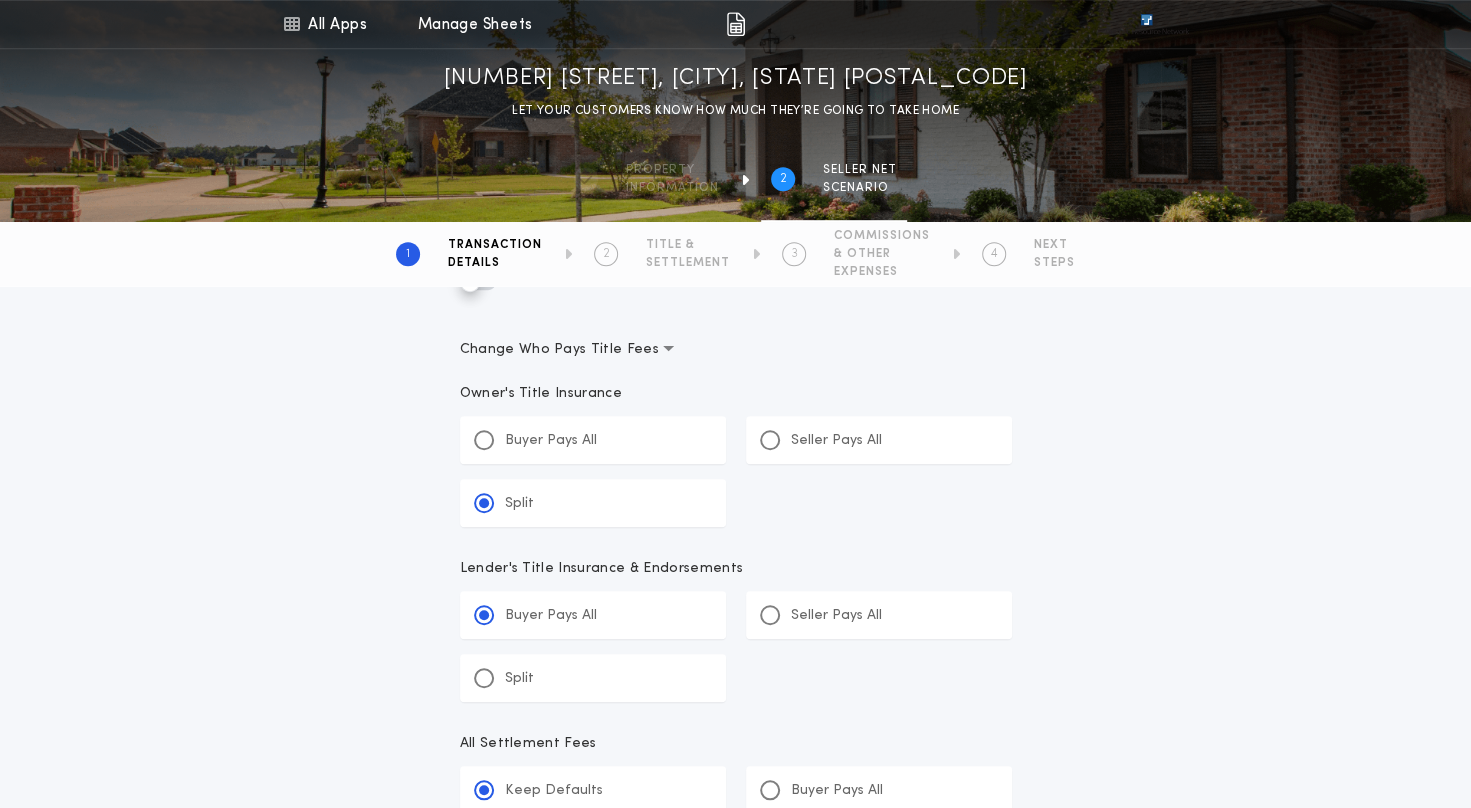 scroll, scrollTop: 700, scrollLeft: 0, axis: vertical 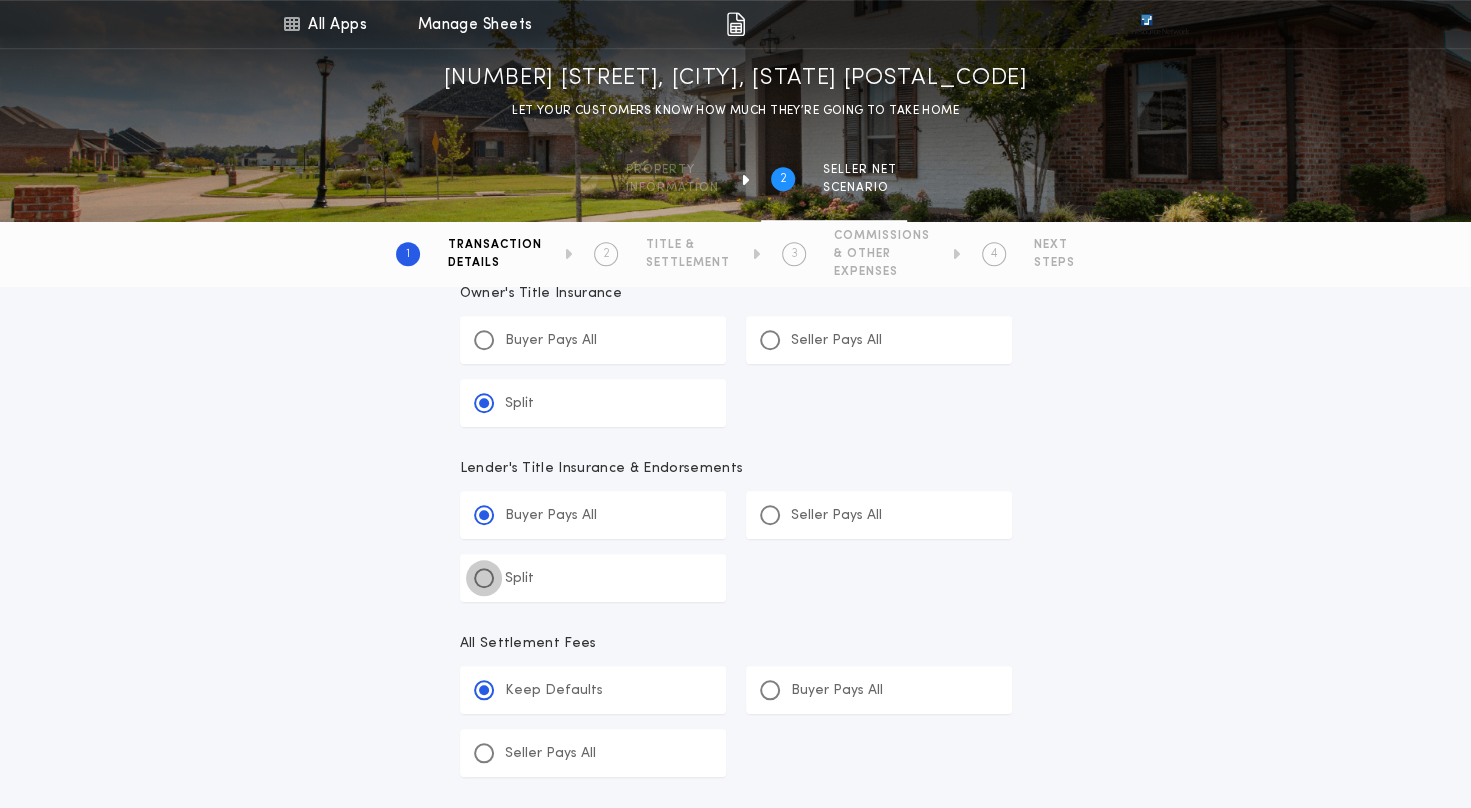 click at bounding box center (484, 578) 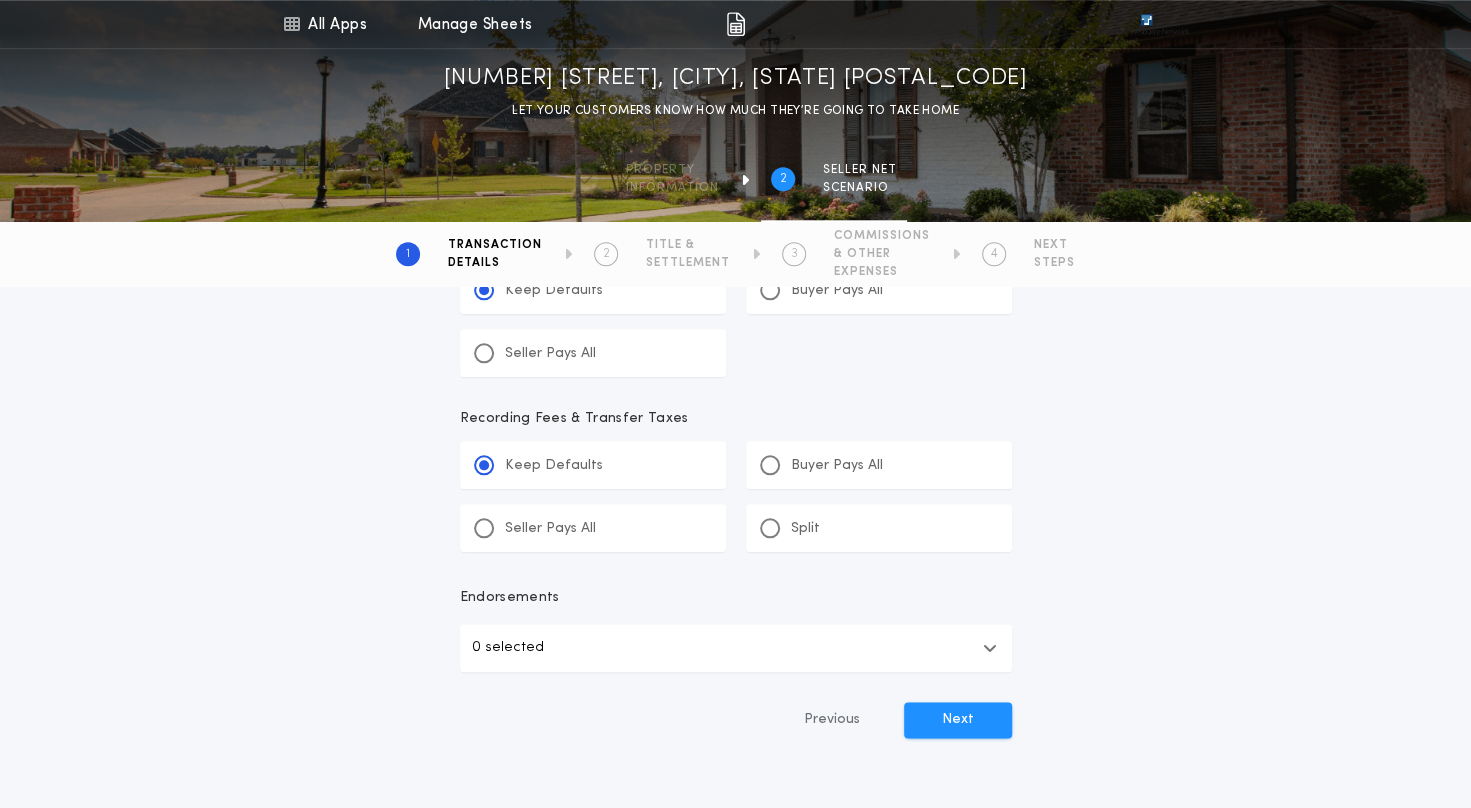 scroll, scrollTop: 1200, scrollLeft: 0, axis: vertical 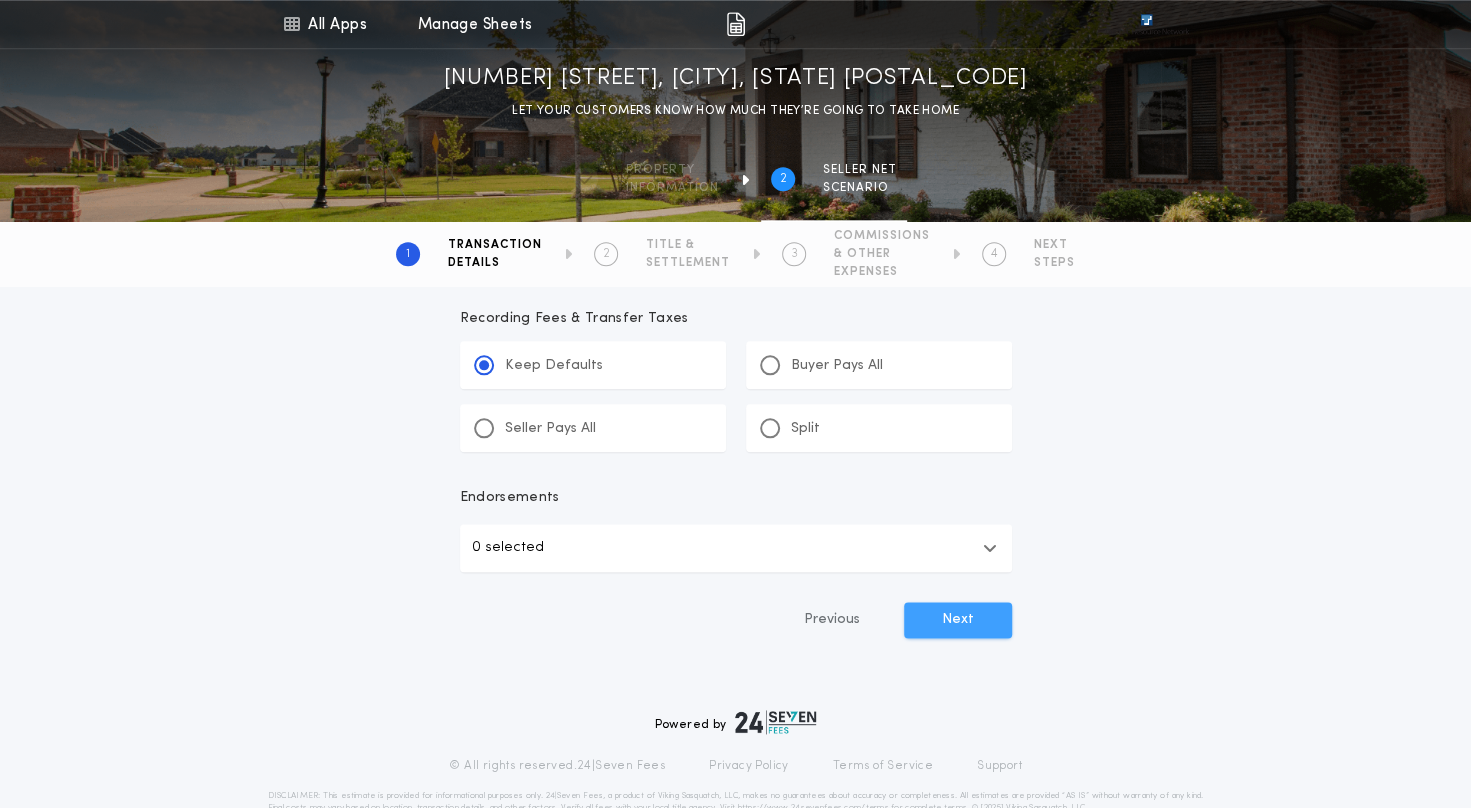 click on "Next" at bounding box center [958, 620] 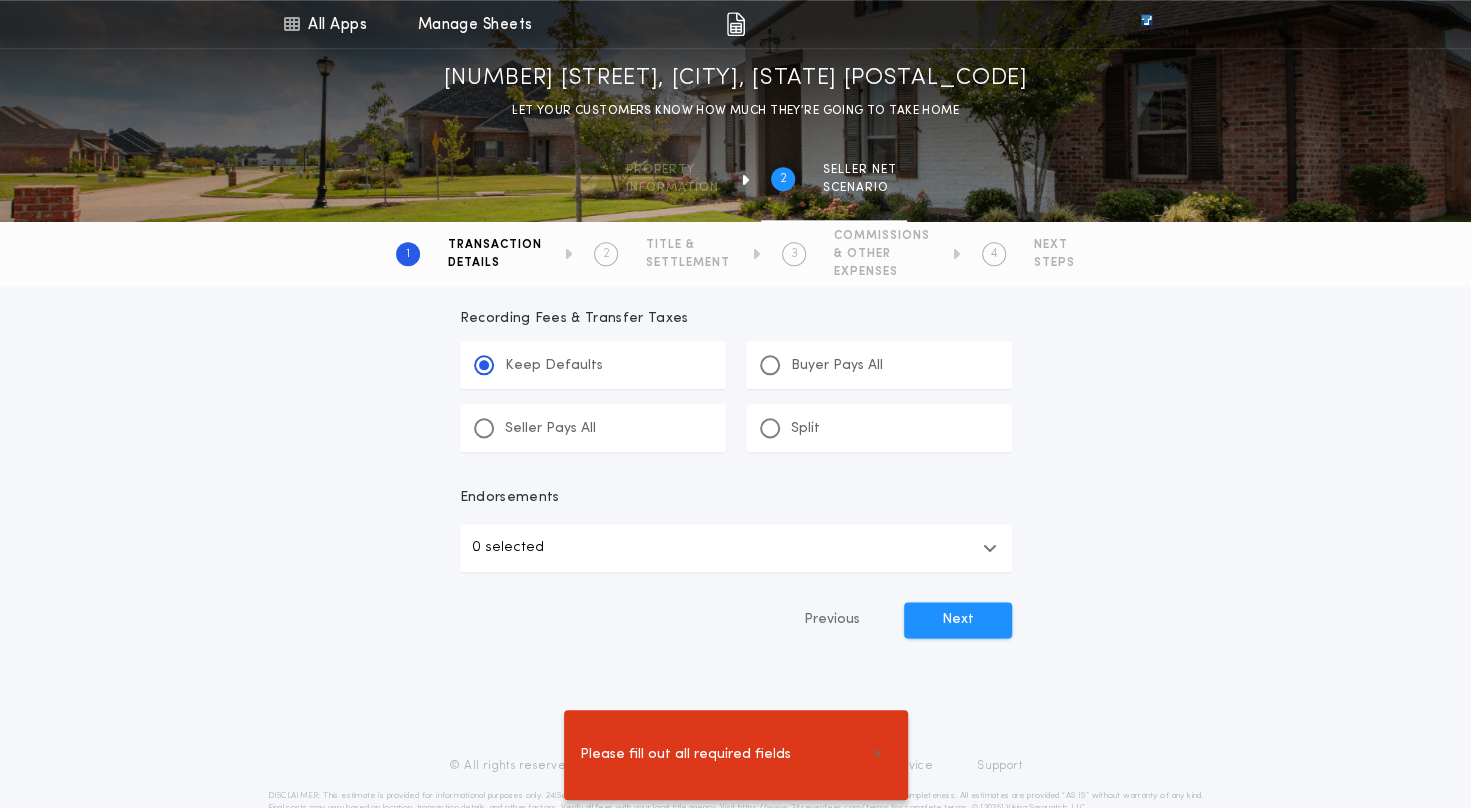 scroll, scrollTop: 1274, scrollLeft: 0, axis: vertical 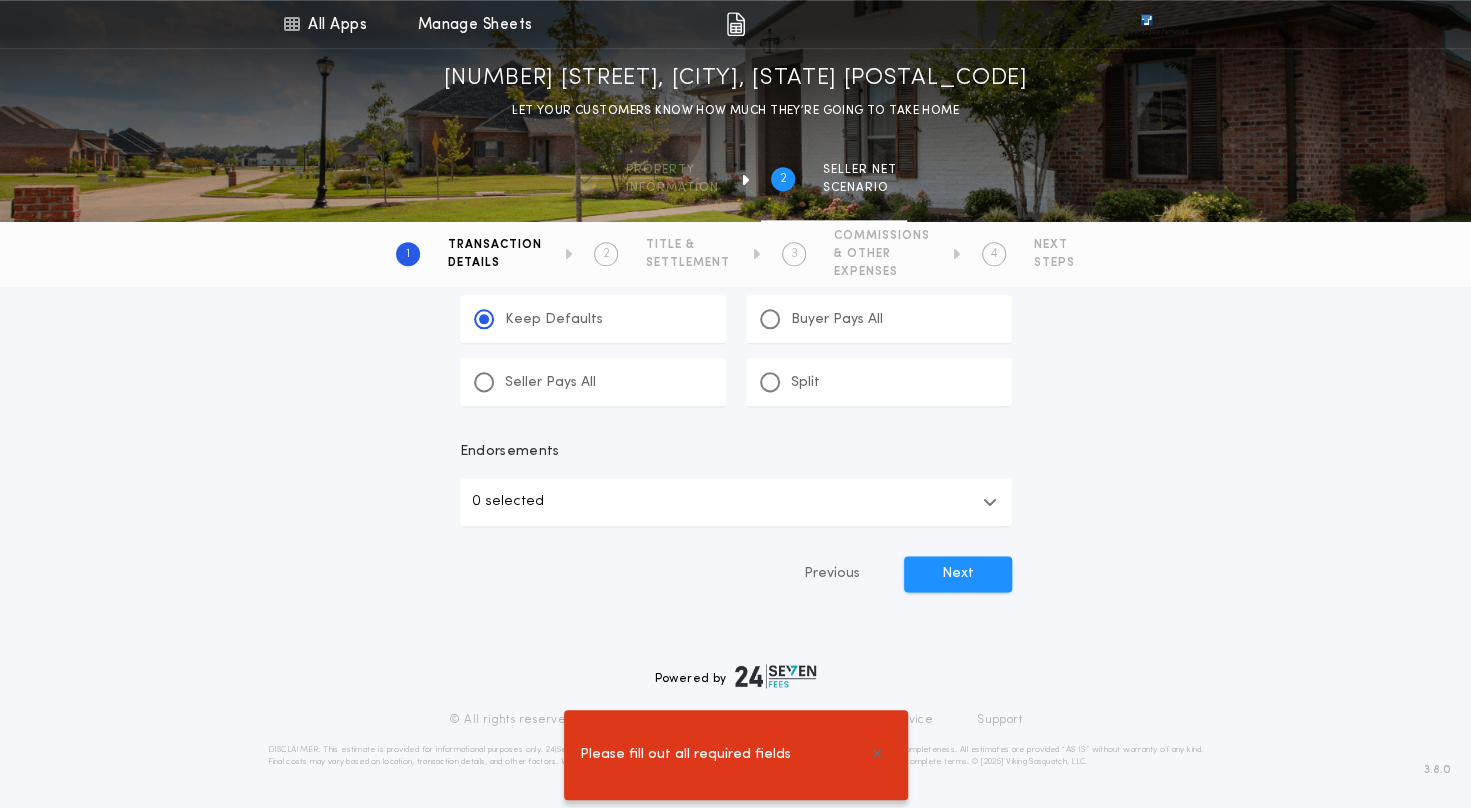 click on "0 selected" at bounding box center (736, 502) 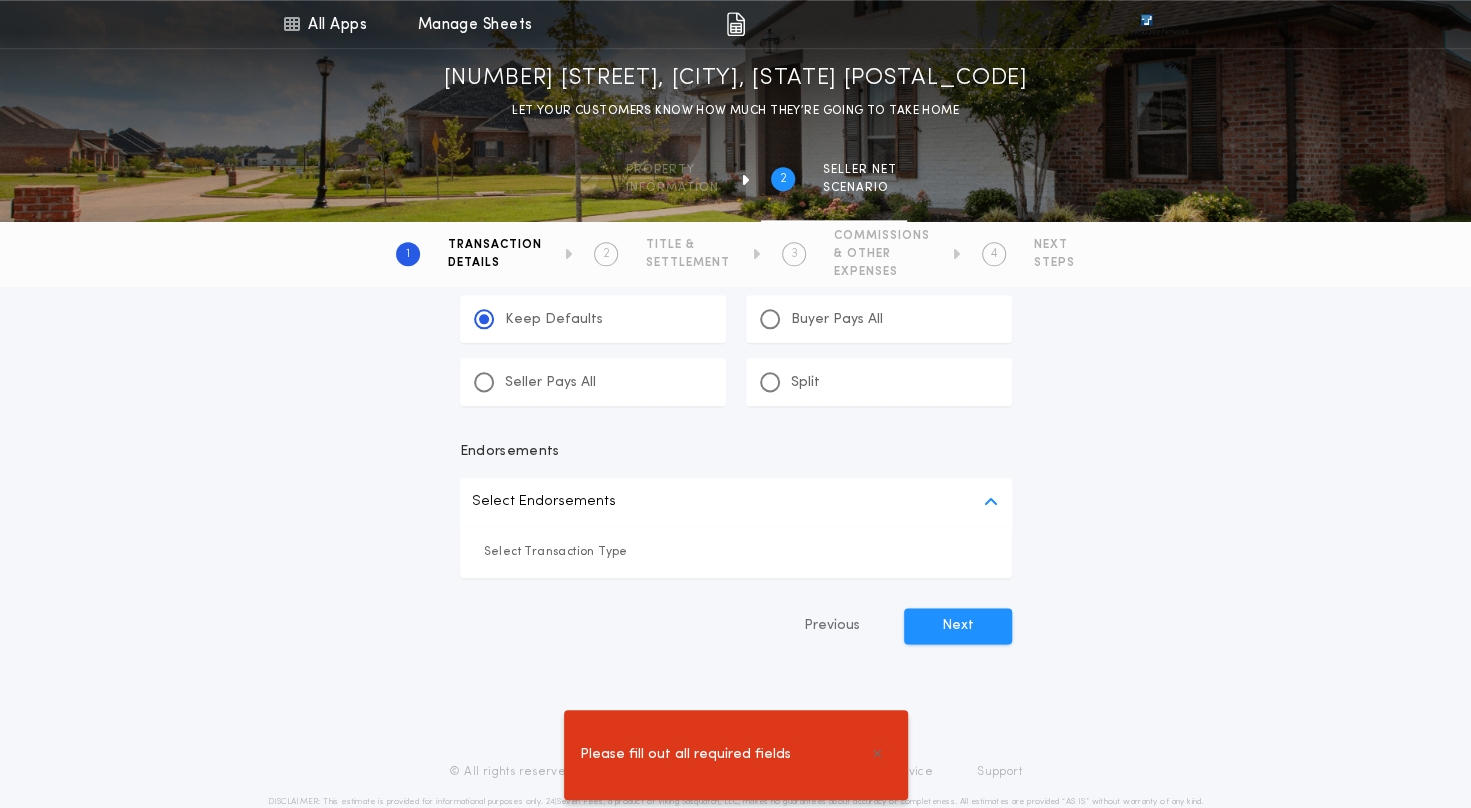 click on "Select Endorsements" at bounding box center [736, 502] 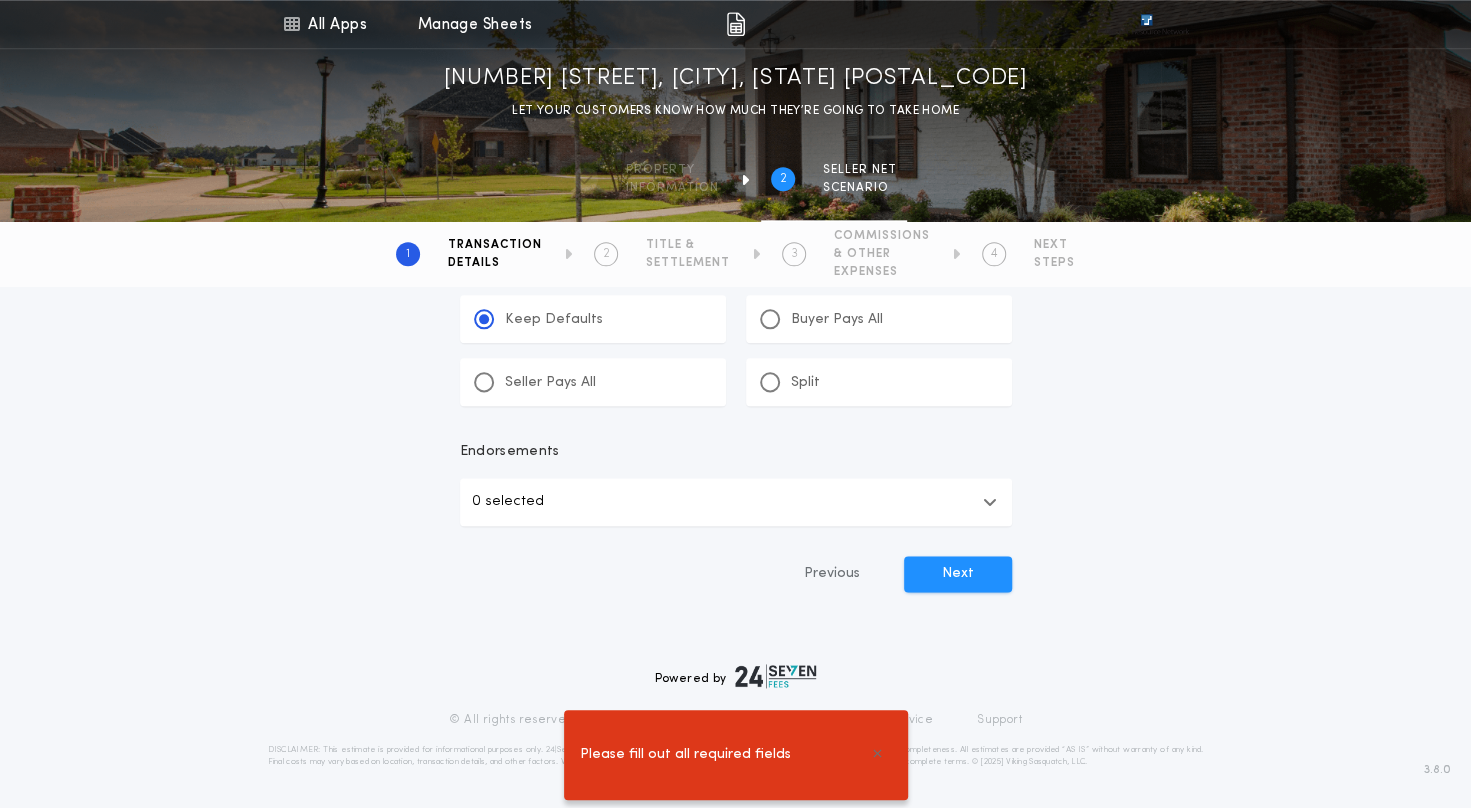 click on "0 selected" at bounding box center (736, 502) 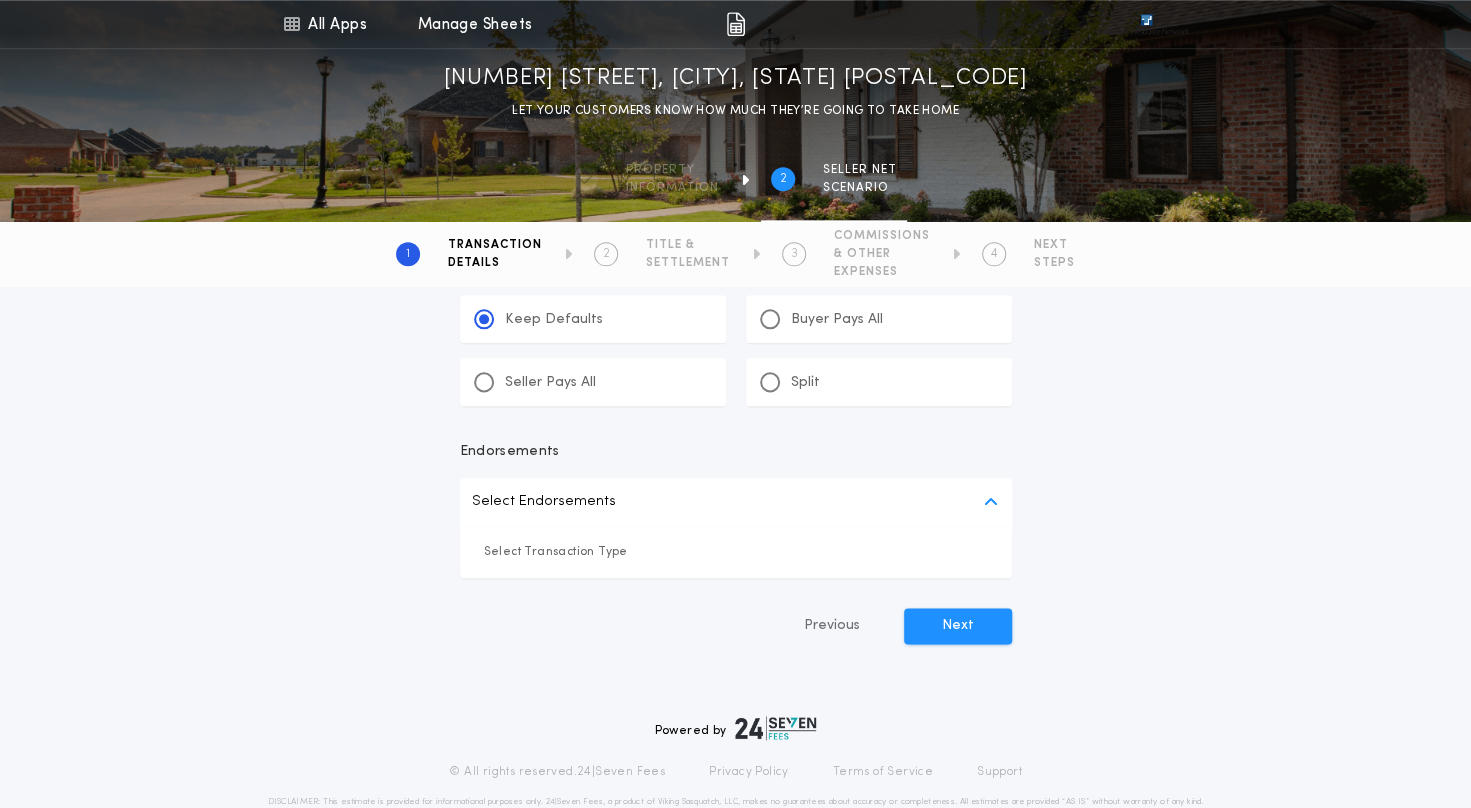 click on "Select Transaction Type" at bounding box center (736, 552) 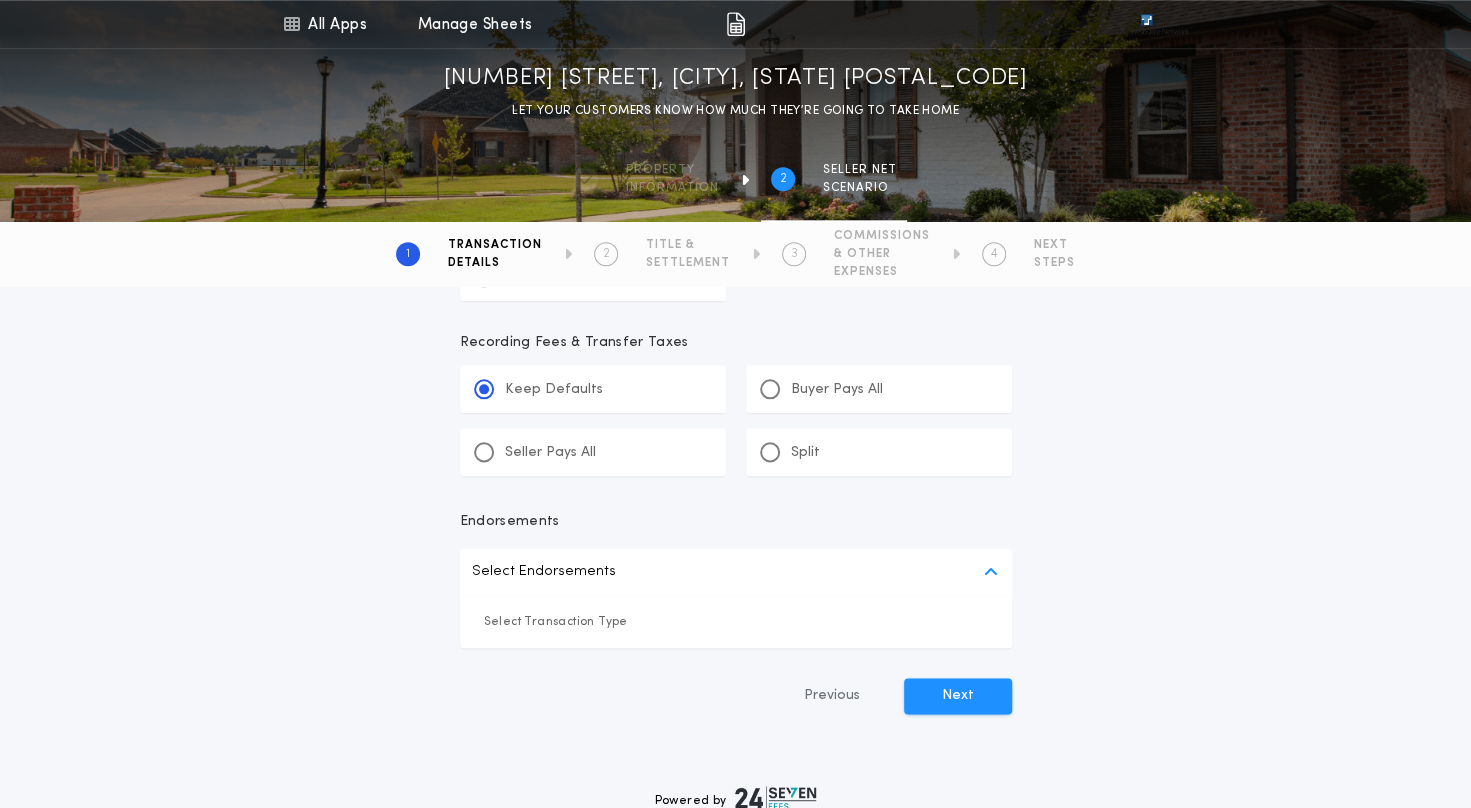 scroll, scrollTop: 1174, scrollLeft: 0, axis: vertical 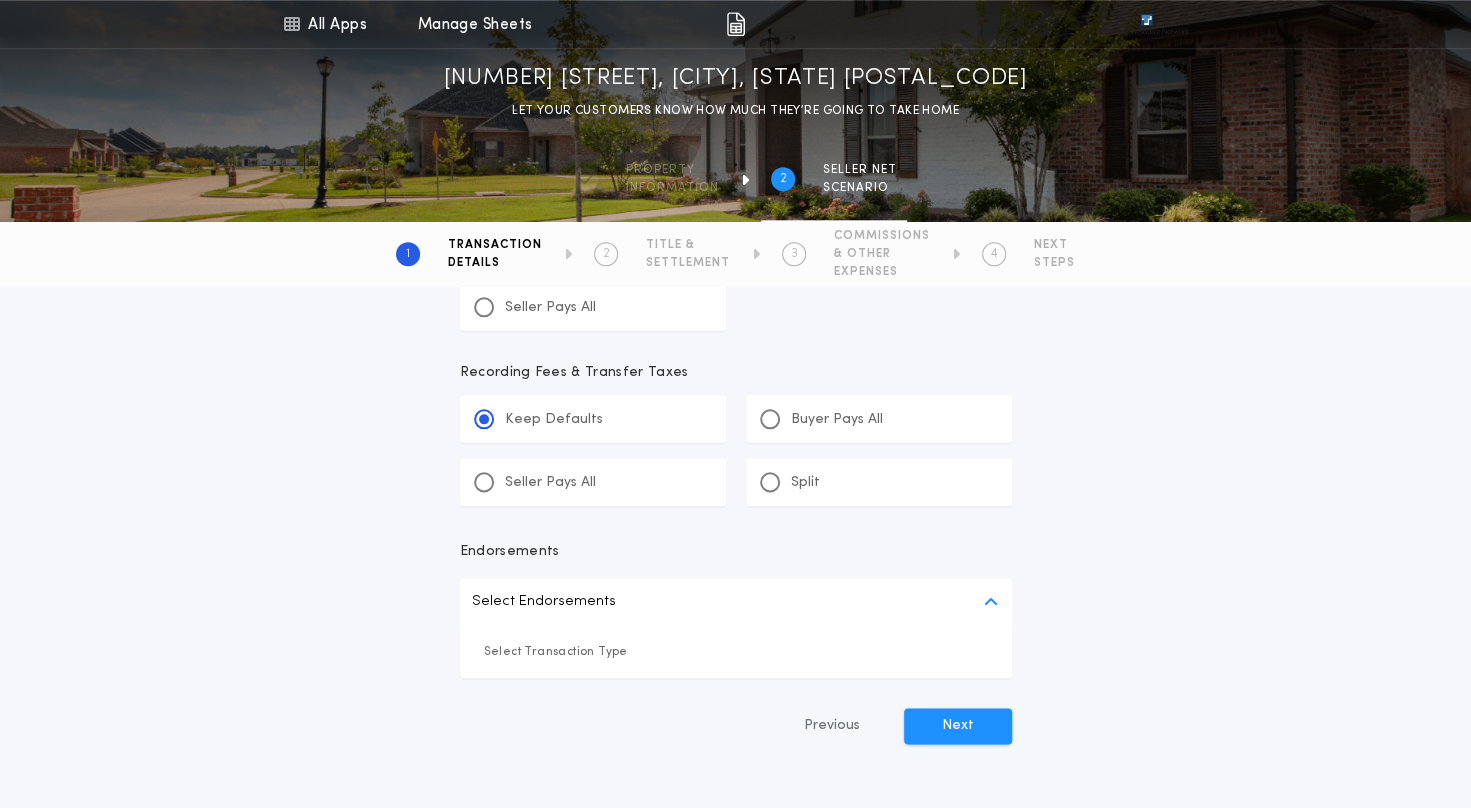 click on "Split" at bounding box center (790, 482) 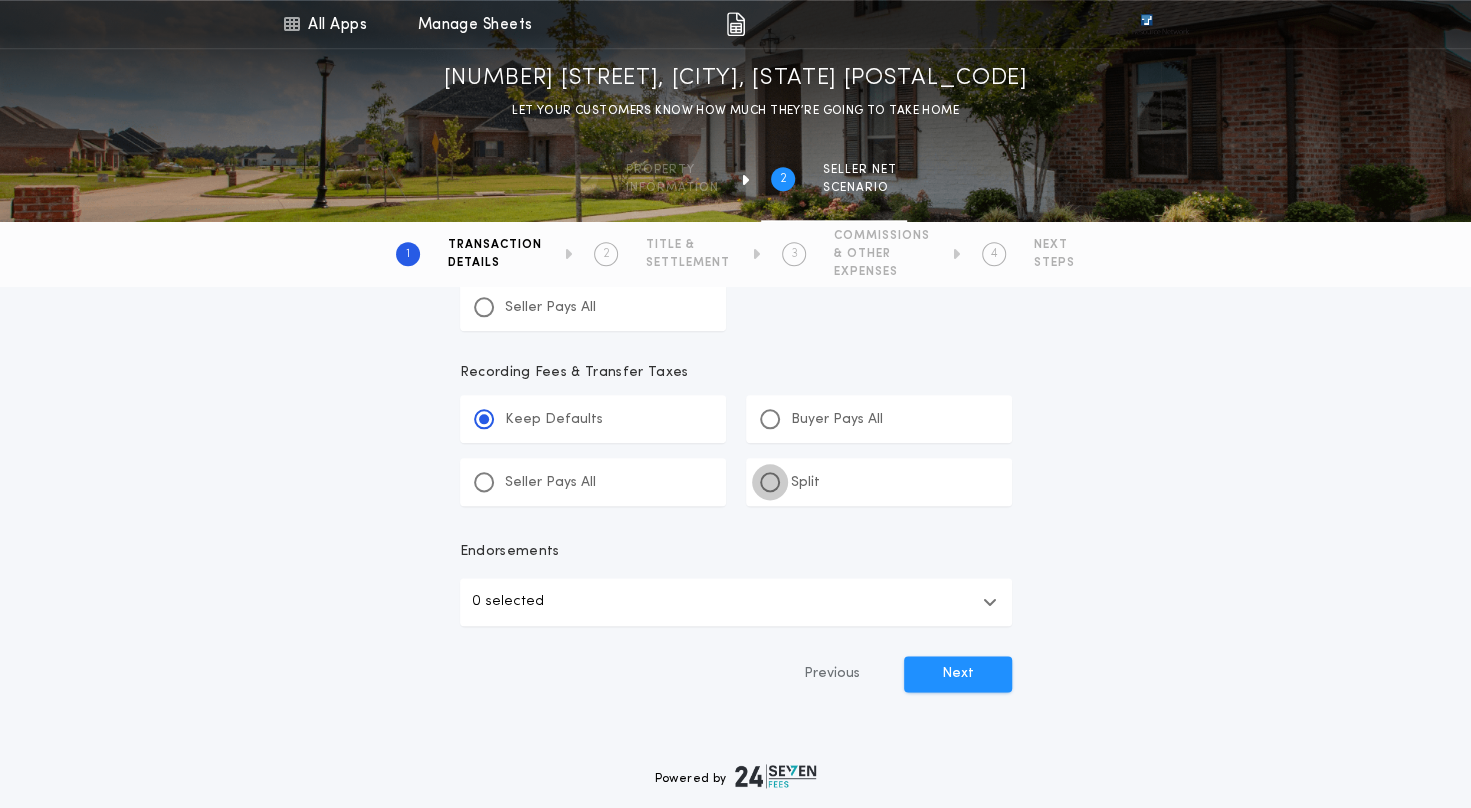 click at bounding box center (770, 482) 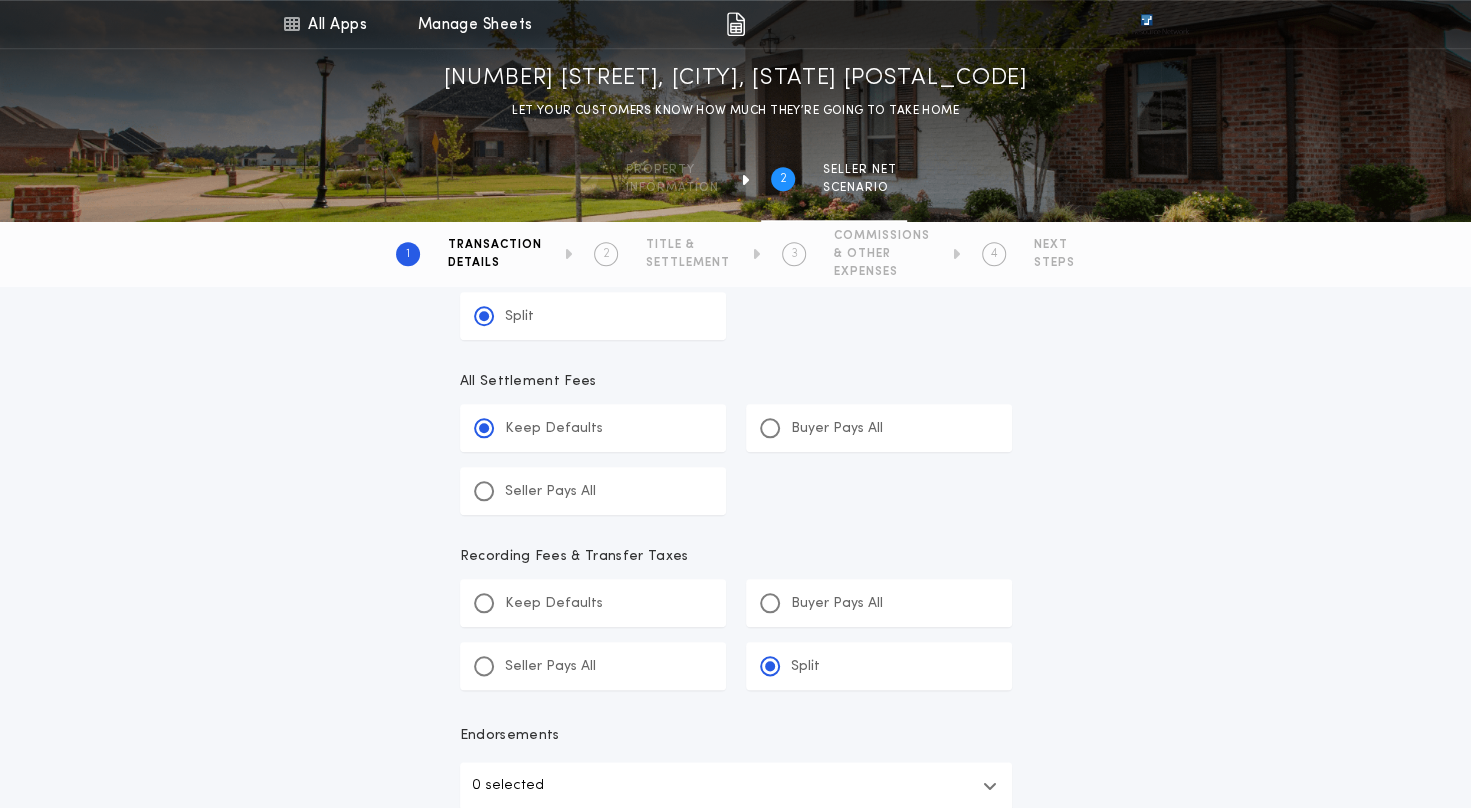 scroll, scrollTop: 1274, scrollLeft: 0, axis: vertical 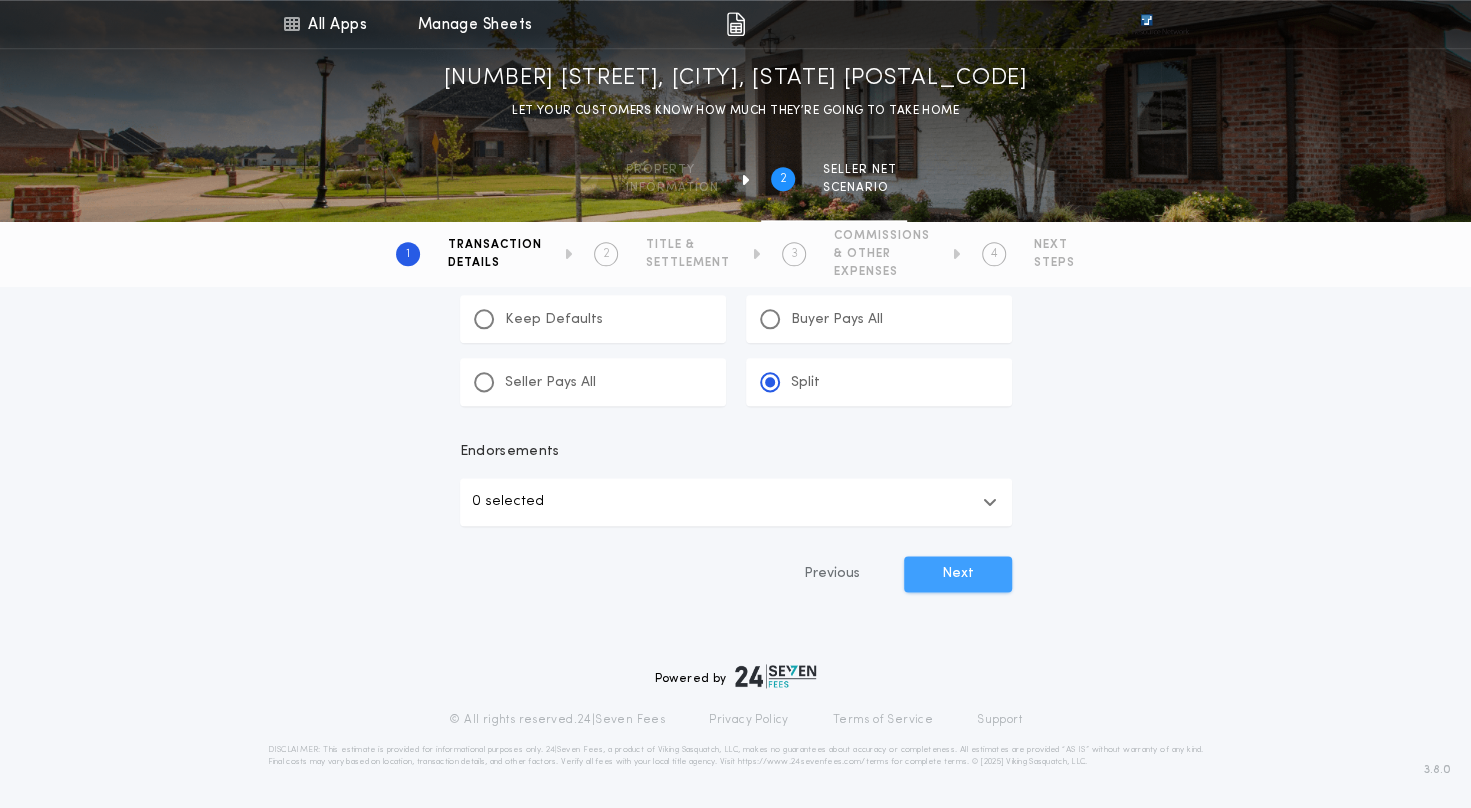click on "Next" at bounding box center (958, 574) 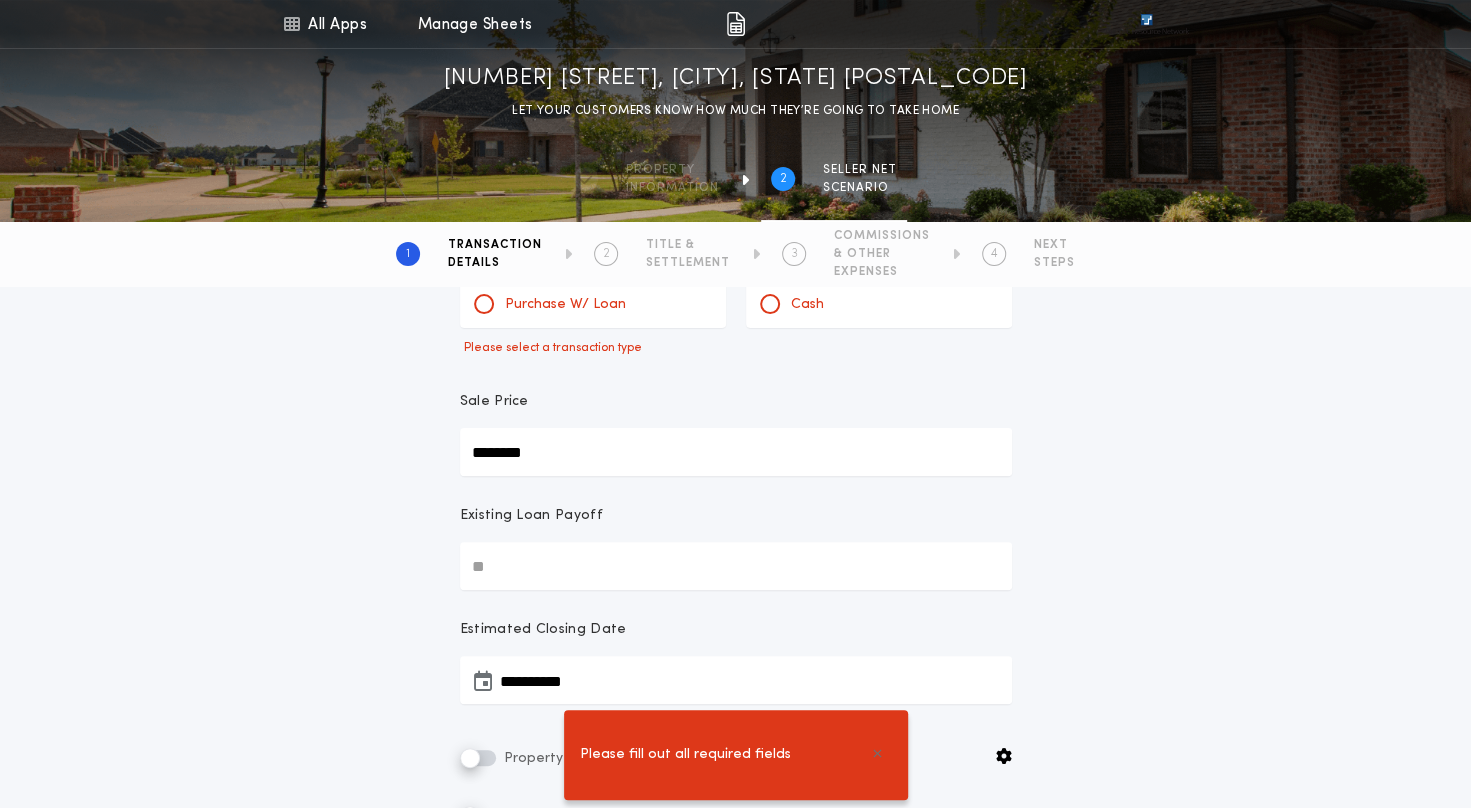 scroll, scrollTop: 0, scrollLeft: 0, axis: both 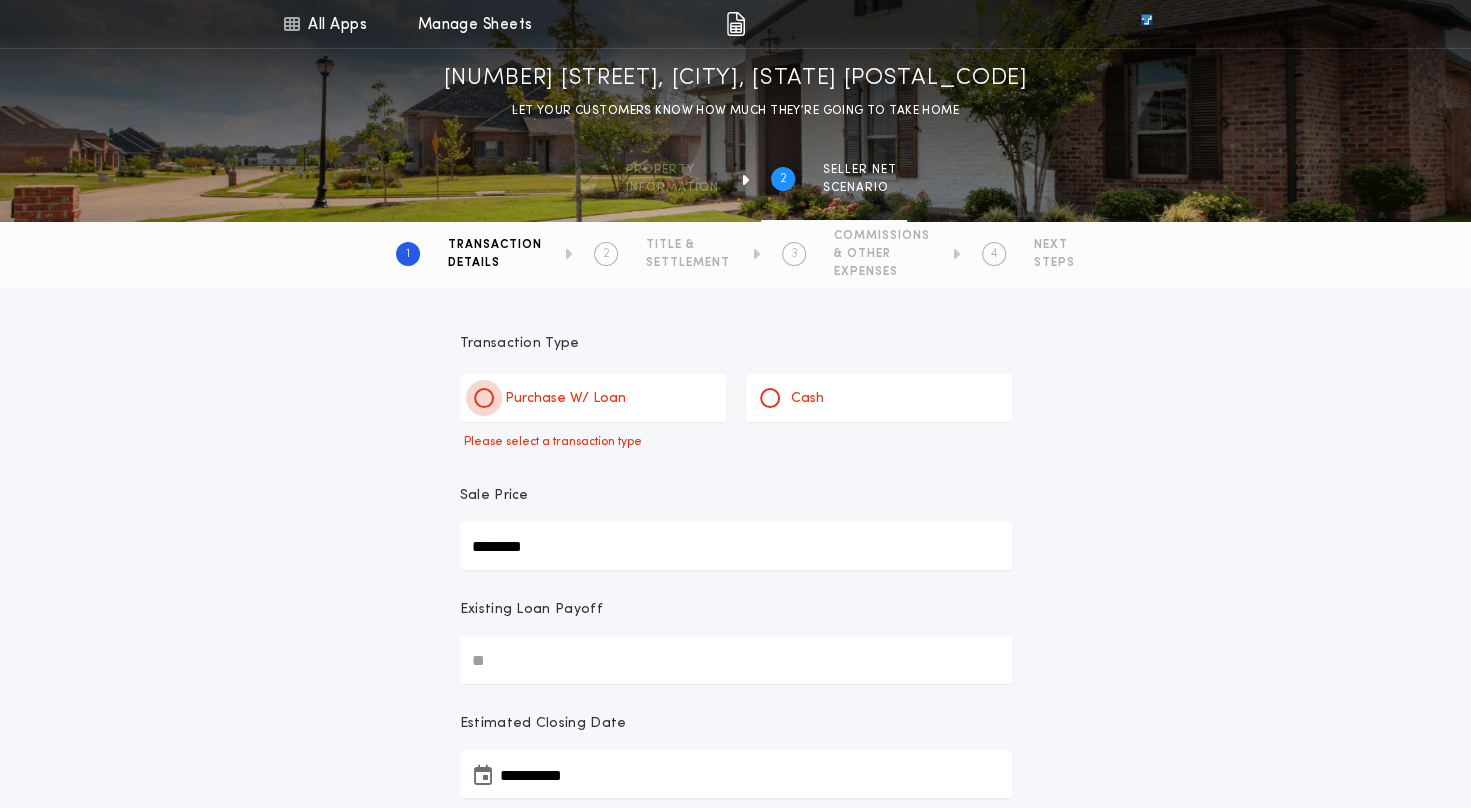 click at bounding box center (484, 398) 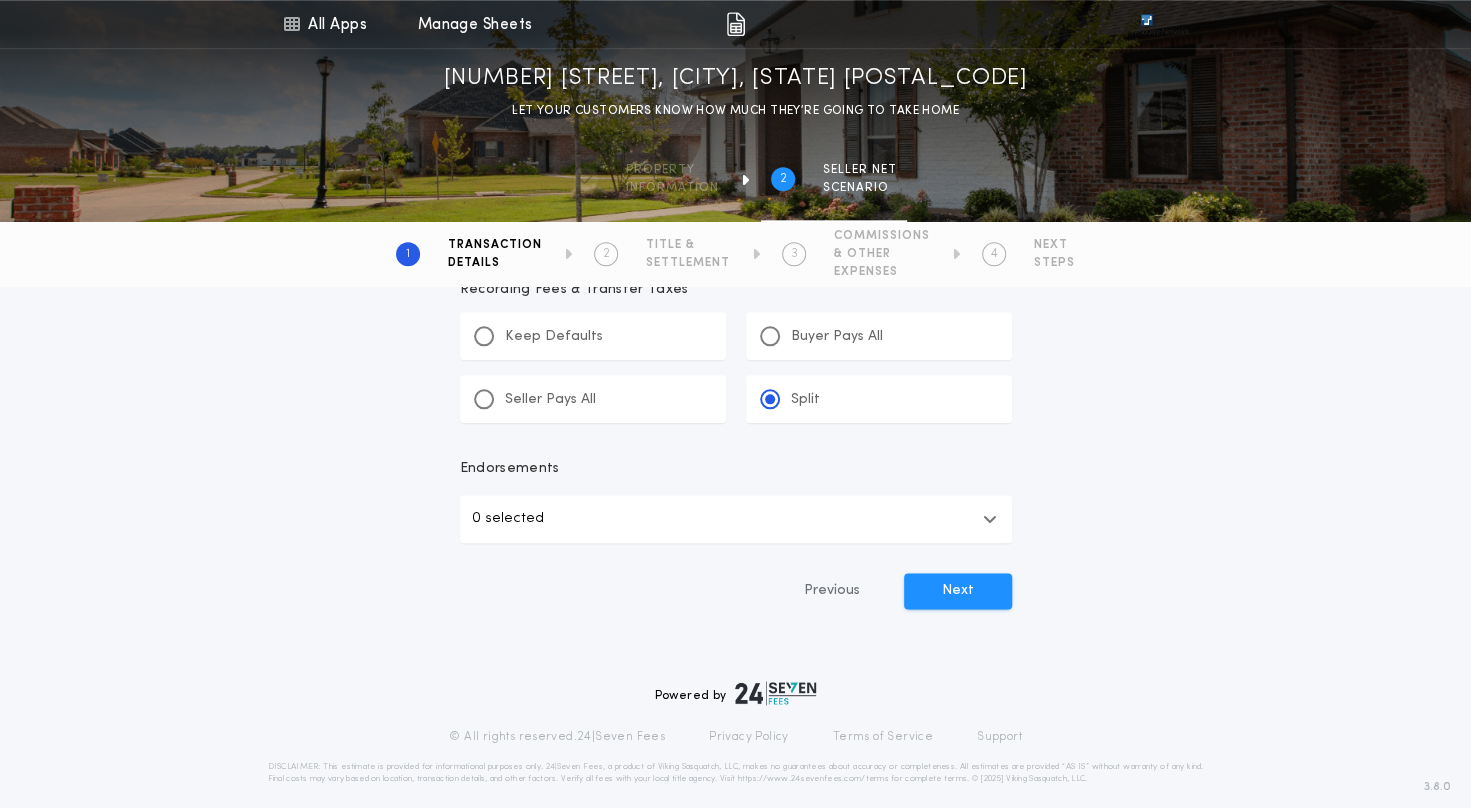 scroll, scrollTop: 1246, scrollLeft: 0, axis: vertical 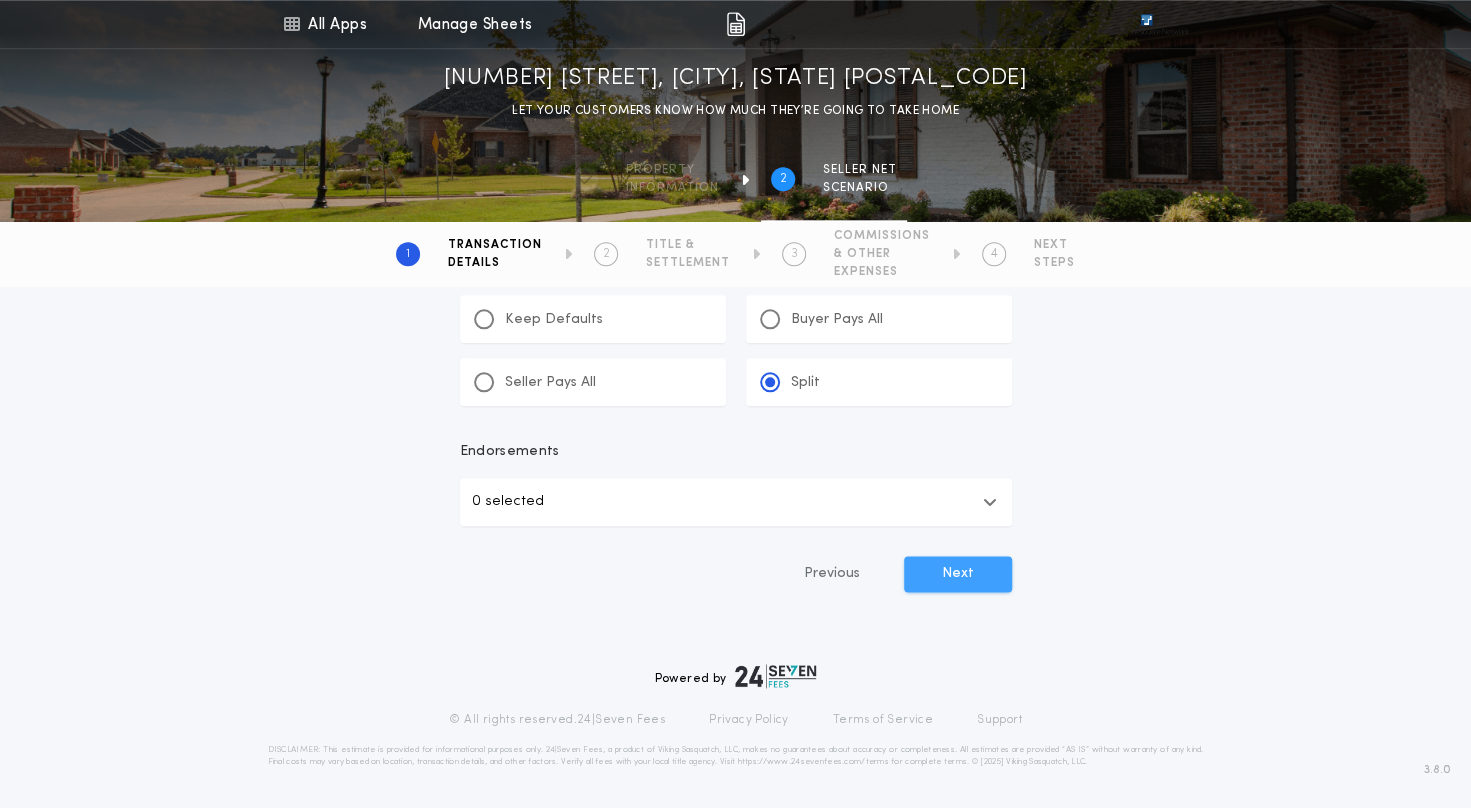 click on "Next" at bounding box center (958, 574) 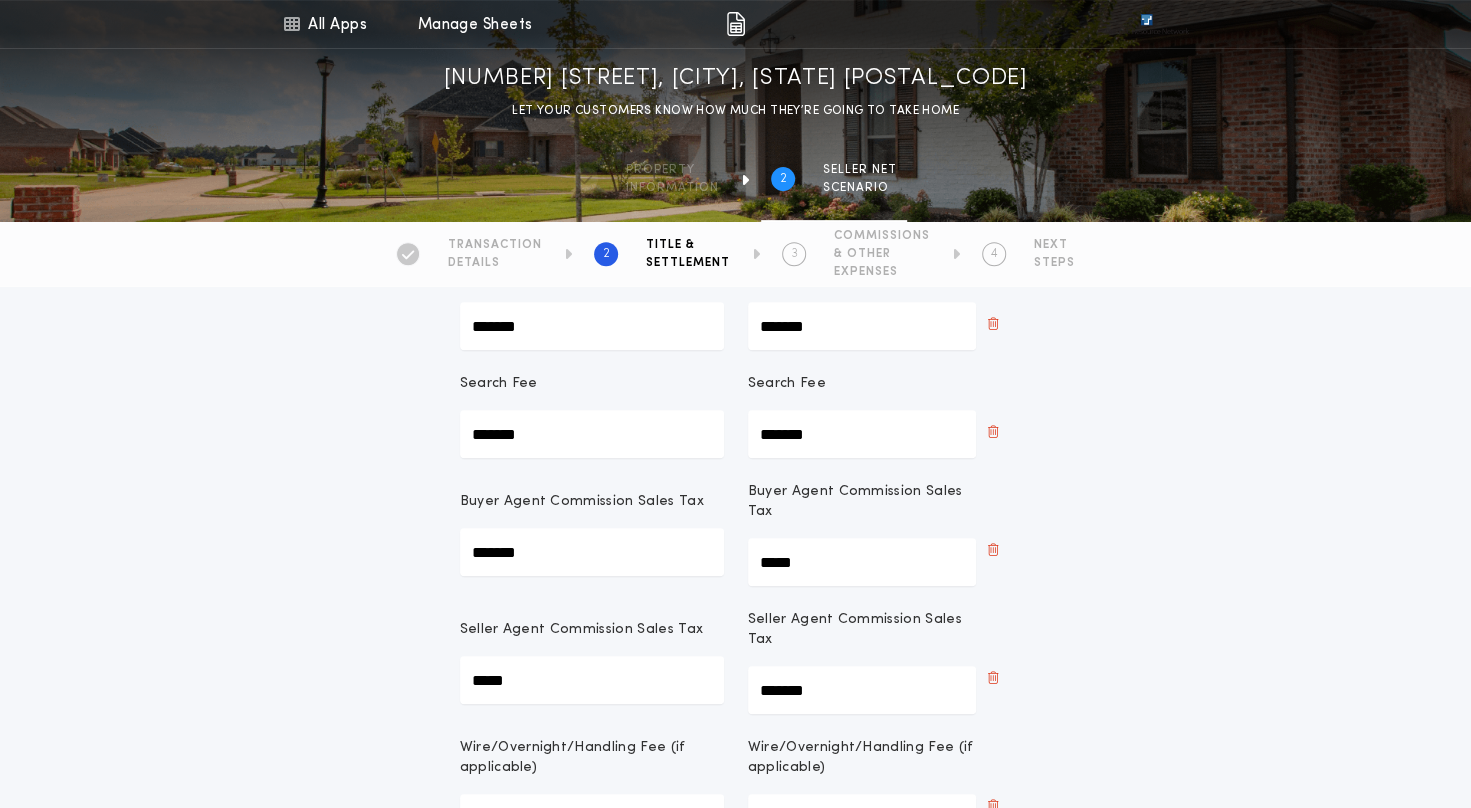 scroll, scrollTop: 400, scrollLeft: 0, axis: vertical 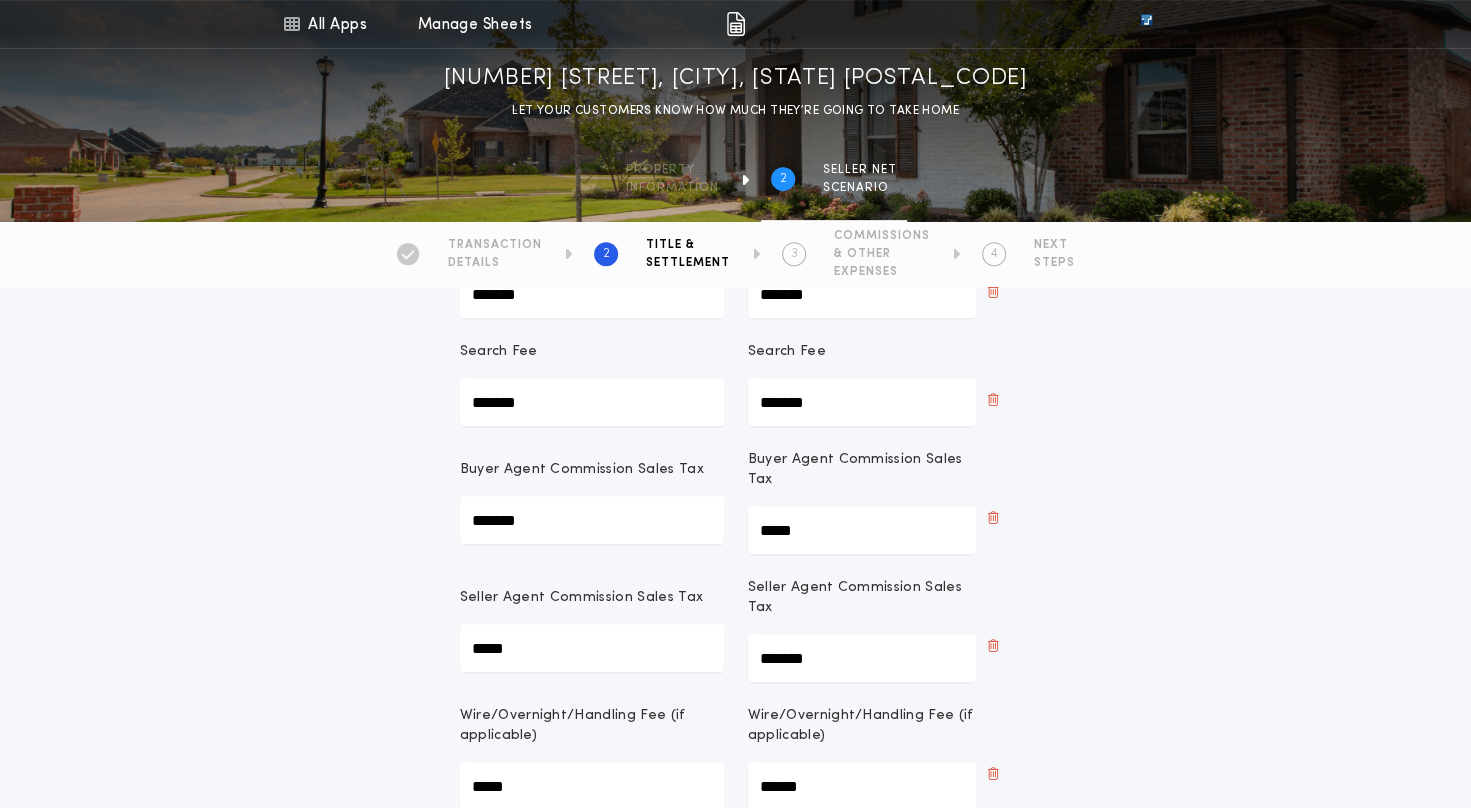 click on "*******" at bounding box center [592, 520] 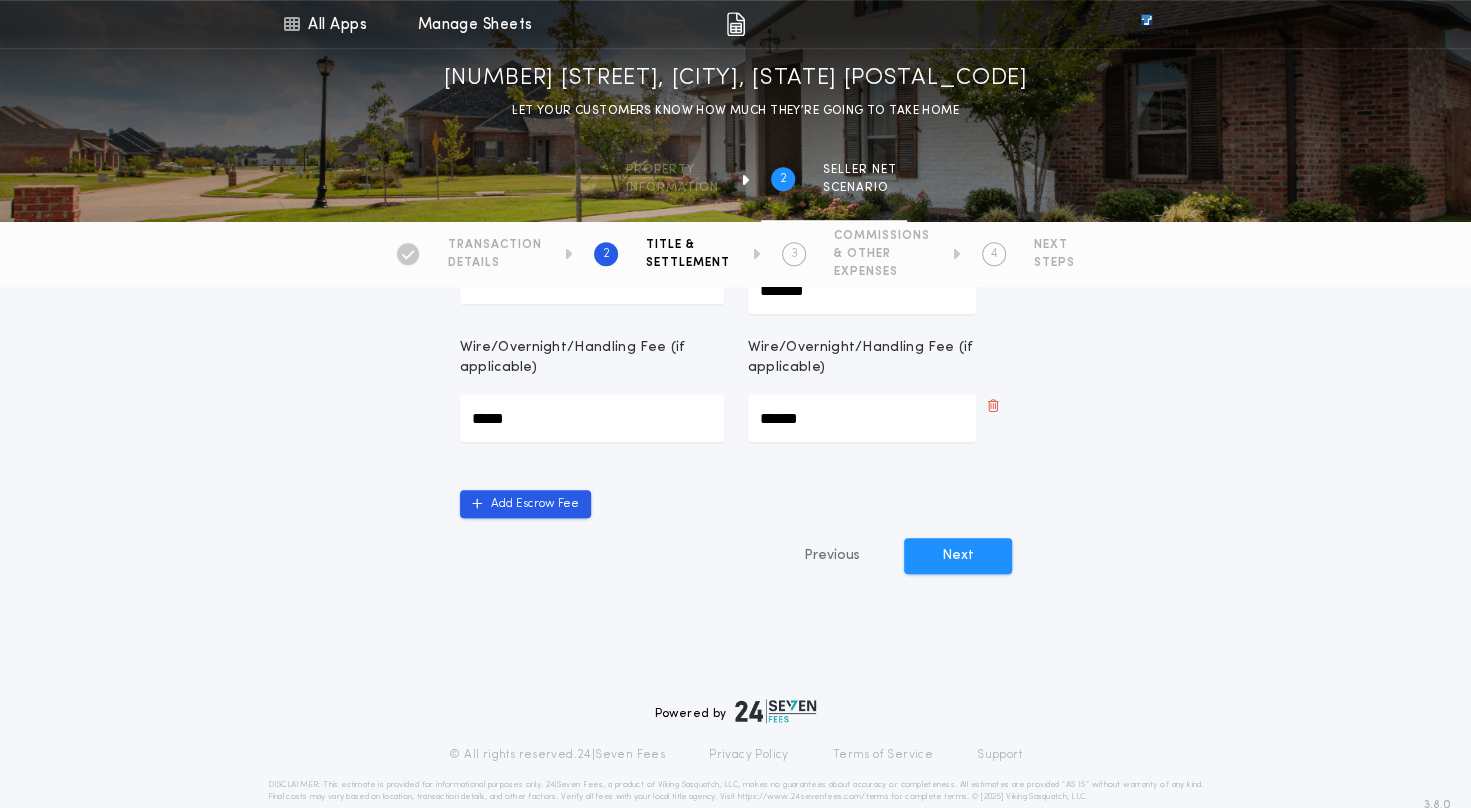 scroll, scrollTop: 800, scrollLeft: 0, axis: vertical 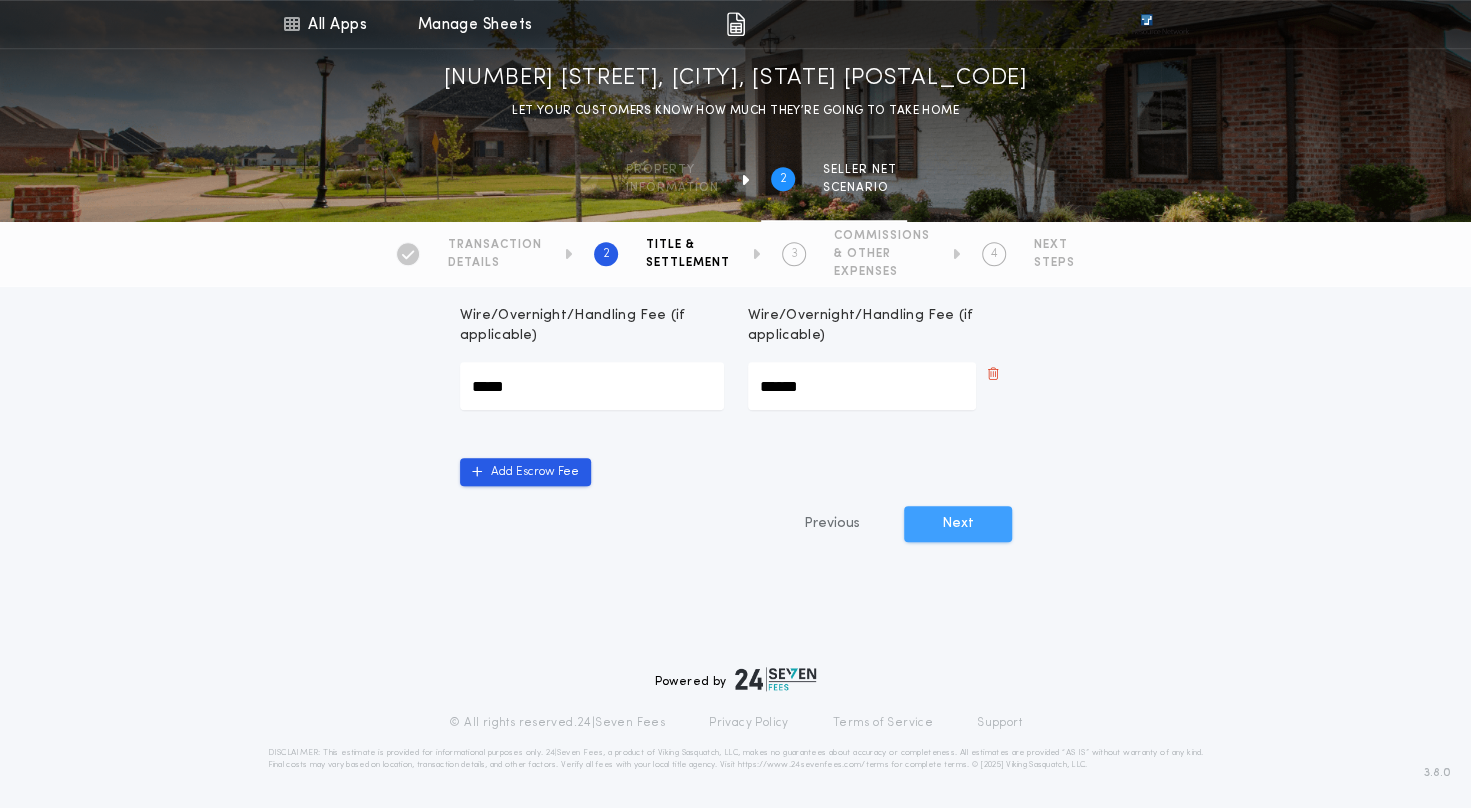 click on "Next" at bounding box center [958, 524] 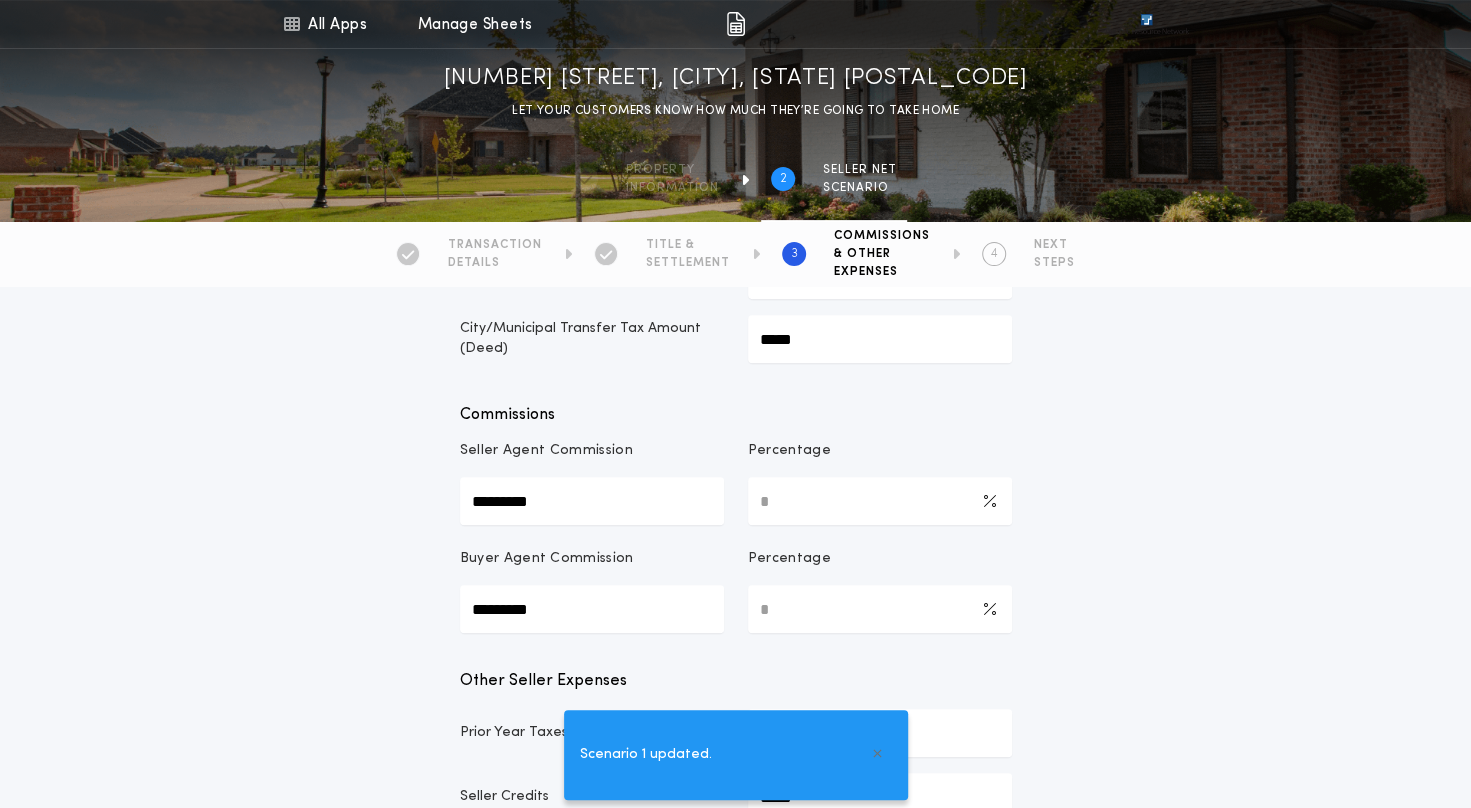 scroll, scrollTop: 300, scrollLeft: 0, axis: vertical 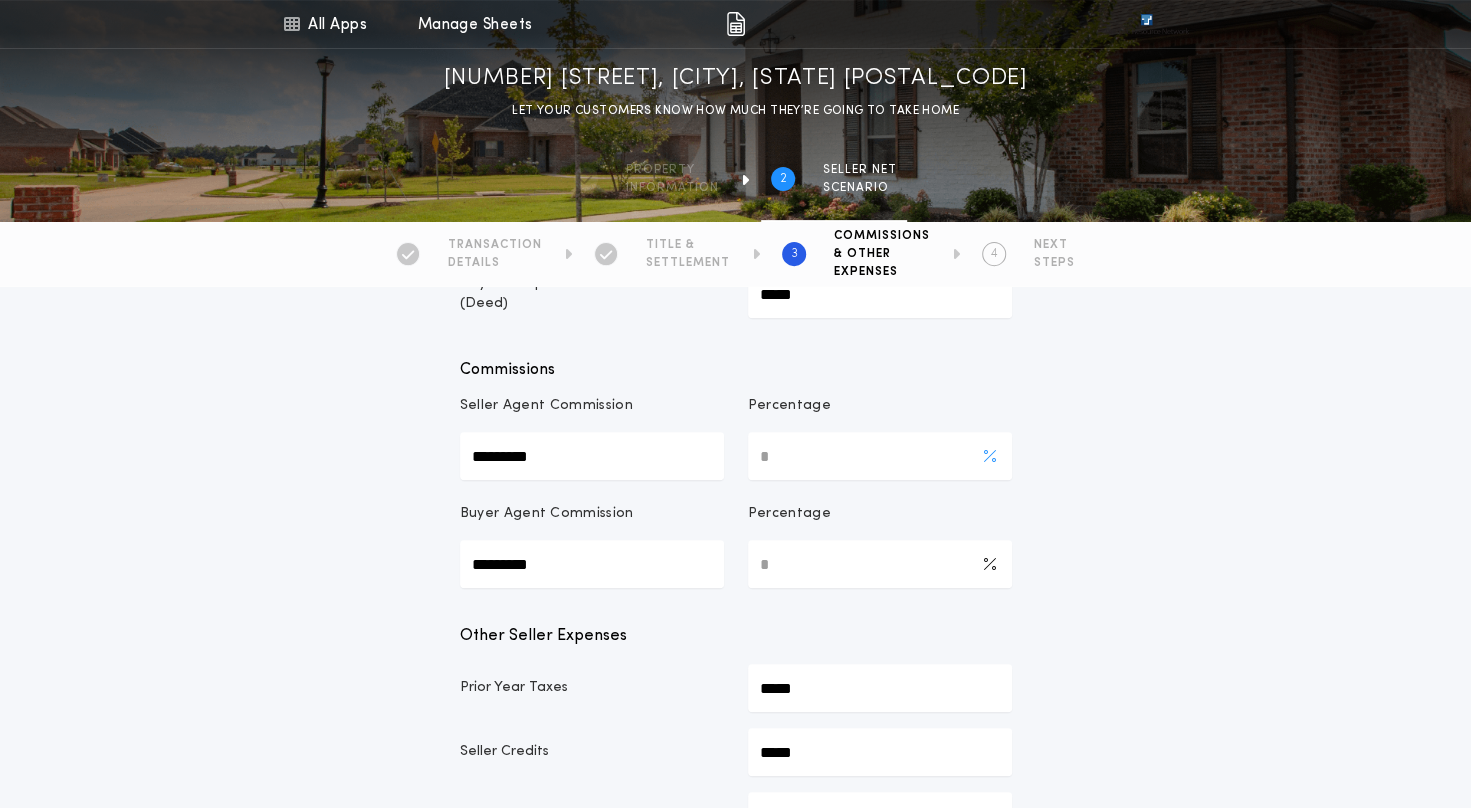 click on "*" at bounding box center [880, 456] 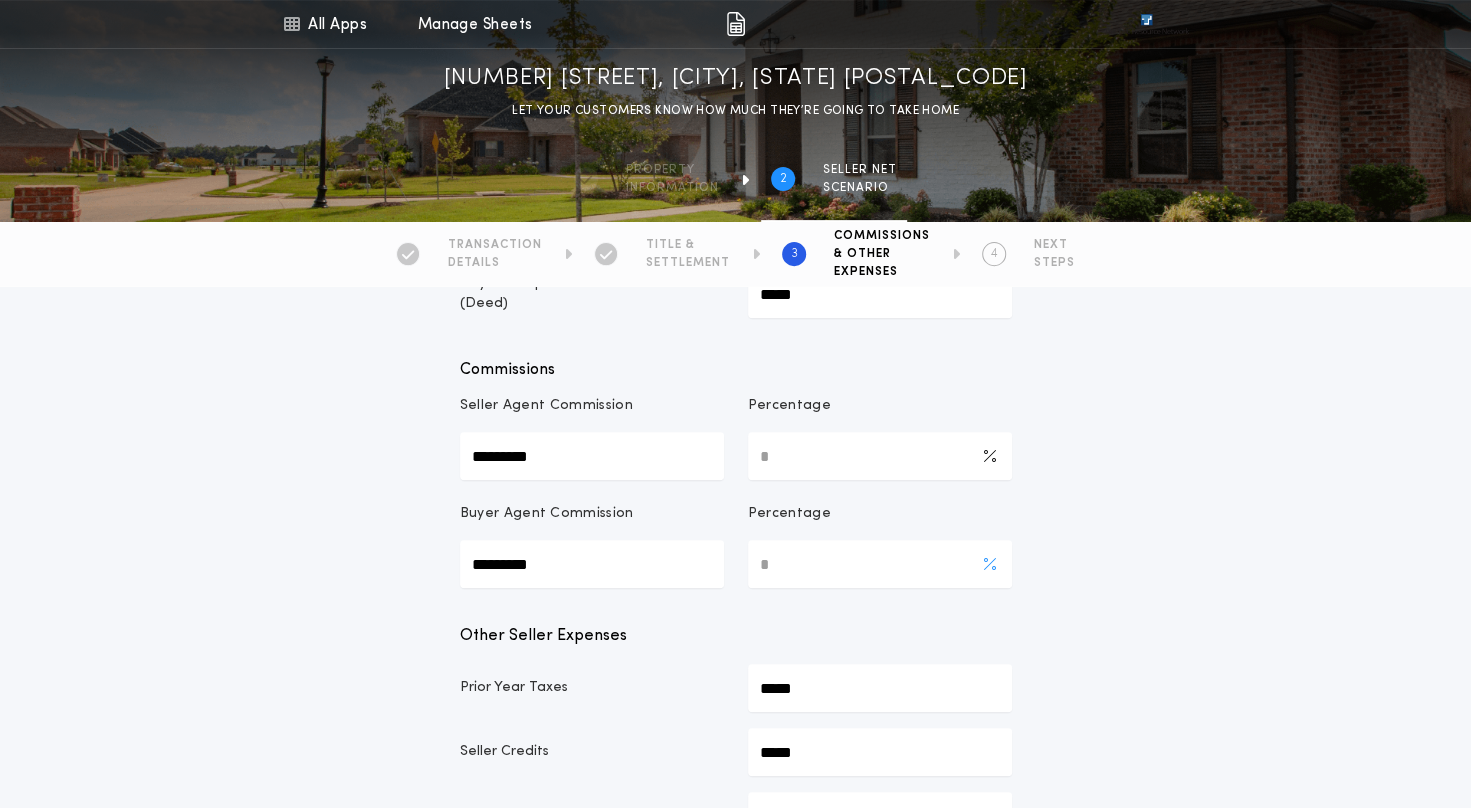 type on "****" 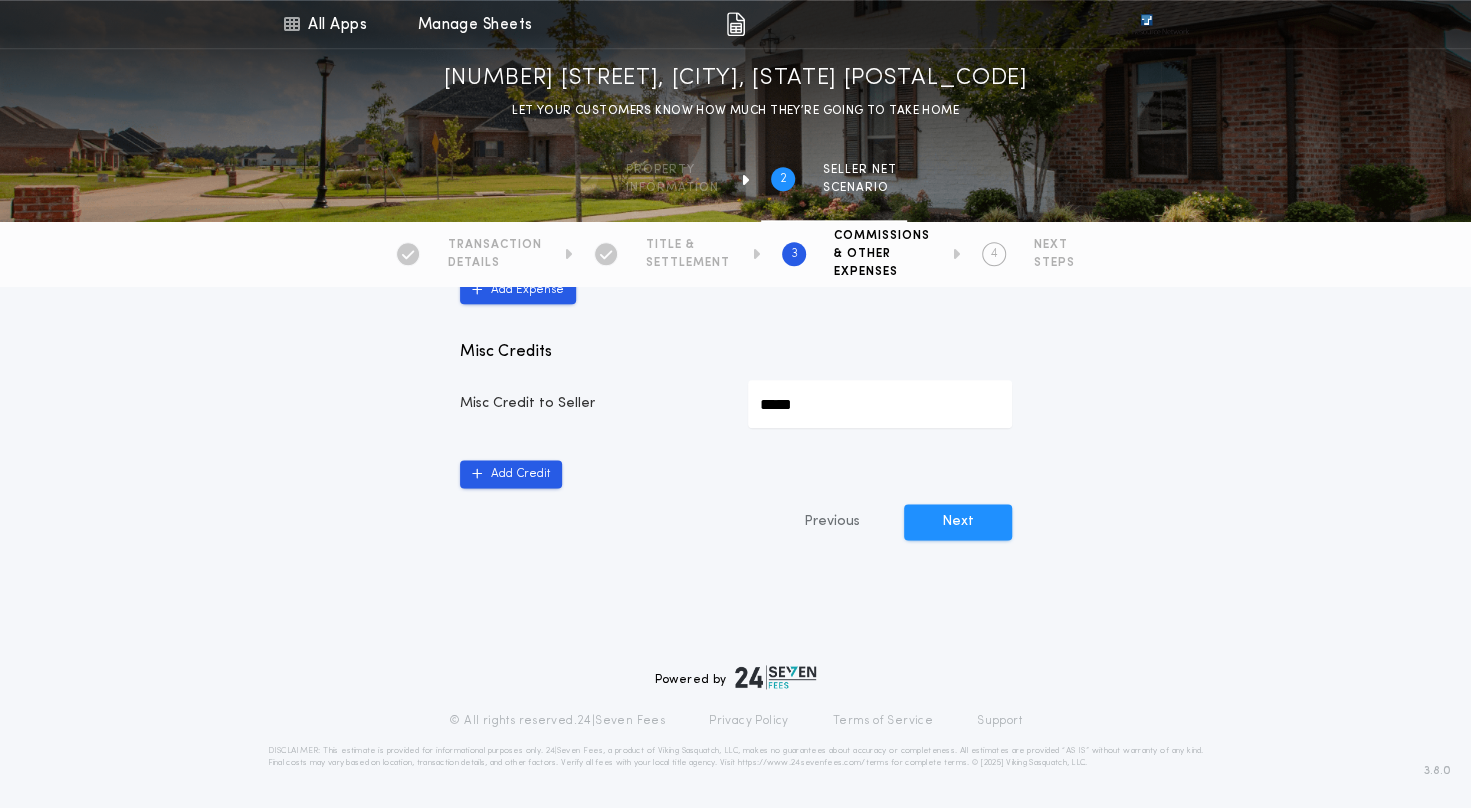 scroll, scrollTop: 1217, scrollLeft: 0, axis: vertical 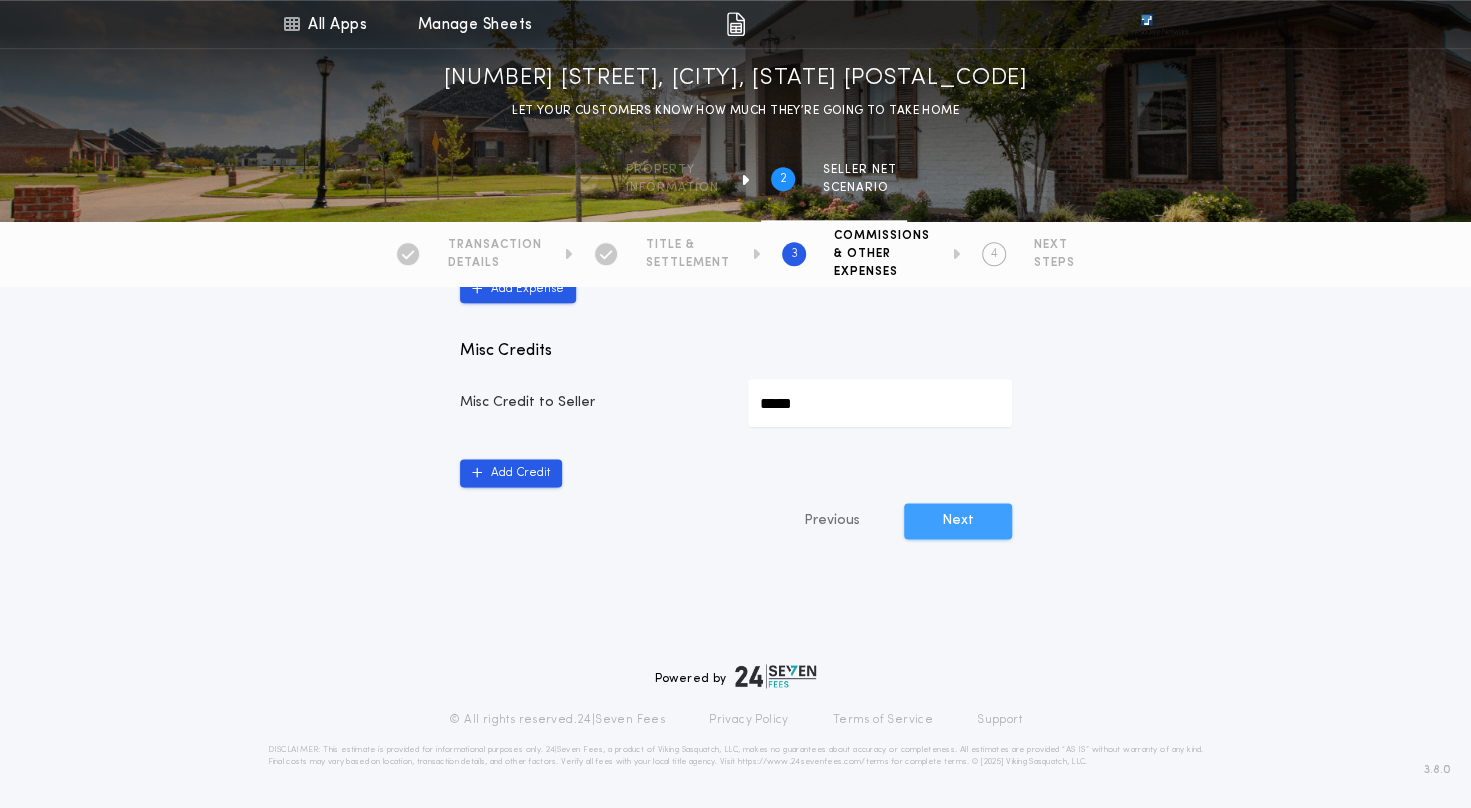 click on "Next" at bounding box center (958, 521) 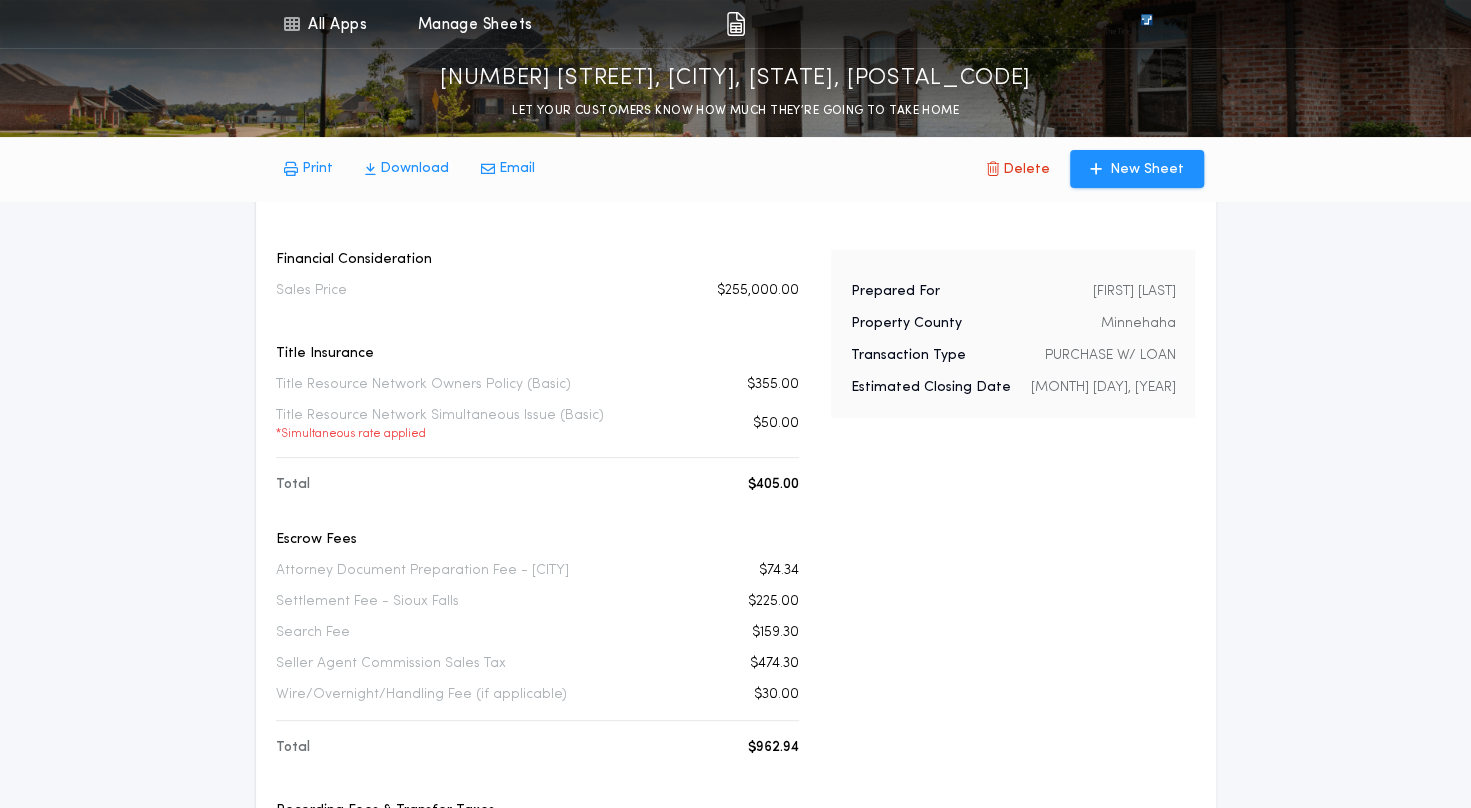 scroll, scrollTop: 0, scrollLeft: 0, axis: both 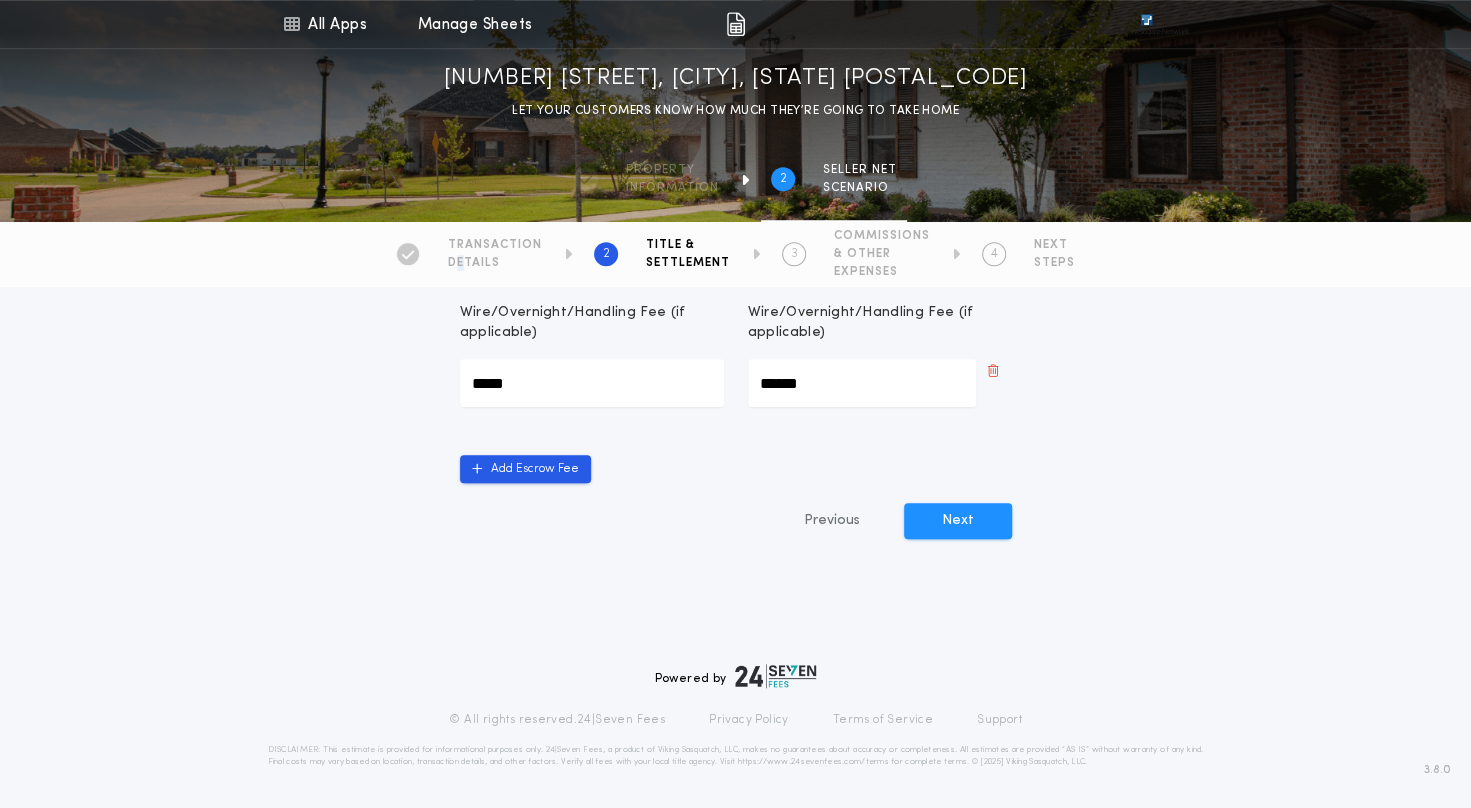 click on "DETAILS" at bounding box center (495, 263) 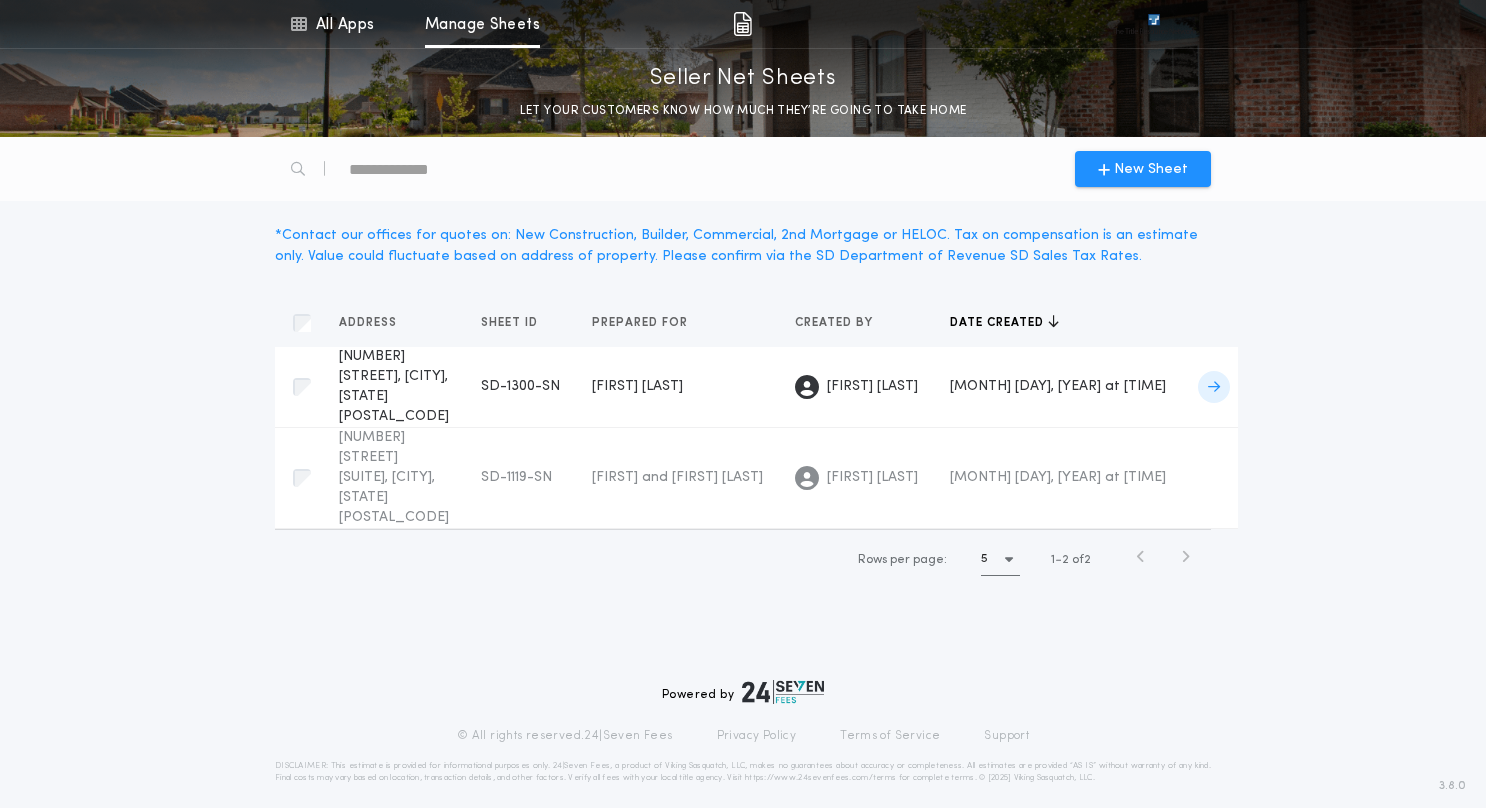 click on "2321 S Crestwood Rd, Sioux Falls, SD 57105" at bounding box center [394, 386] 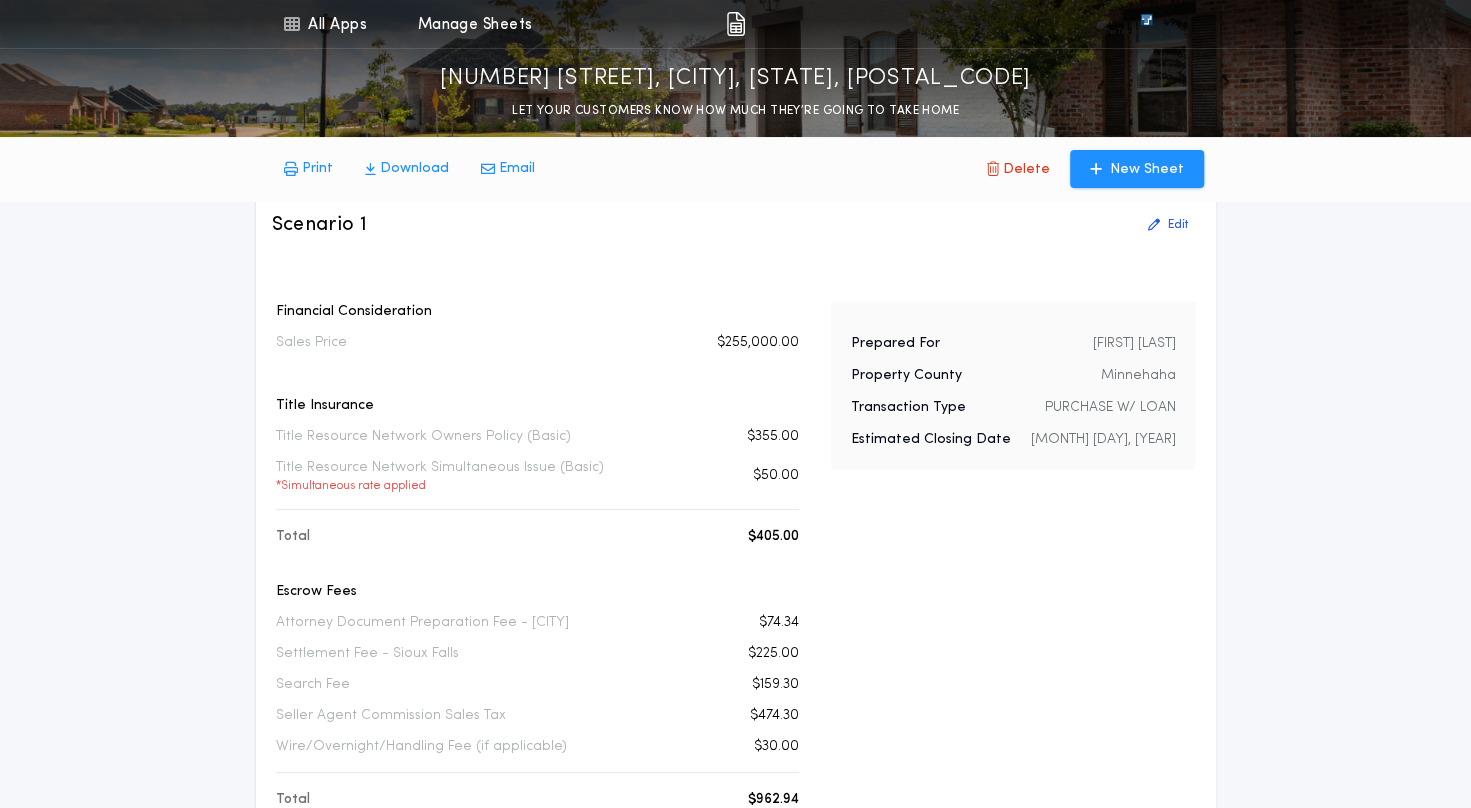 scroll, scrollTop: 0, scrollLeft: 0, axis: both 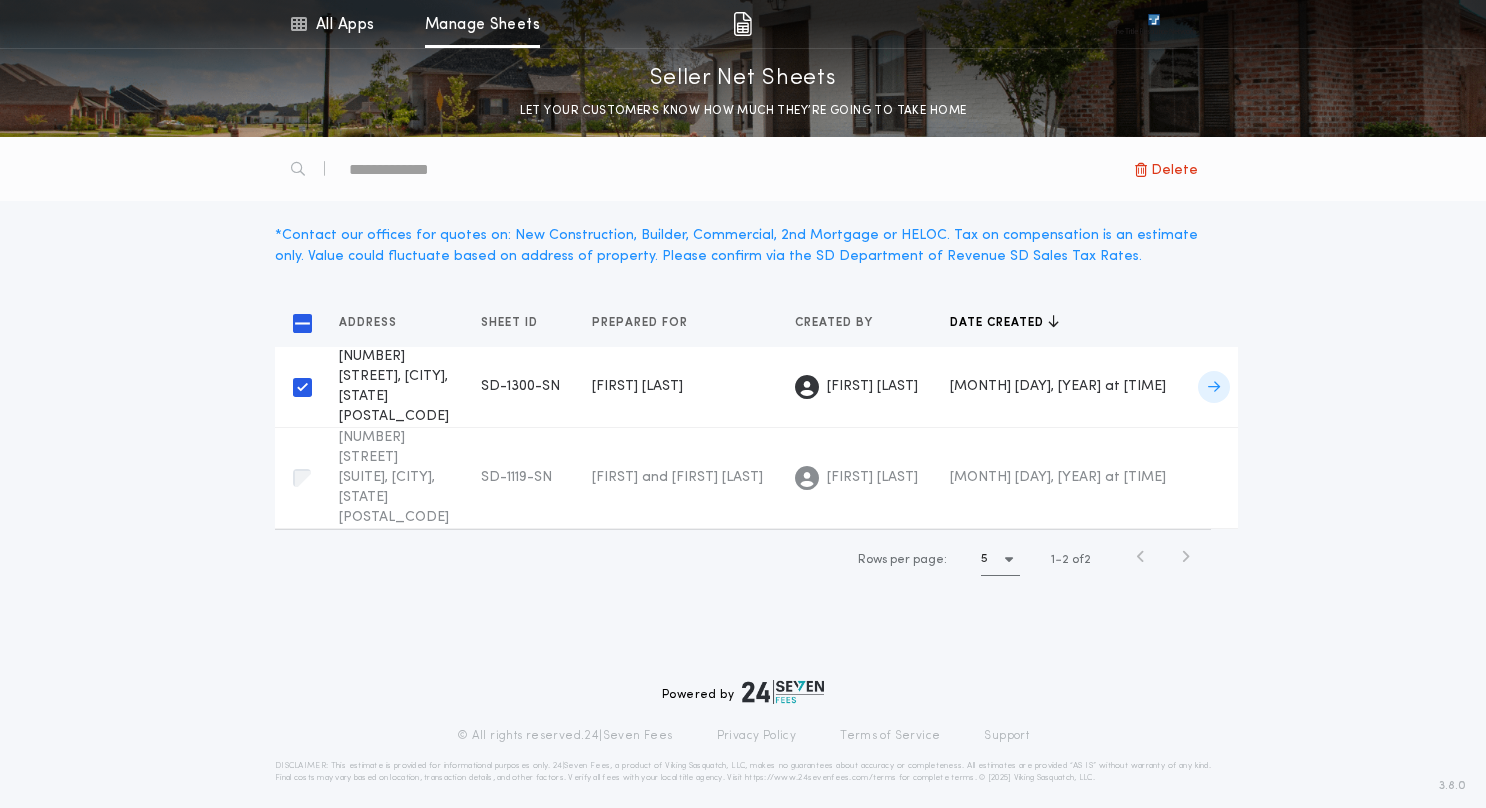 click at bounding box center [1214, 387] 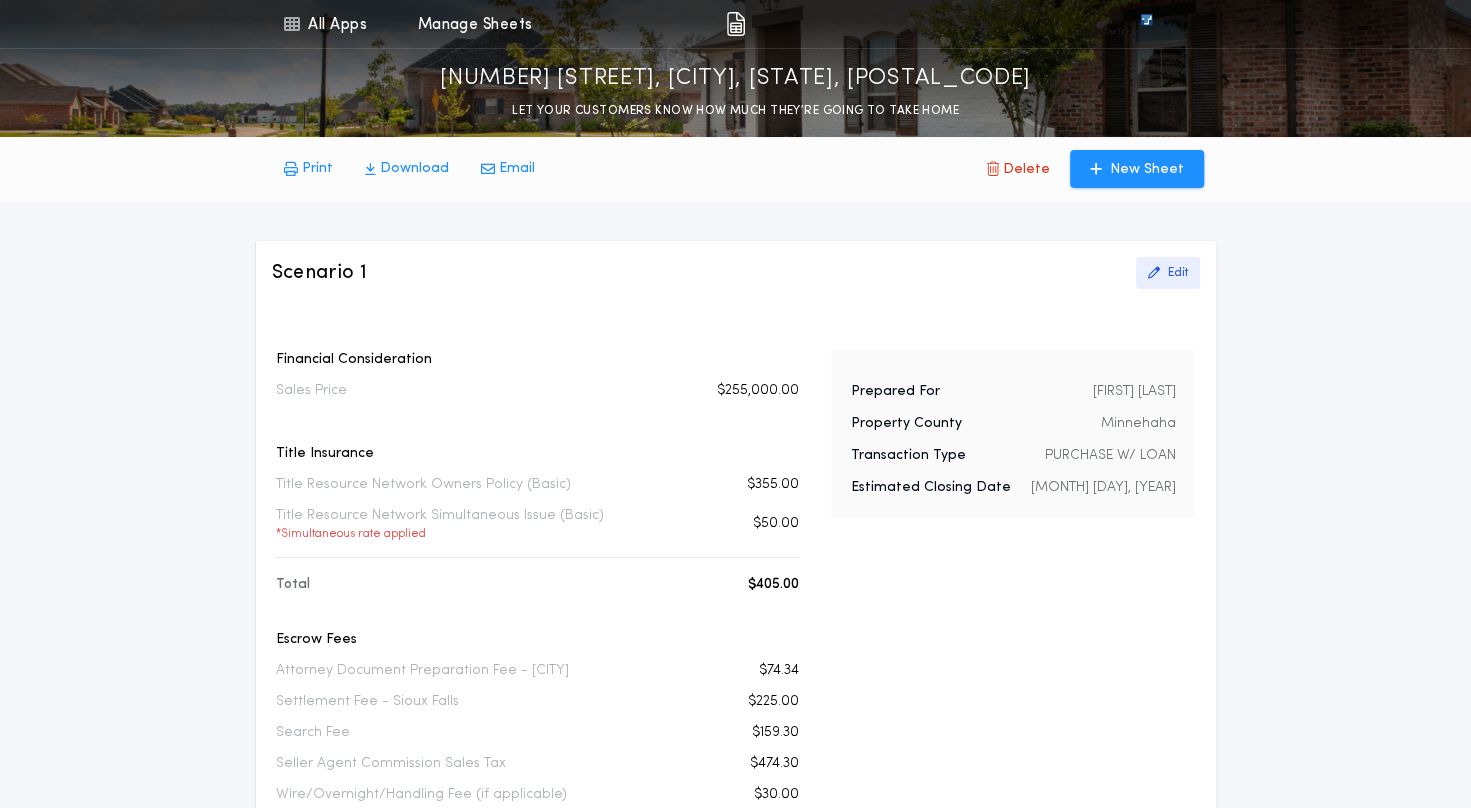 click on "Edit" at bounding box center (1168, 273) 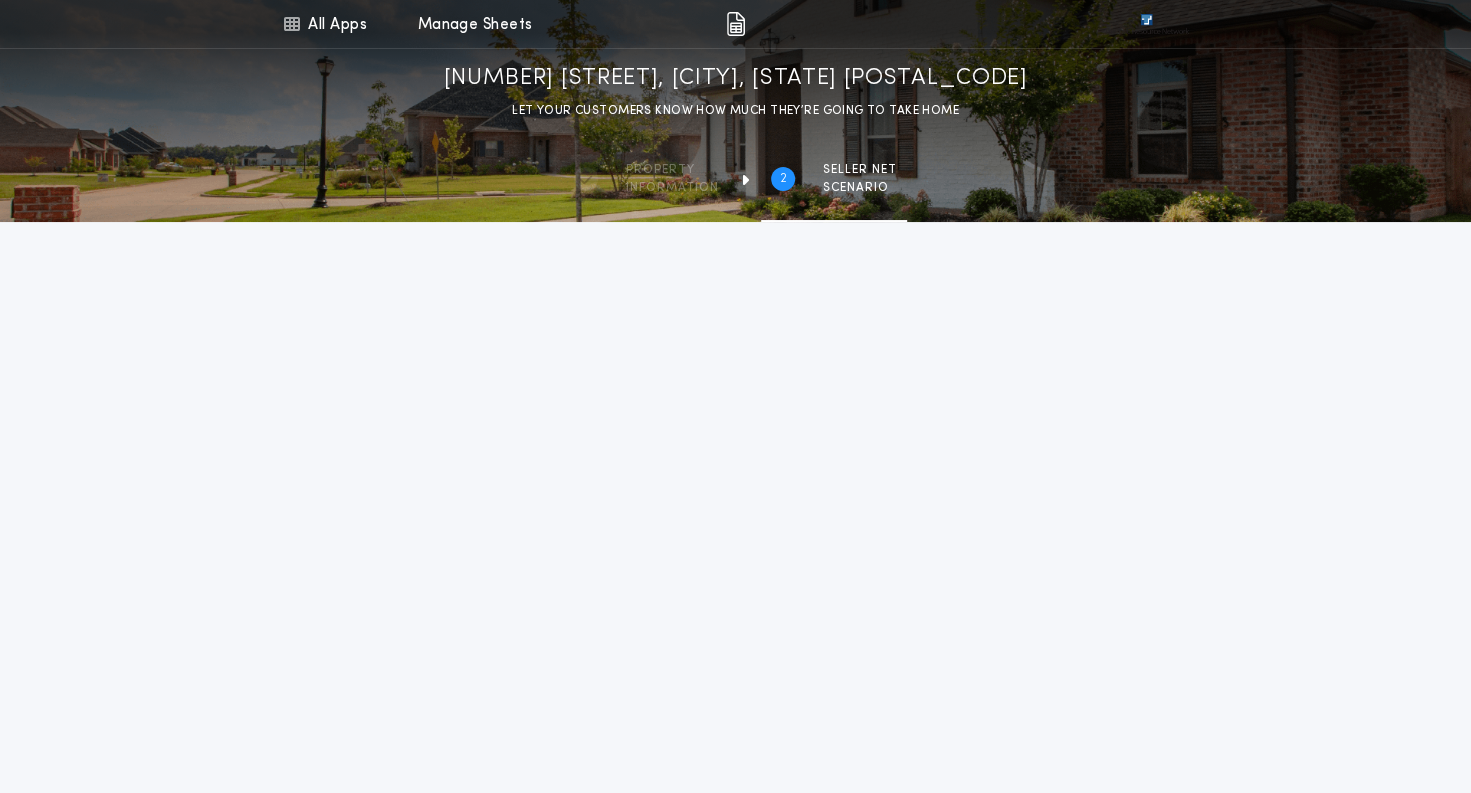 type on "********" 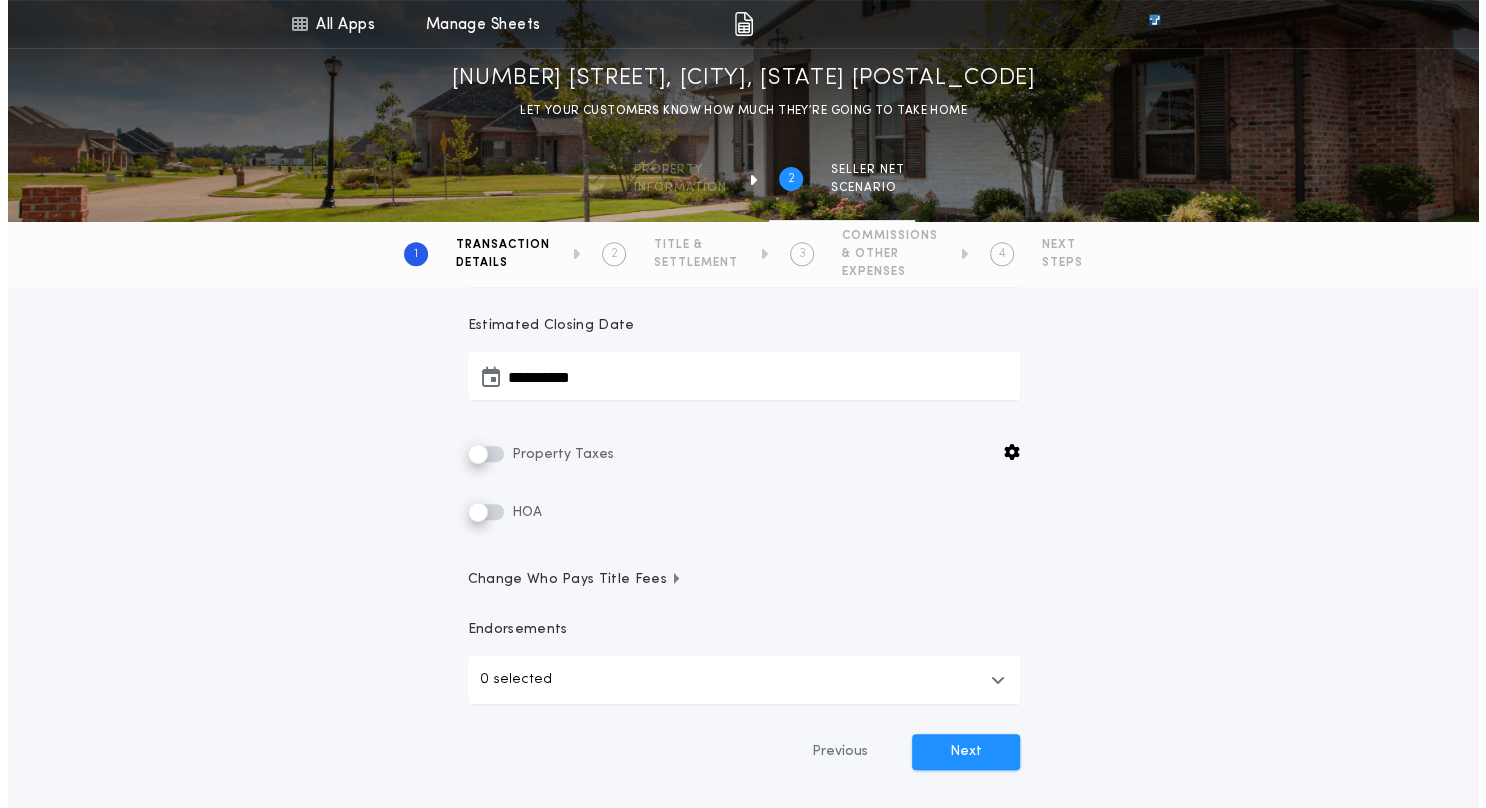 scroll, scrollTop: 400, scrollLeft: 0, axis: vertical 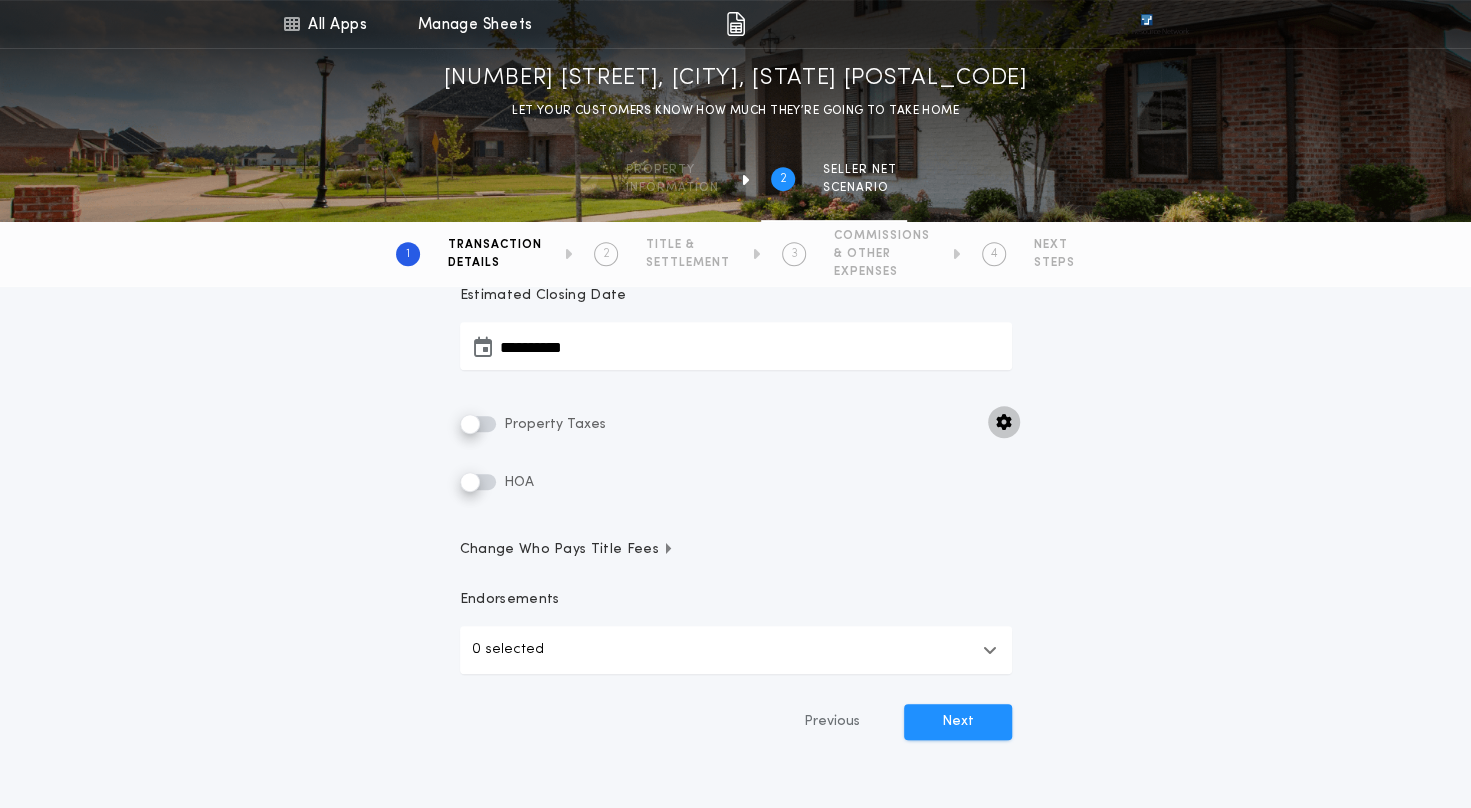 click at bounding box center (1004, 422) 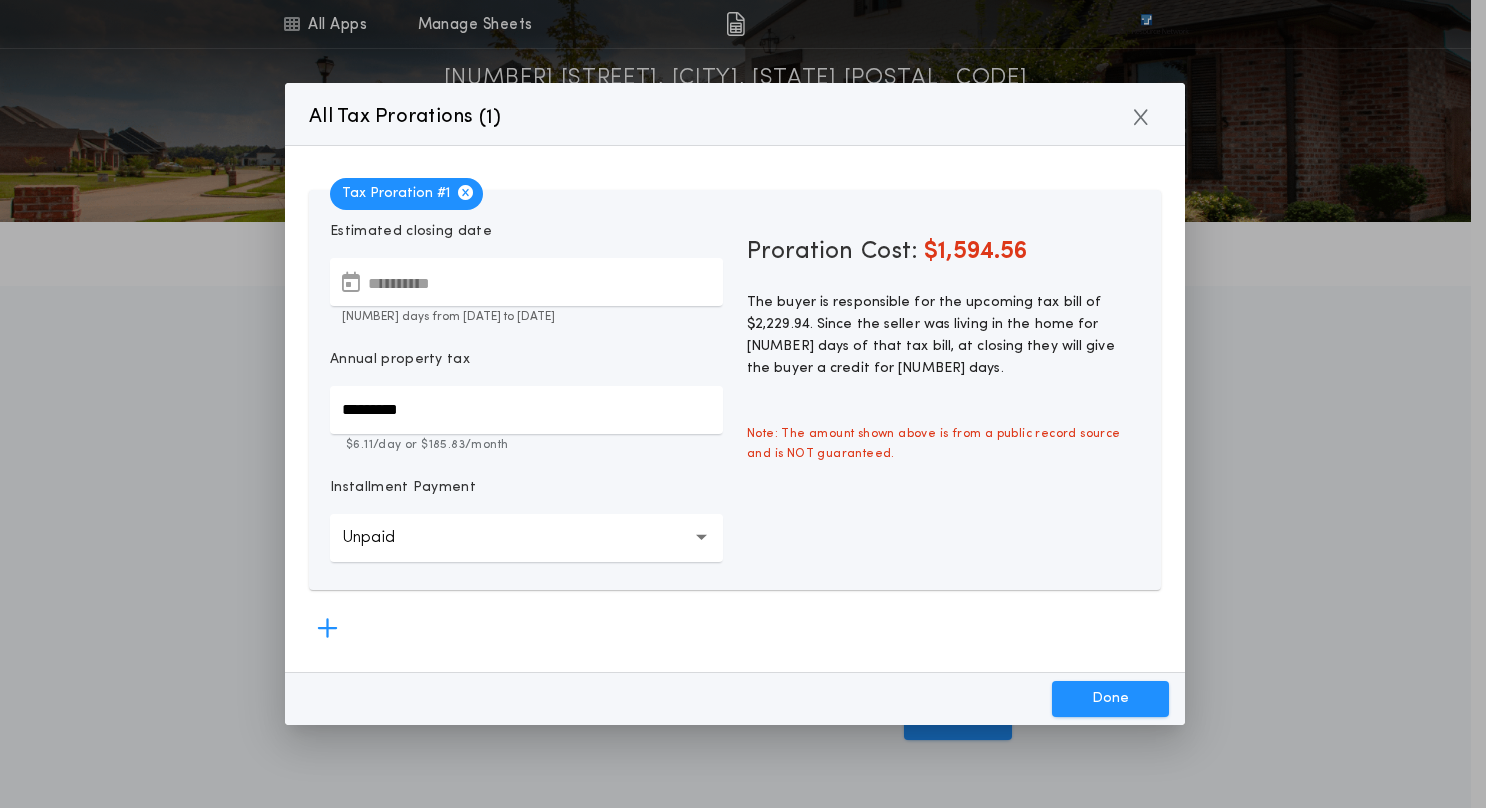click on "Unpaid" at bounding box center (384, 538) 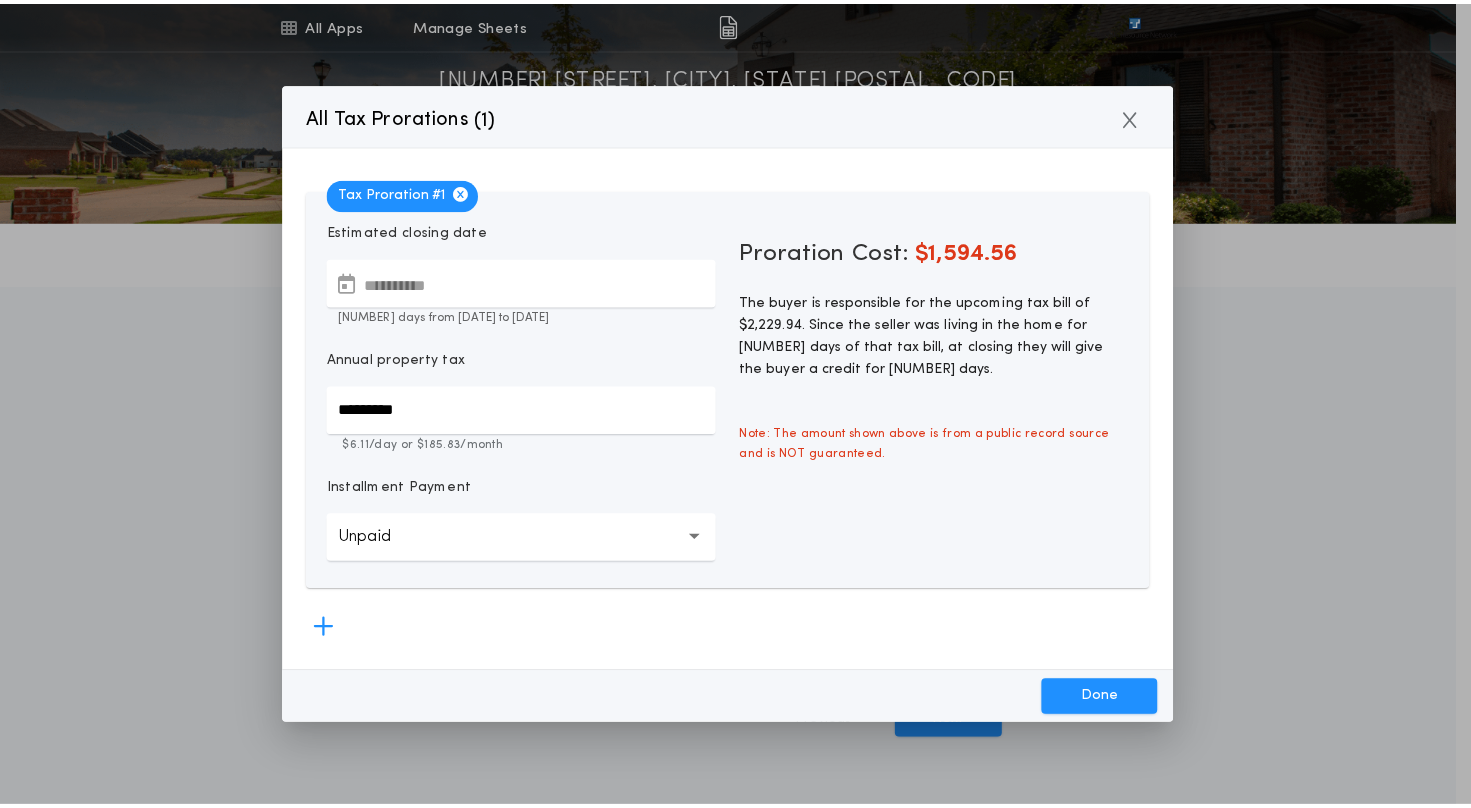 scroll, scrollTop: 2, scrollLeft: 0, axis: vertical 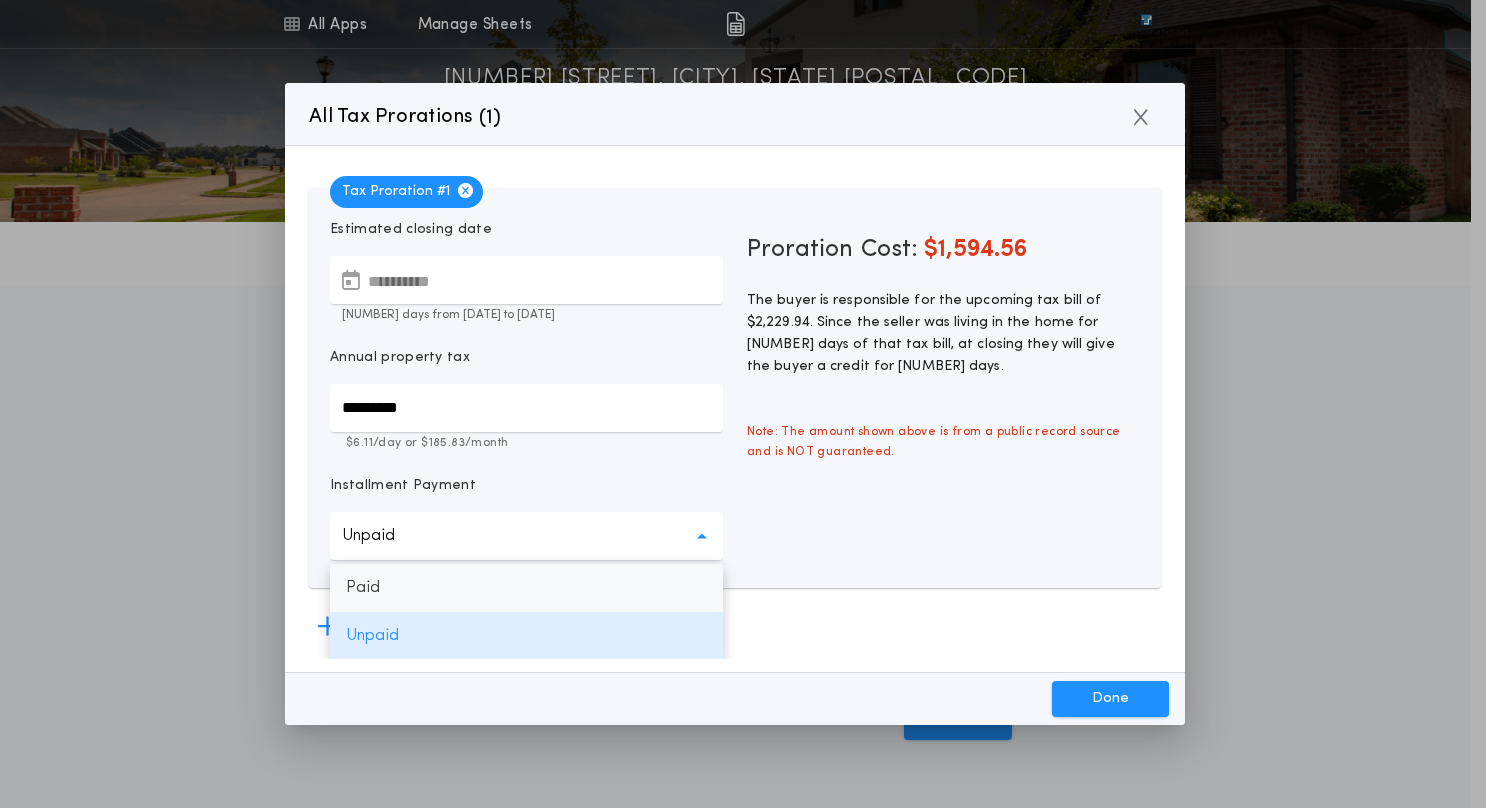 click on "Paid" at bounding box center (526, 588) 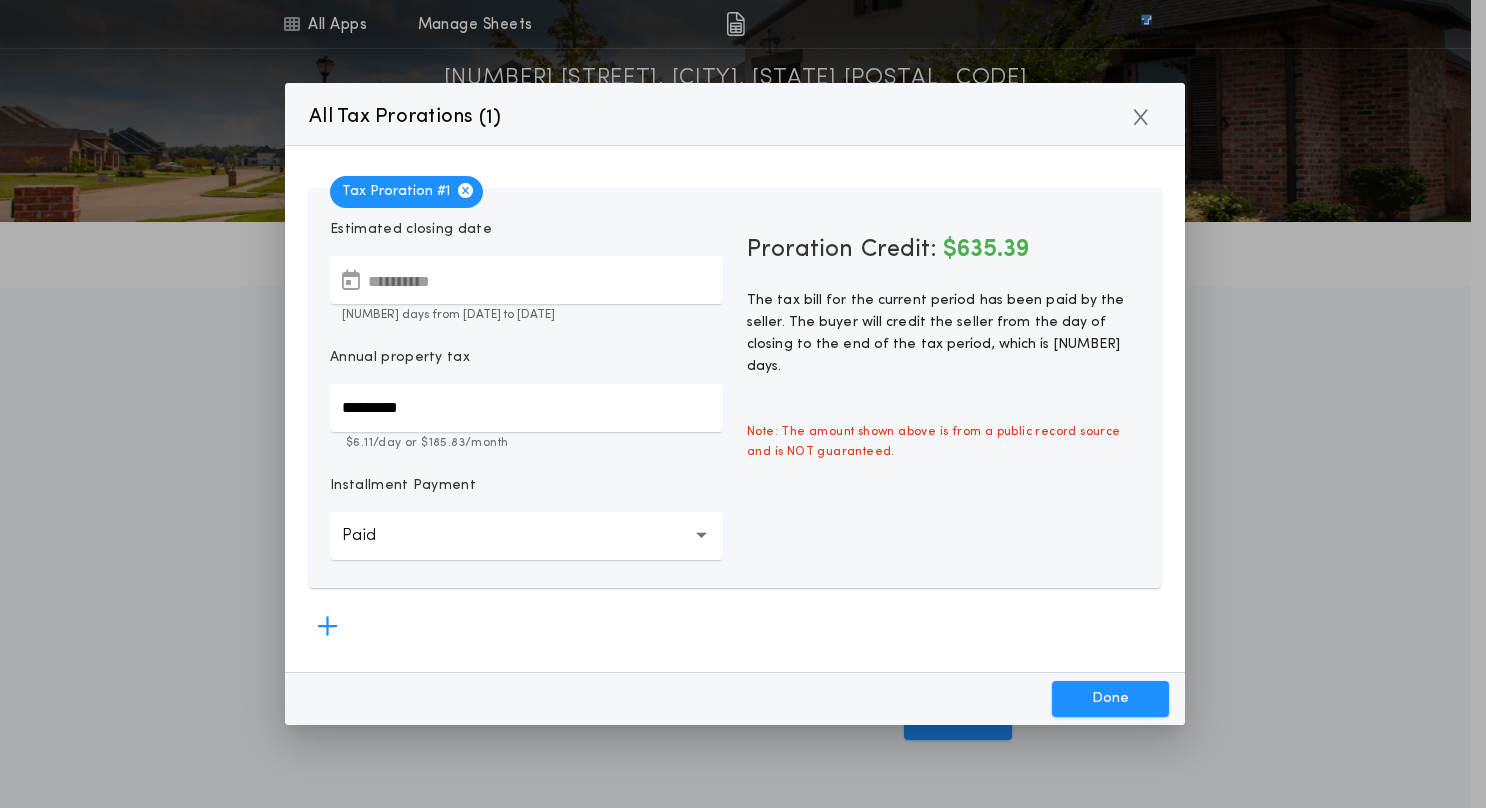 click on "Paid ******" at bounding box center (526, 536) 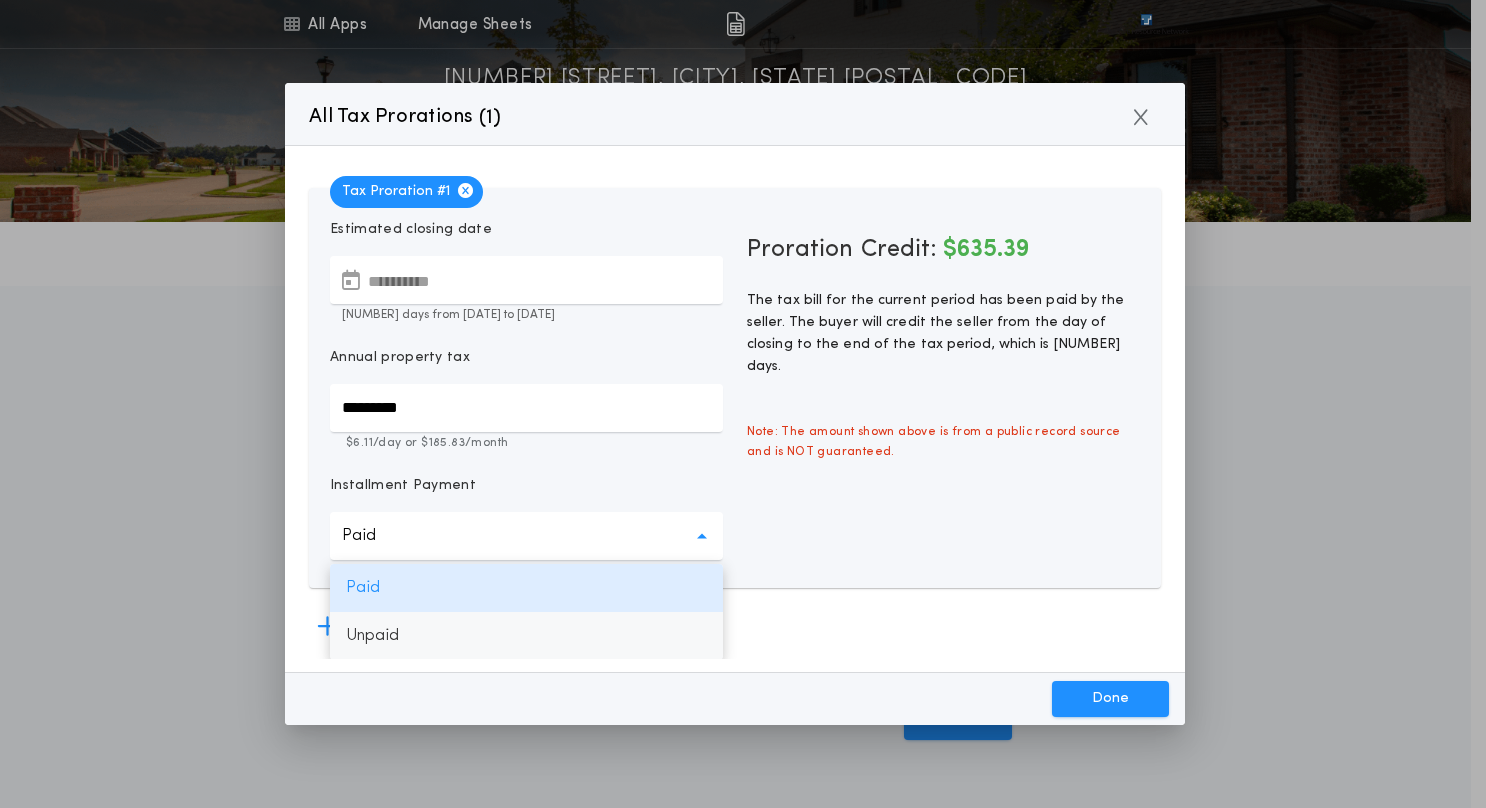 click on "Unpaid" at bounding box center (526, 636) 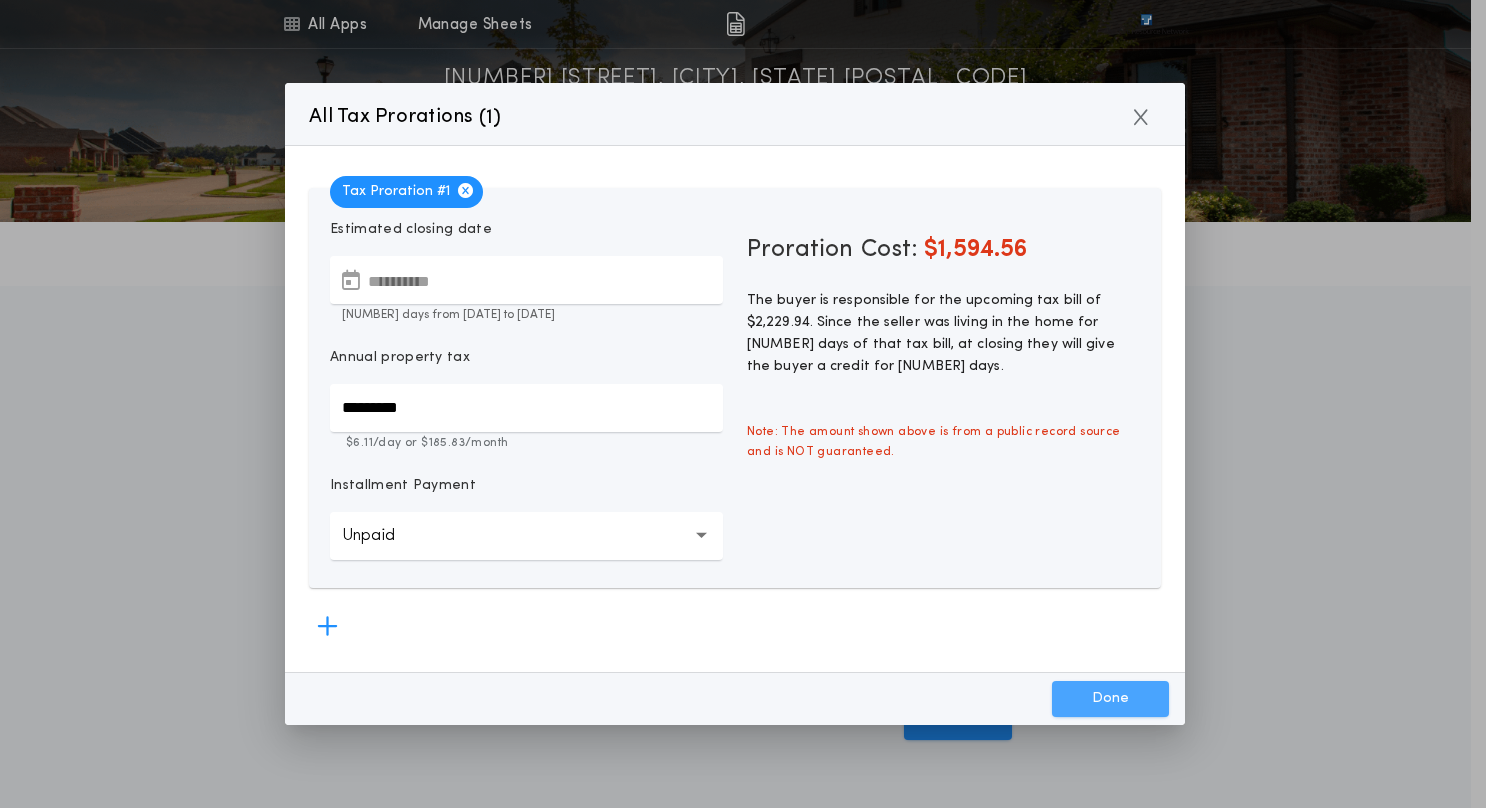 click on "Done" at bounding box center (1110, 699) 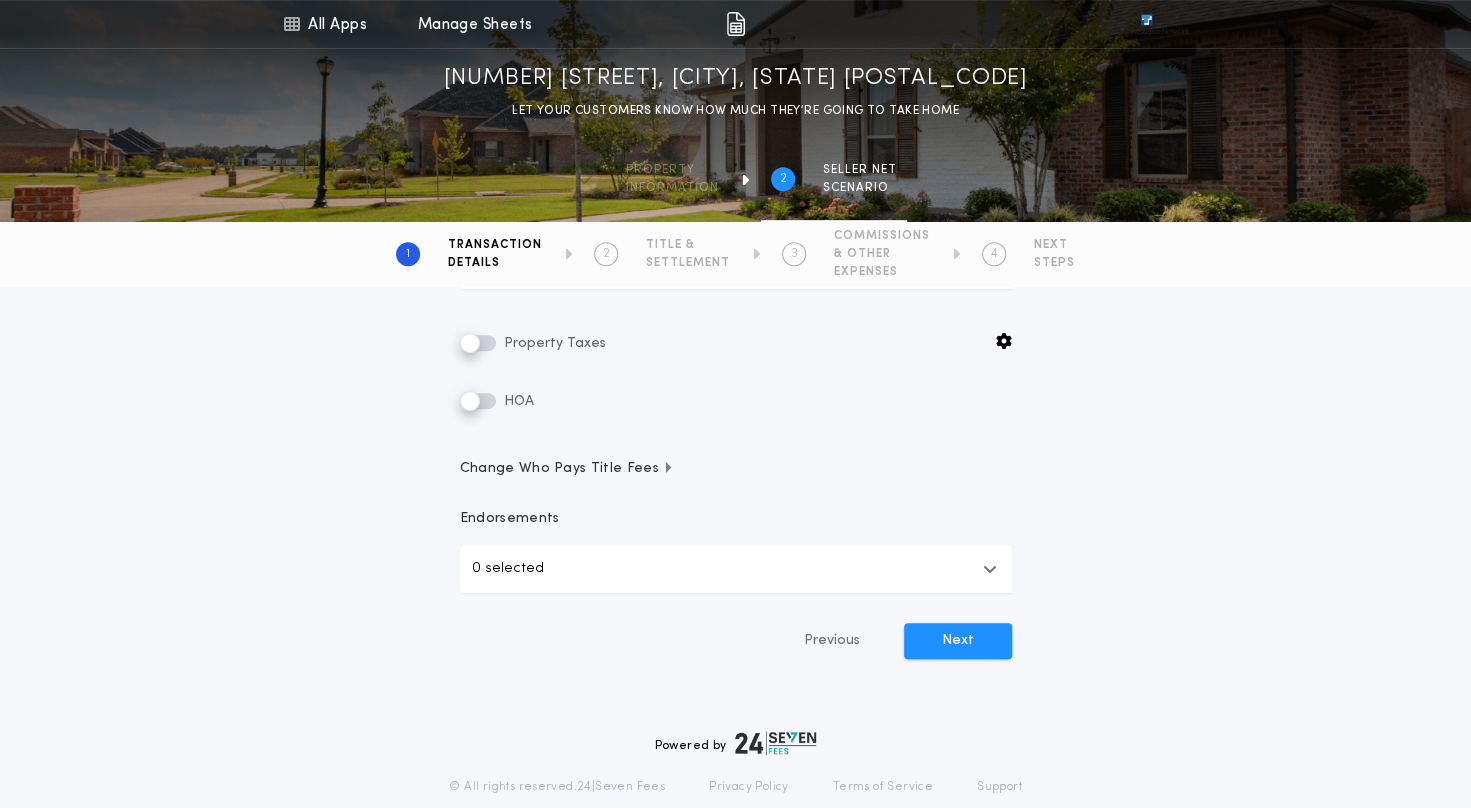 scroll, scrollTop: 500, scrollLeft: 0, axis: vertical 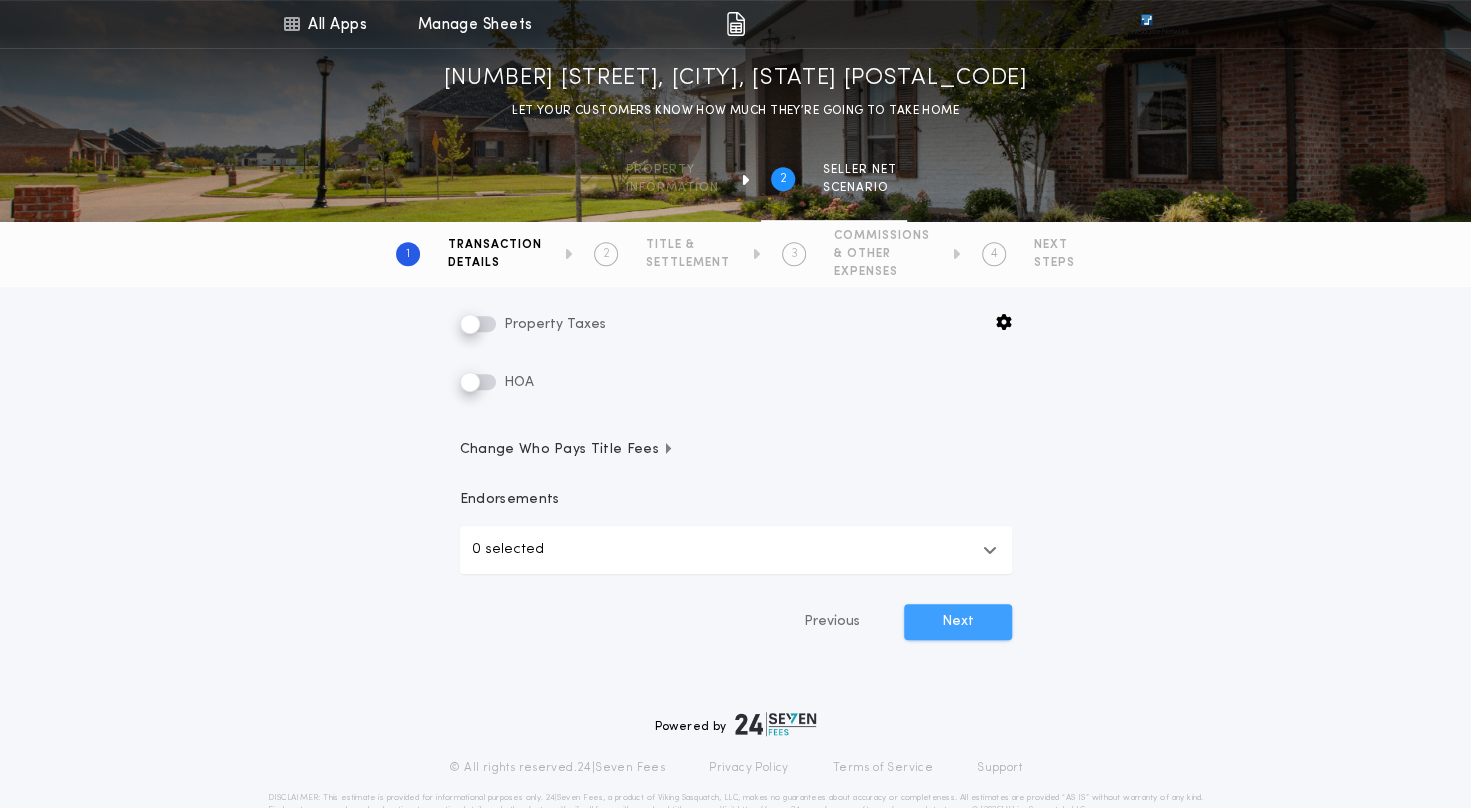click on "Next" at bounding box center (958, 622) 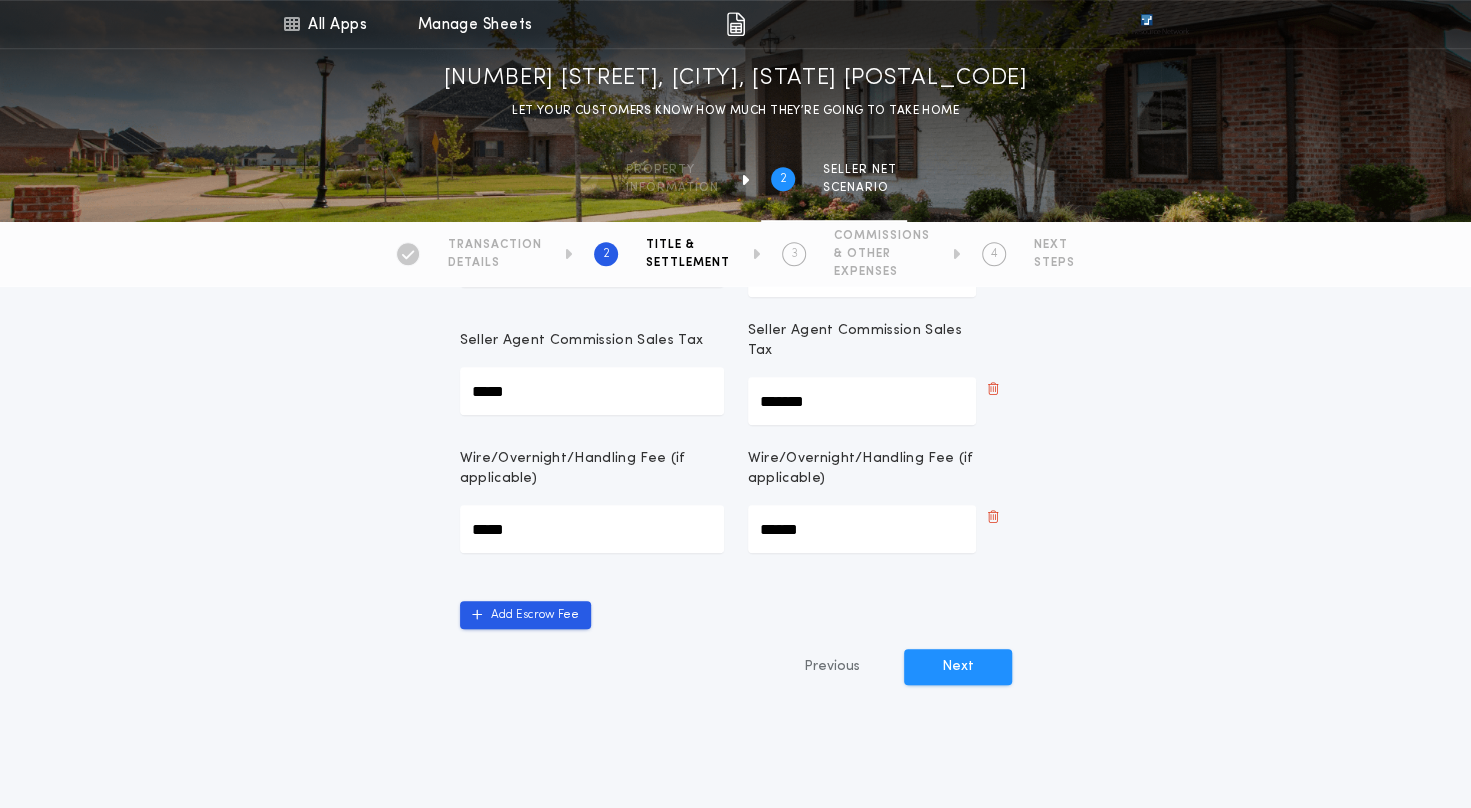 scroll, scrollTop: 700, scrollLeft: 0, axis: vertical 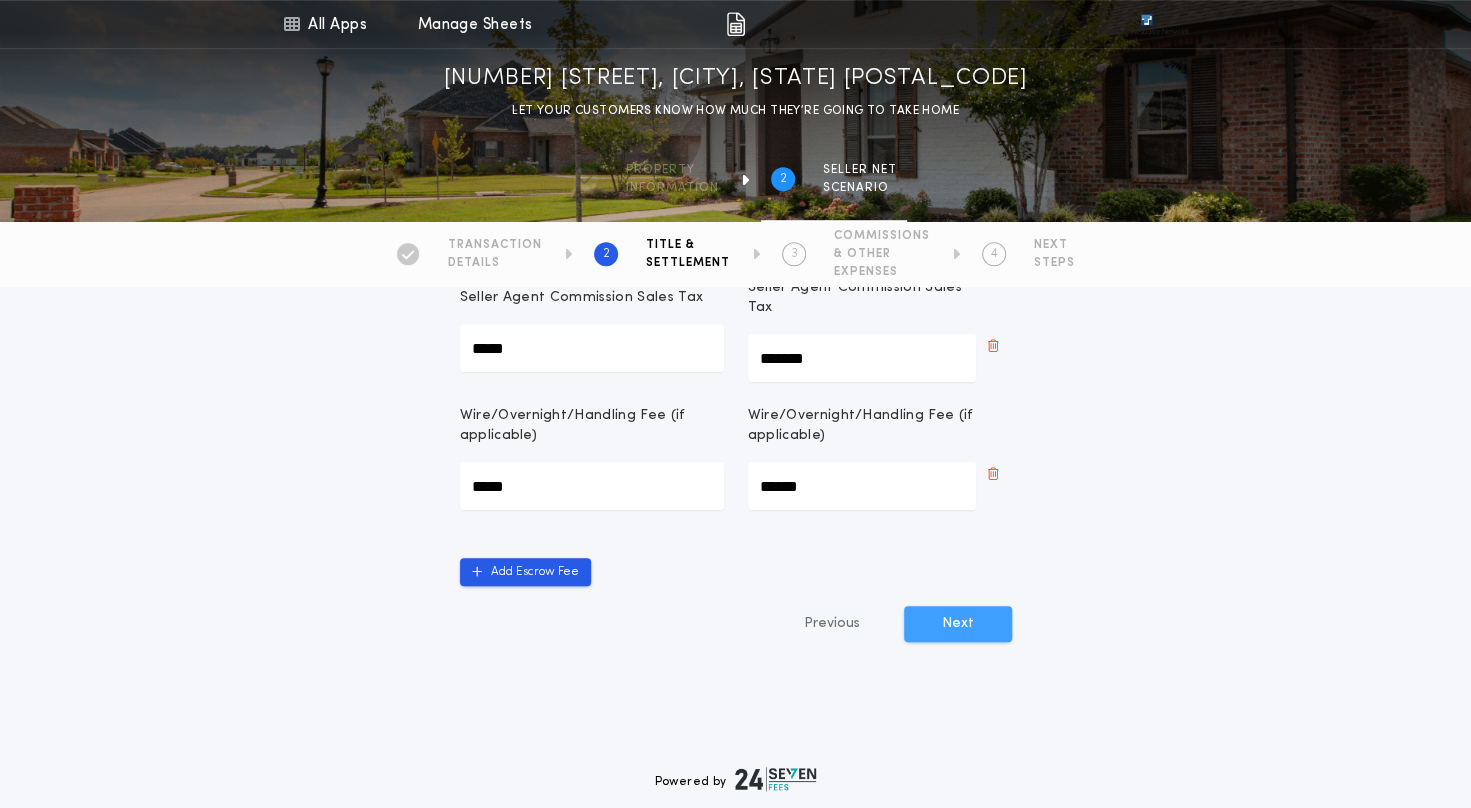 click on "Next" at bounding box center [958, 624] 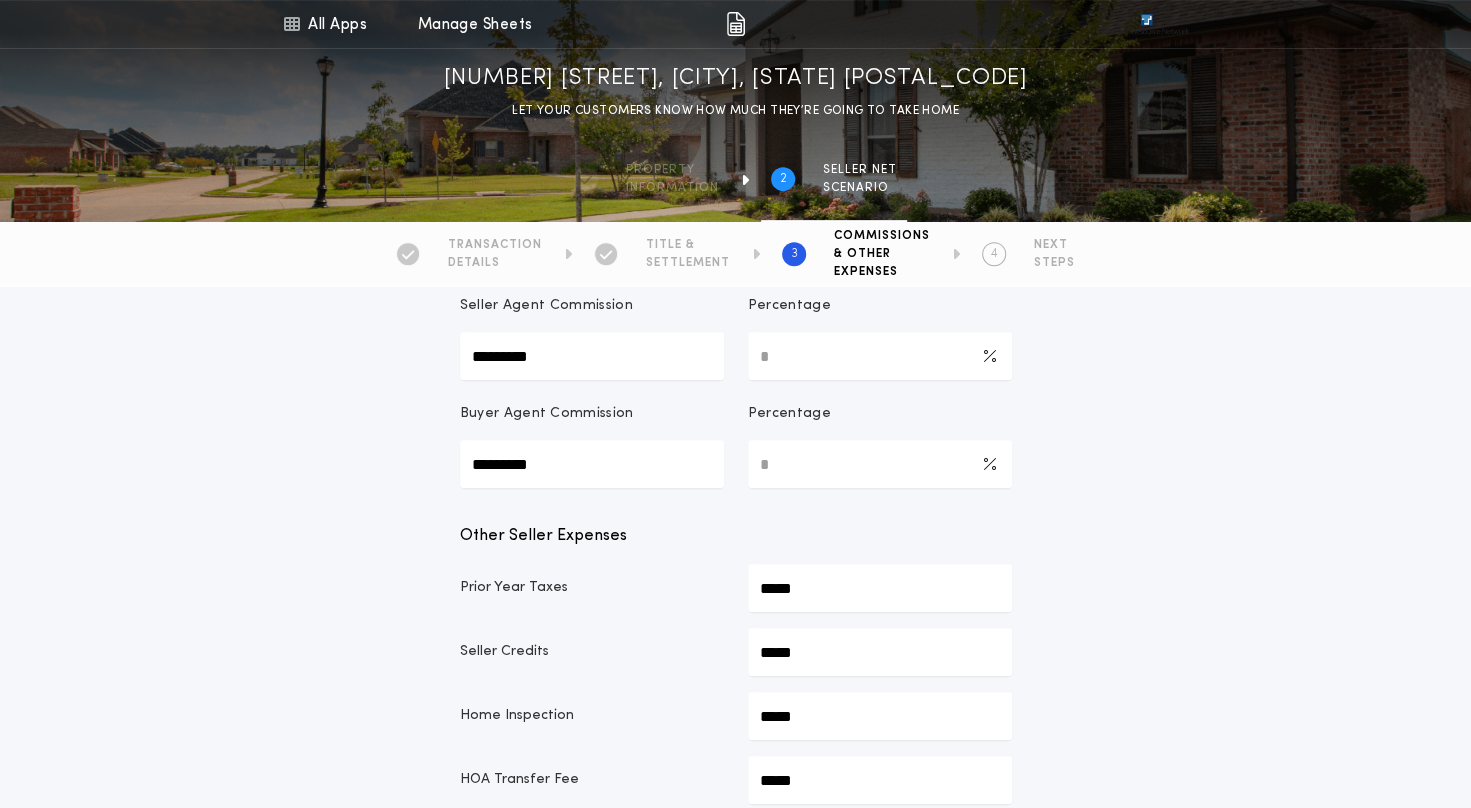 scroll, scrollTop: 500, scrollLeft: 0, axis: vertical 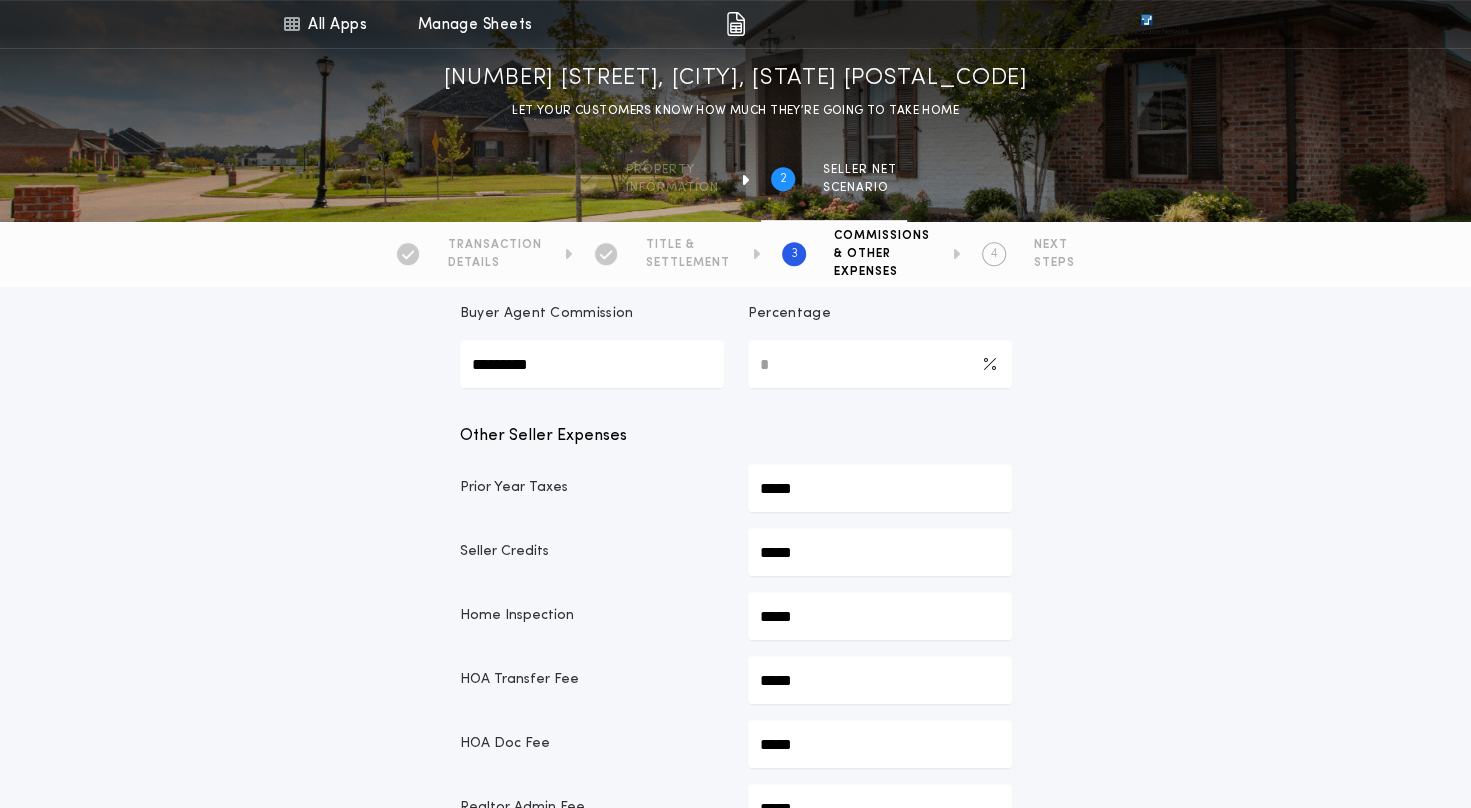 click on "*****" at bounding box center [880, -98] 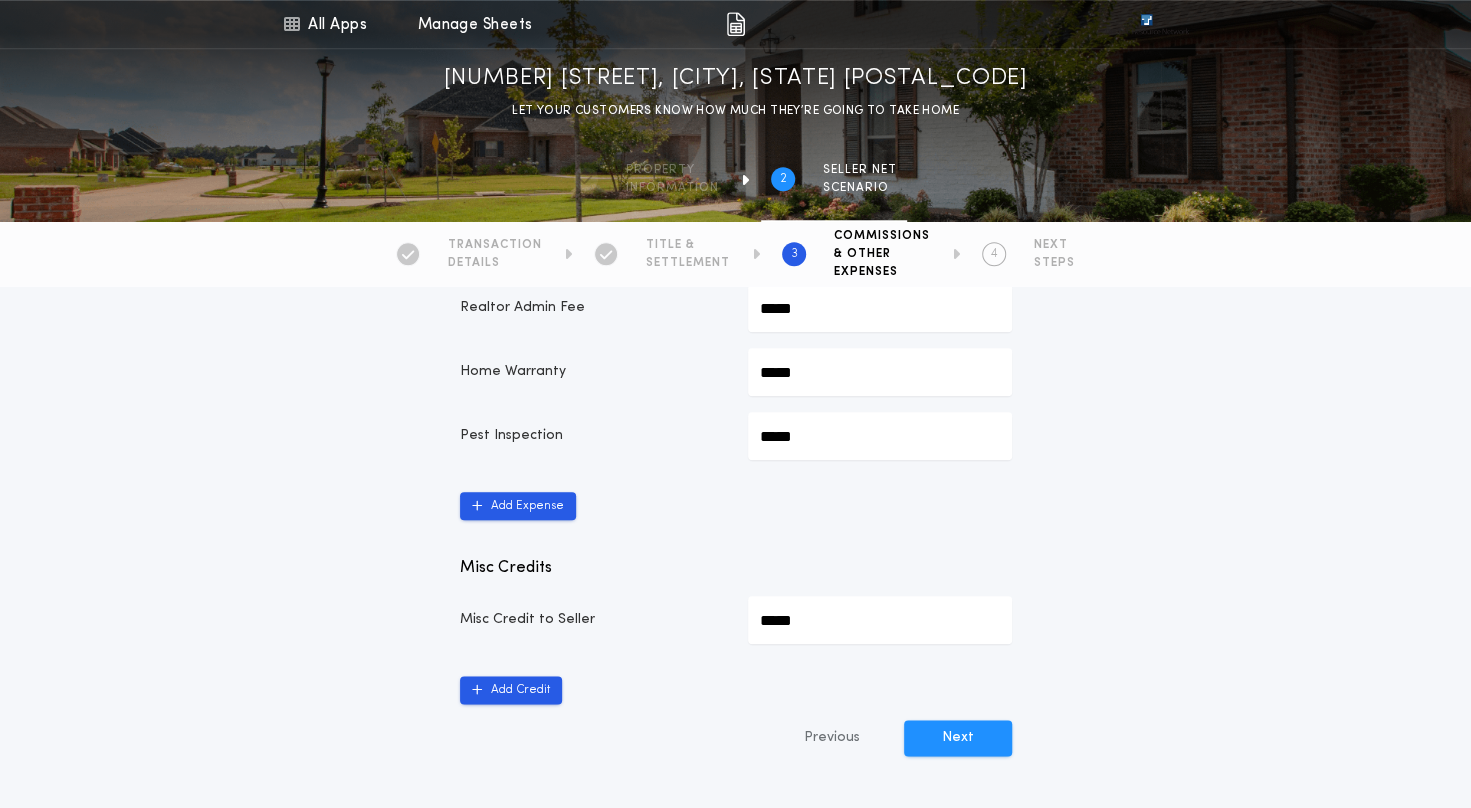 scroll, scrollTop: 1200, scrollLeft: 0, axis: vertical 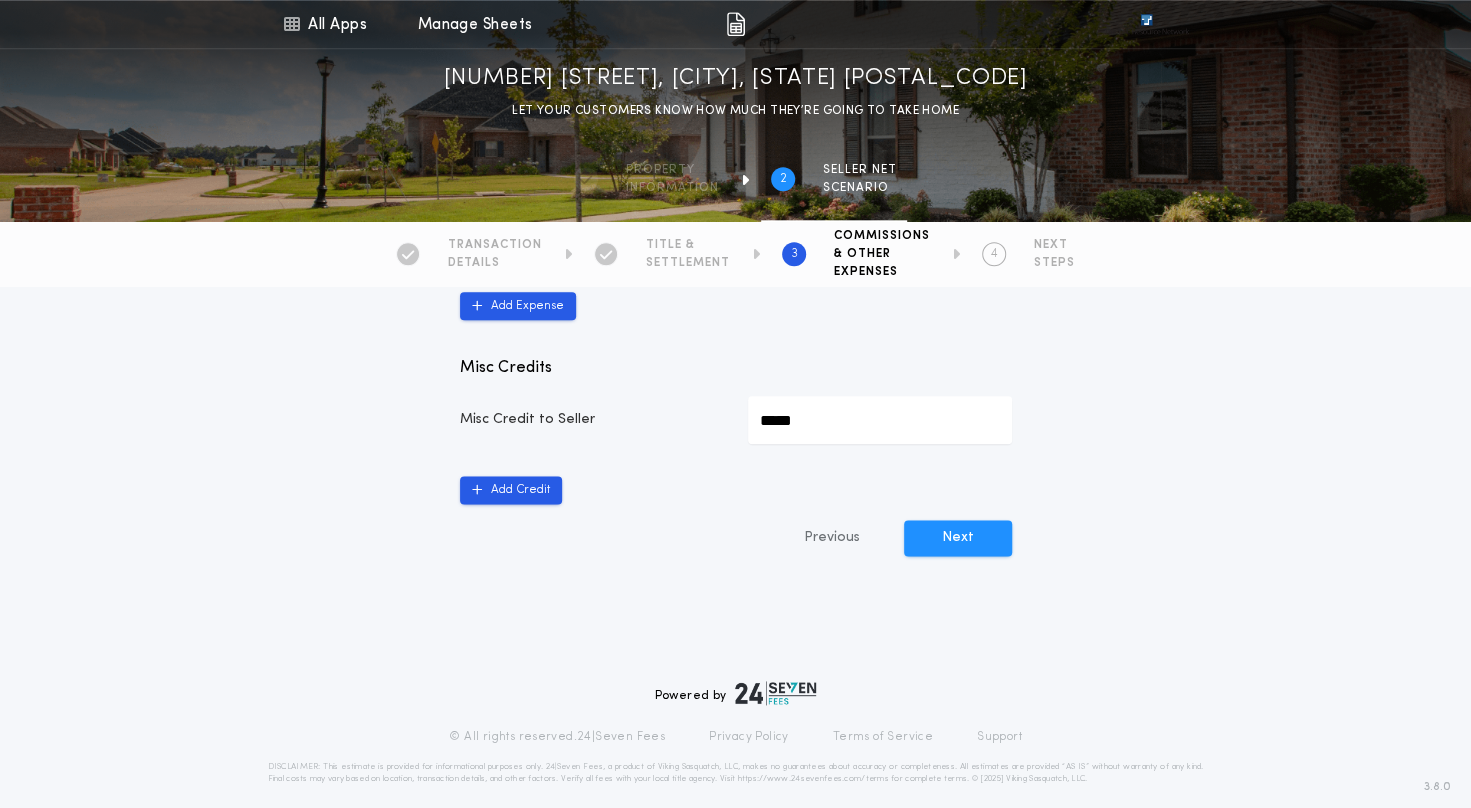 type on "*********" 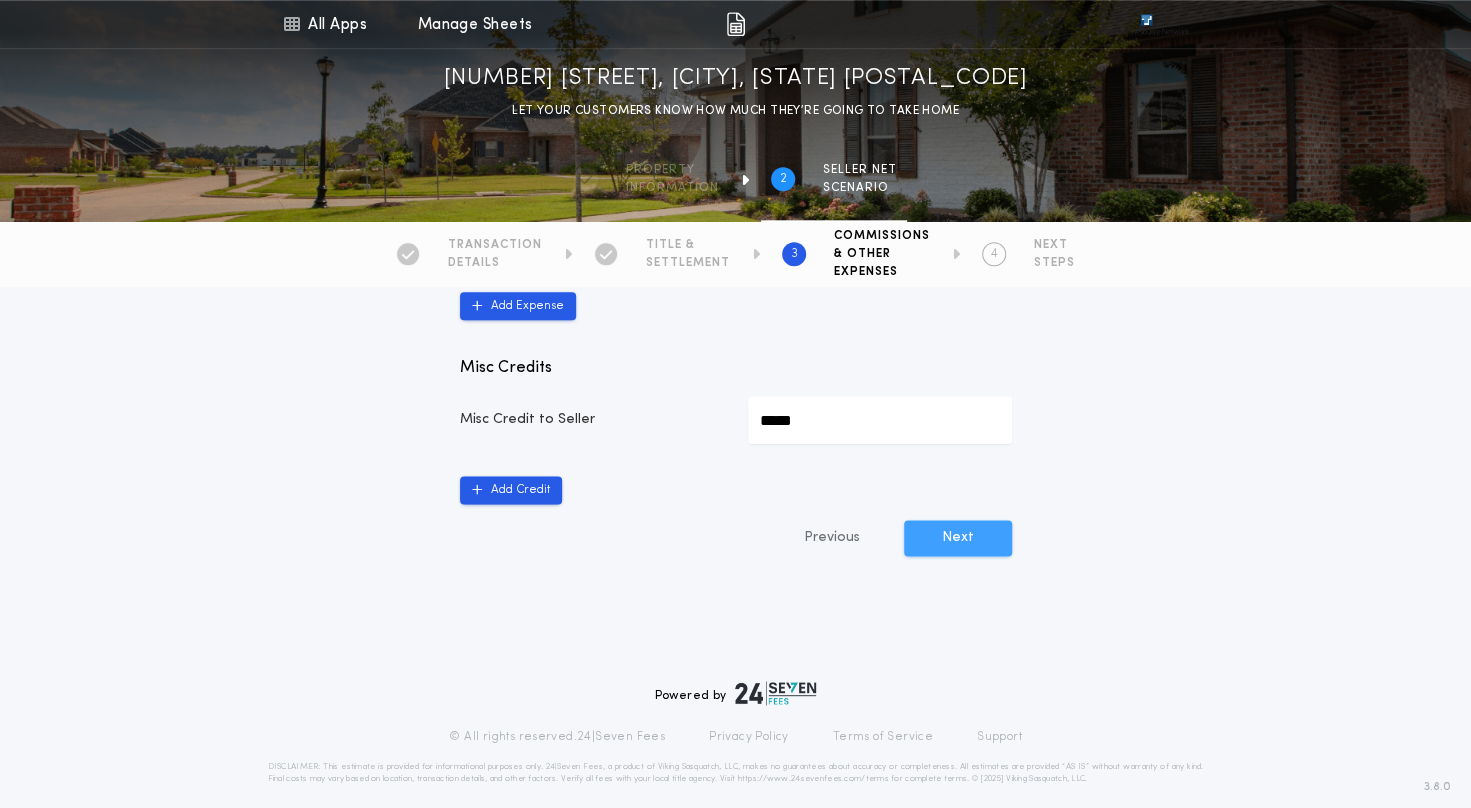 type on "*****" 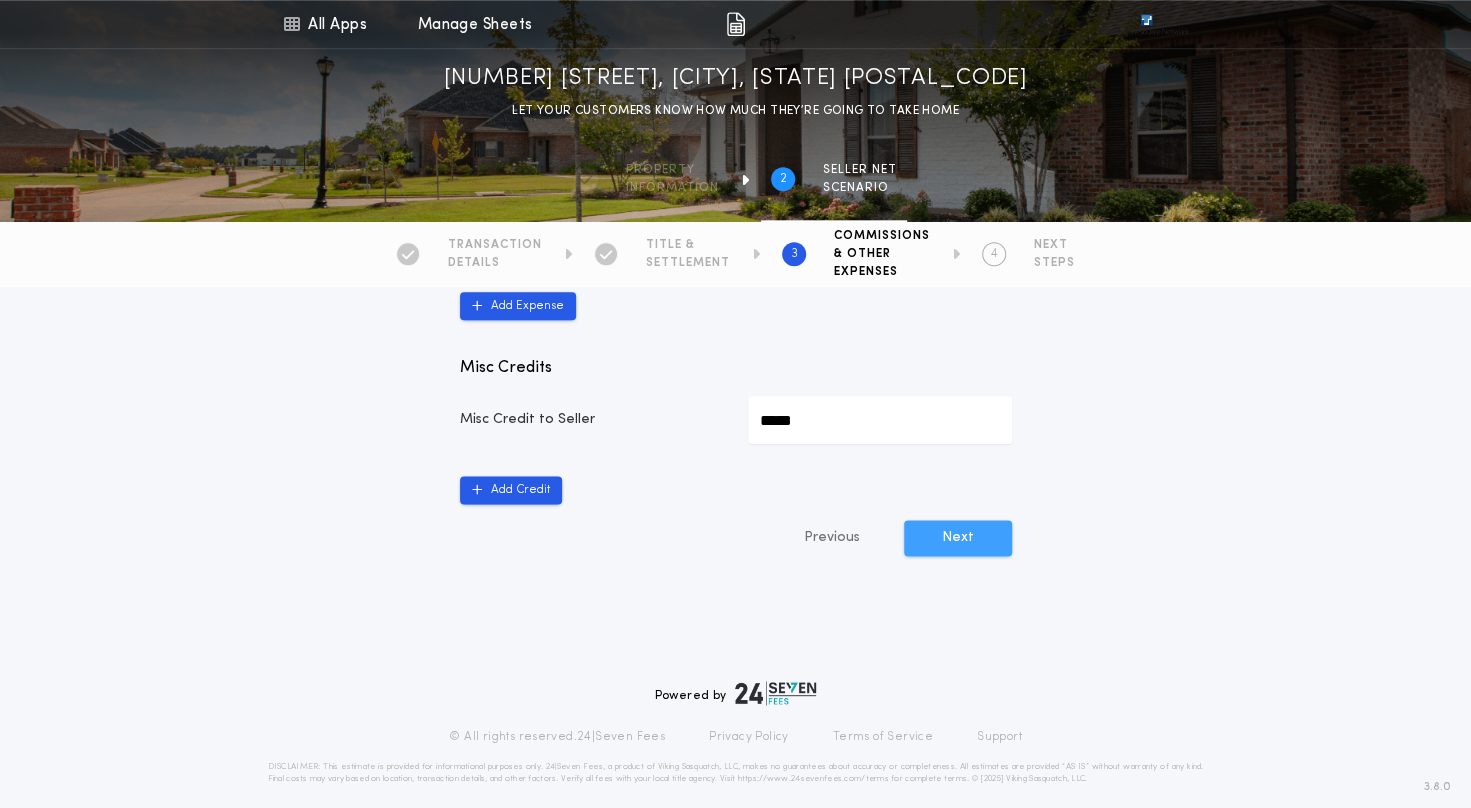 click on "Next" at bounding box center [958, 538] 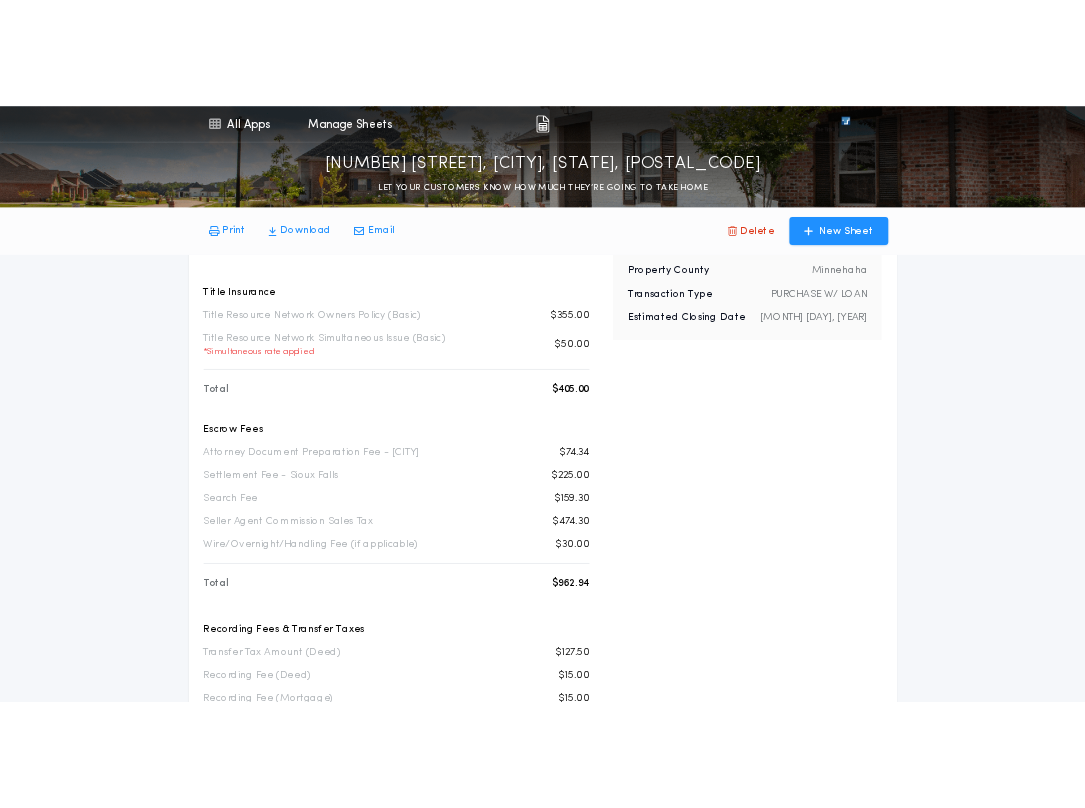 scroll, scrollTop: 0, scrollLeft: 0, axis: both 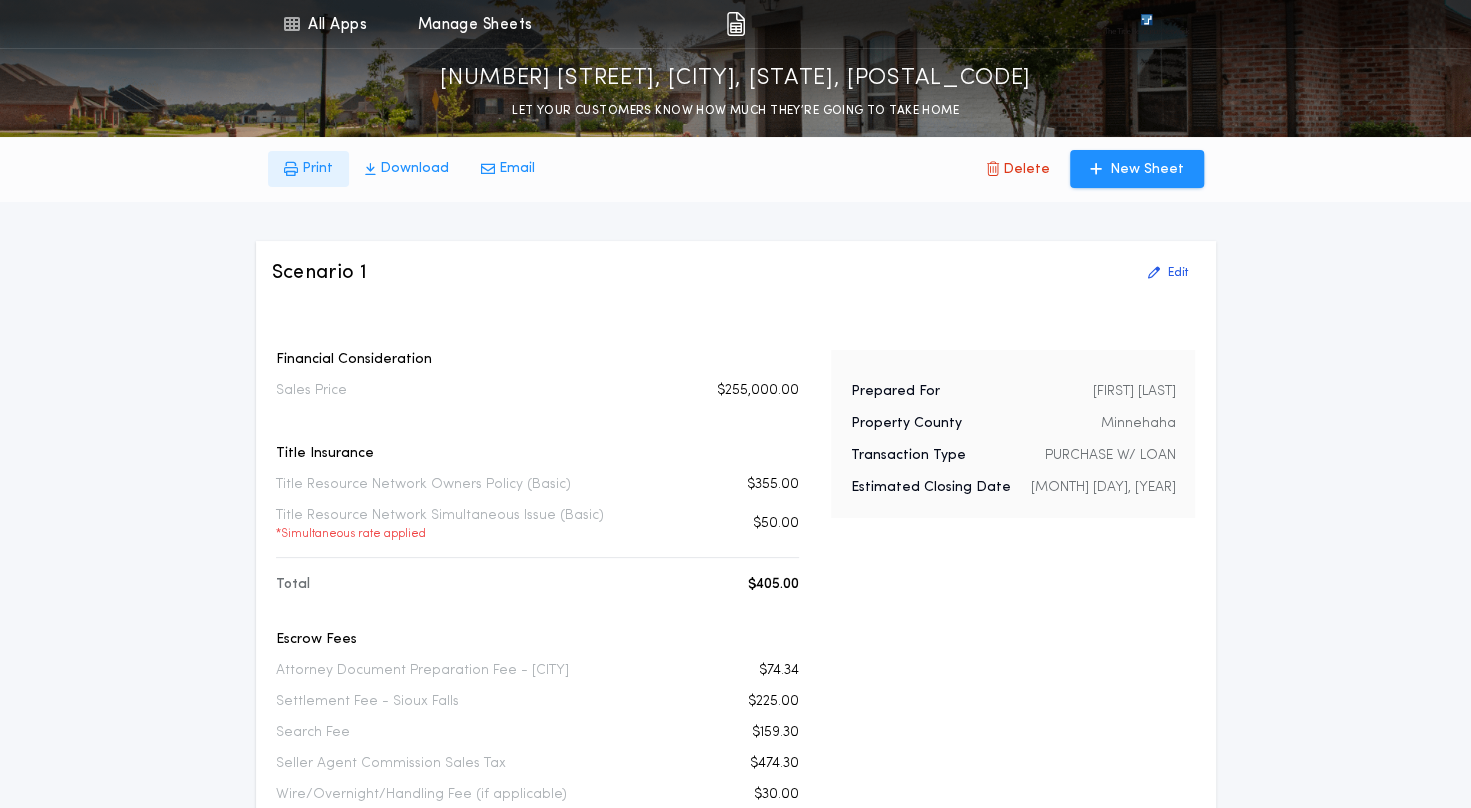 click on "Print" at bounding box center (308, 169) 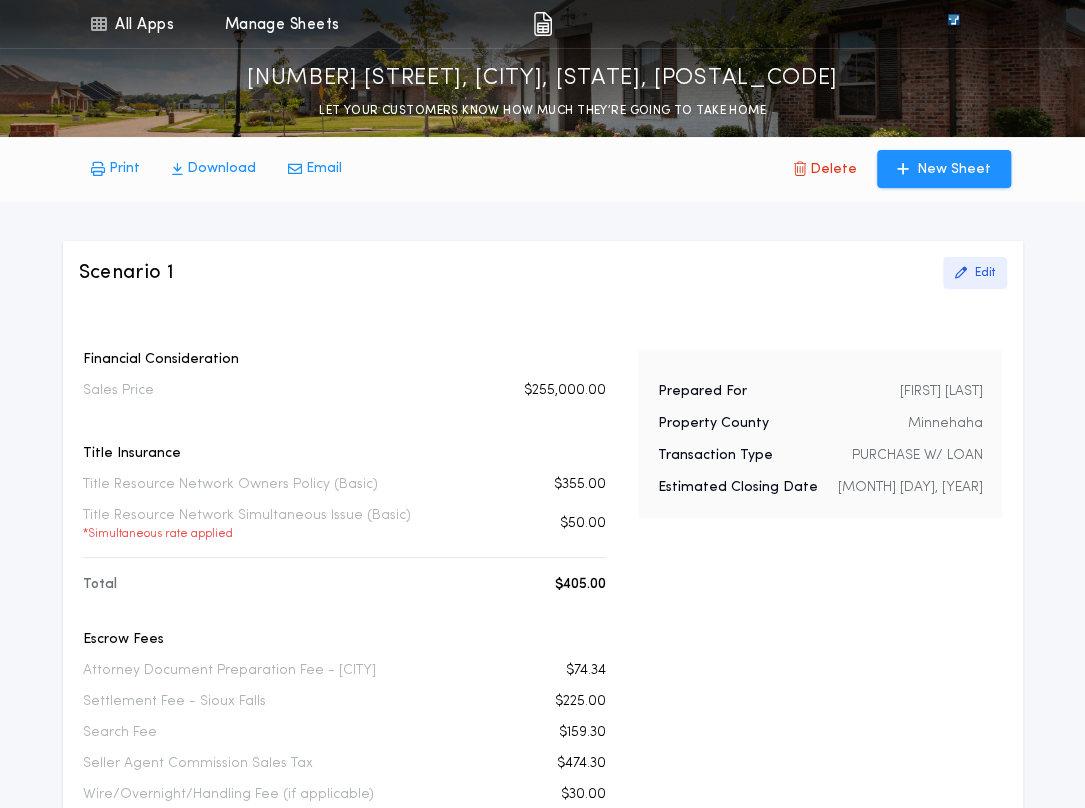 click on "Edit" at bounding box center [985, 273] 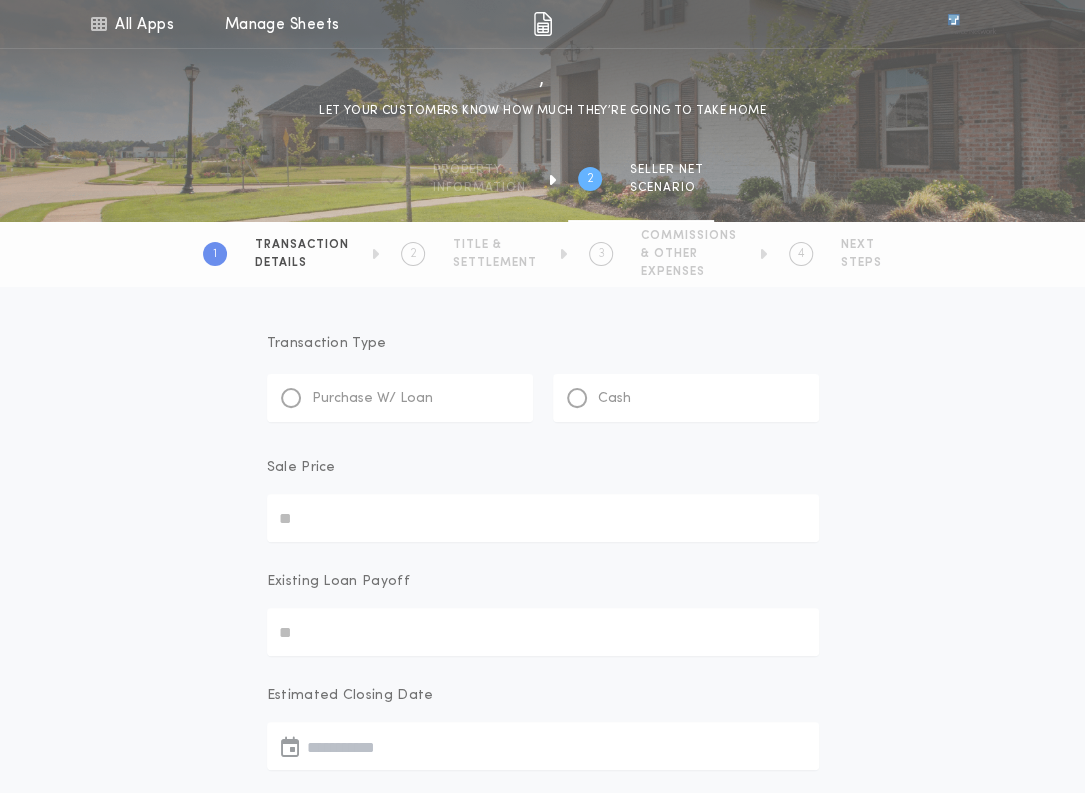 type on "********" 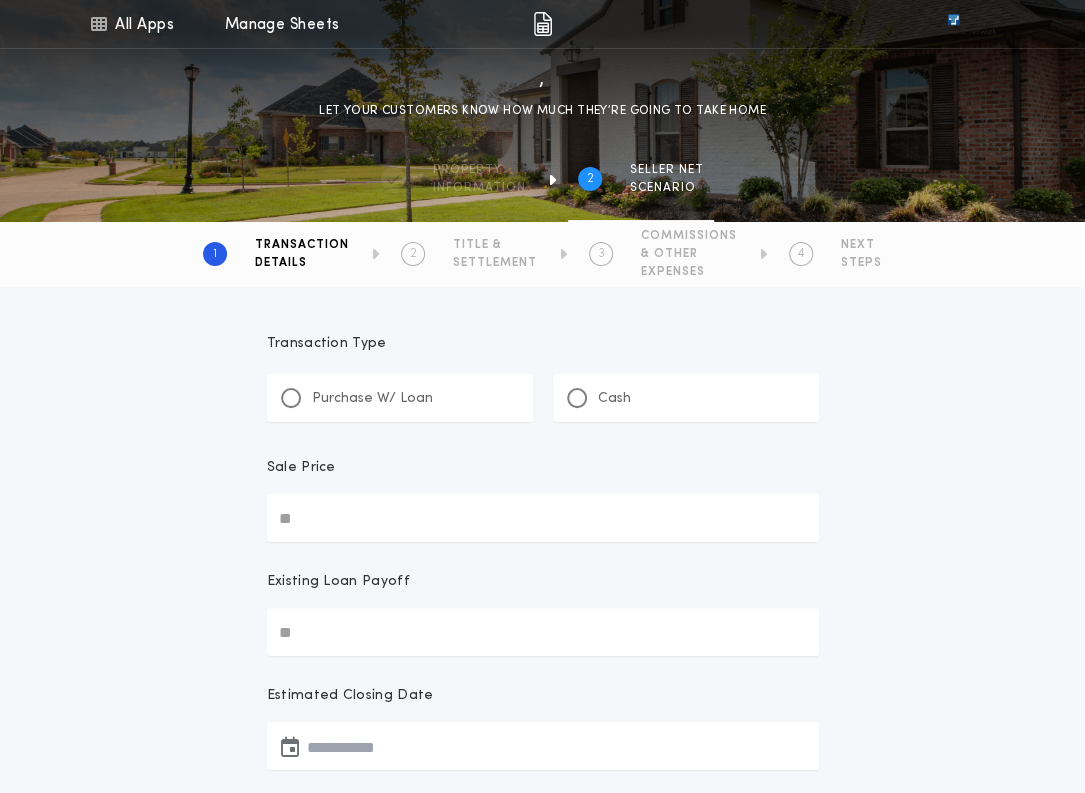 type on "**" 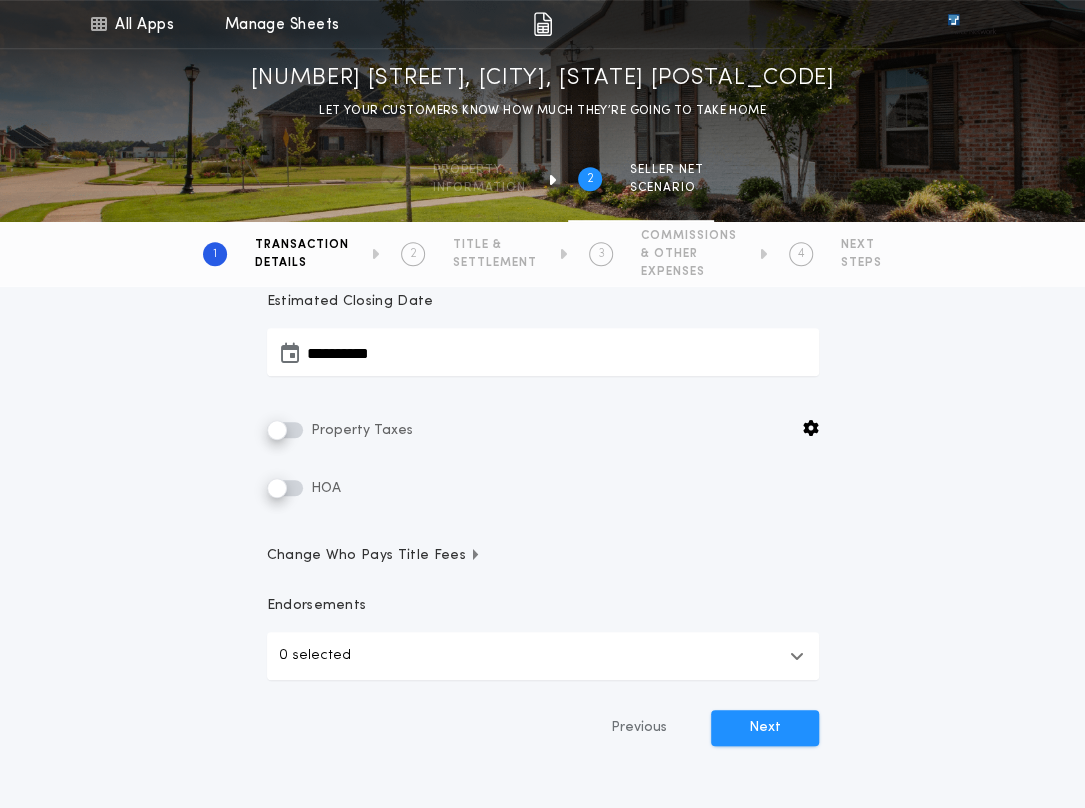 scroll, scrollTop: 500, scrollLeft: 0, axis: vertical 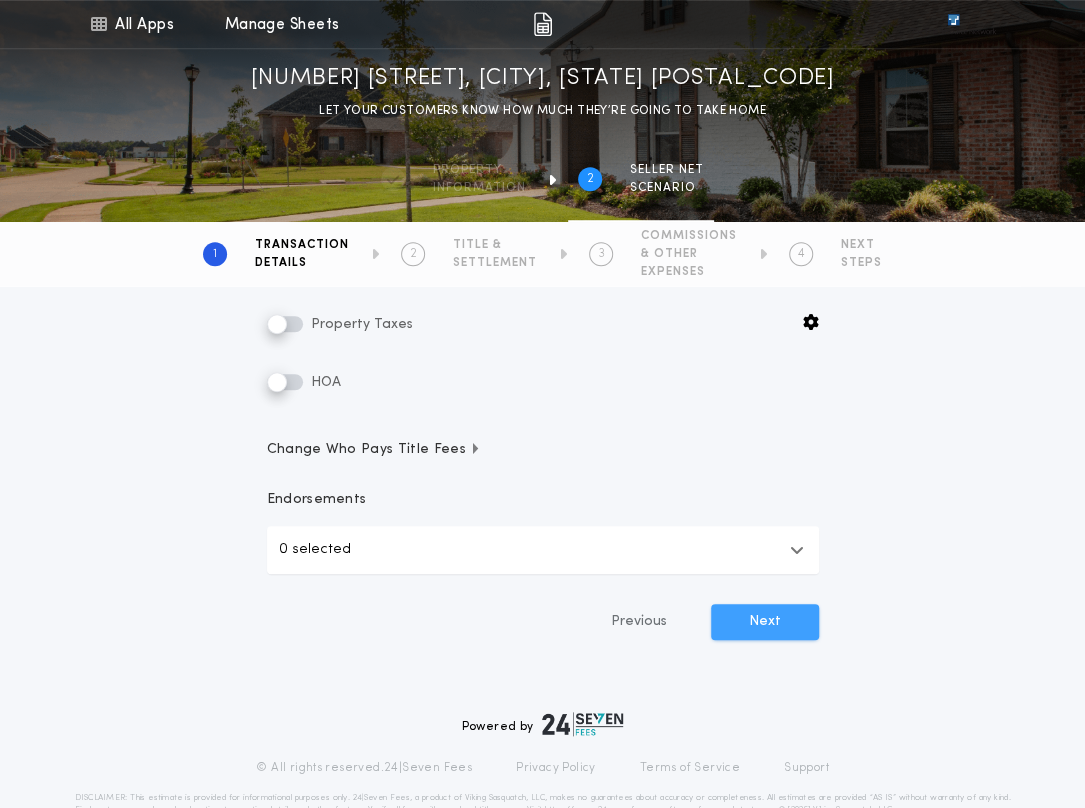 click on "Next" at bounding box center (765, 622) 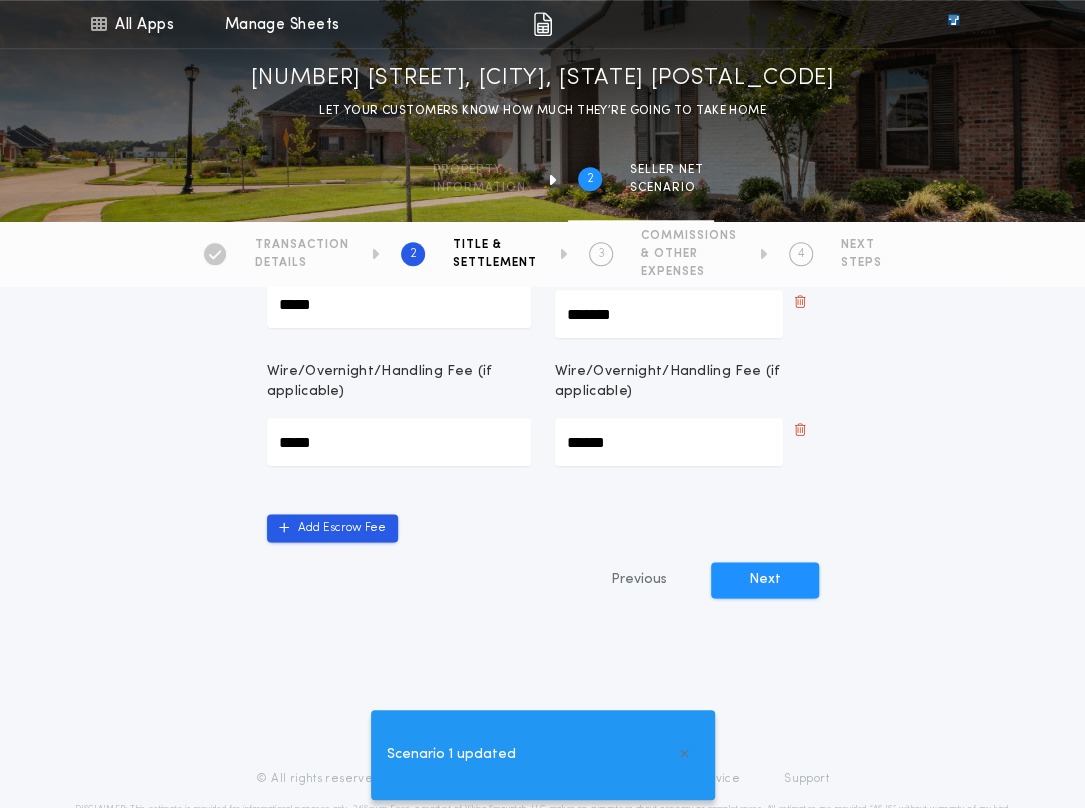 scroll, scrollTop: 803, scrollLeft: 0, axis: vertical 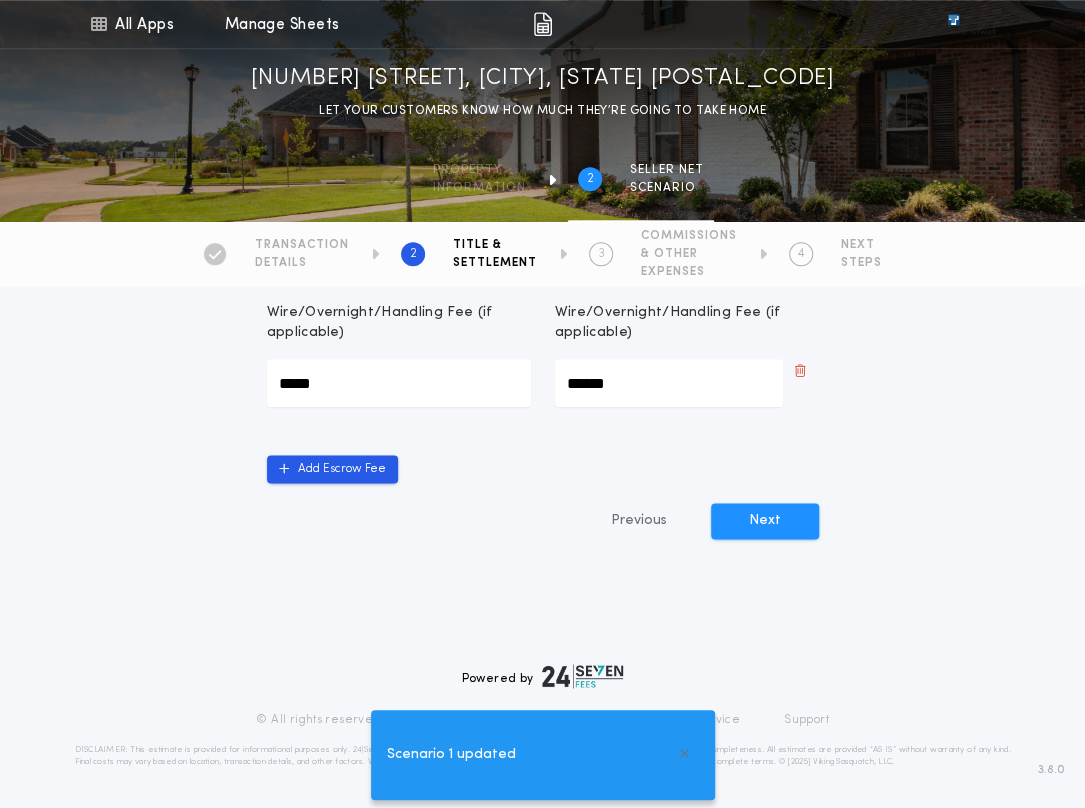 click on "Title & Settlement Title Insurance rates and associated fees will be calculated and displayed on the final estimate BUYER’S TITLE INSURANCE FEES Title Resource Network Owners Policy (Basic) ******* Title Resource Network Simultaneous Issue (Basic) ****** SELLER’S TITLE INSURANCE FEES Title Resource Network Owners Policy (Basic) ******* Title Resource Network Simultaneous Issue (Basic) ****** Buyer’s Settlement Fees Seller’s Settlement Fees Attorney Document Preparation Fee - Sioux Falls ***** Attorney Document Preparation Fee - Sioux Falls ****** Settlement Fee - Sioux Falls ******* Settlement Fee - Sioux Falls ******* Search Fee ******* Search Fee ******* Buyer Agent Commission Sales Tax ******* Buyer Agent Commission Sales Tax ***** Seller Agent Commission Sales Tax ***** Seller Agent Commission Sales Tax ******* Wire/Overnight/Handling Fee (if applicable) ***** Wire/Overnight/Handling Fee (if applicable) ****** Add Escrow Fee Previous  Next" at bounding box center [543, 77] 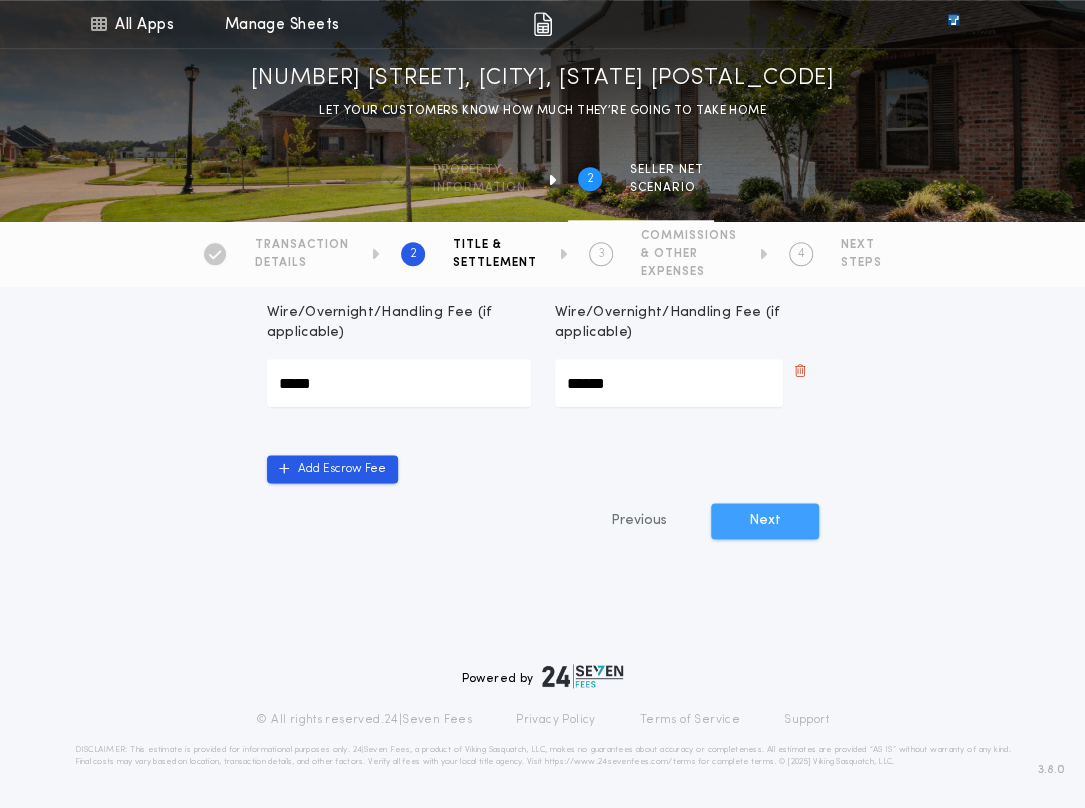 click on "Next" at bounding box center [765, 521] 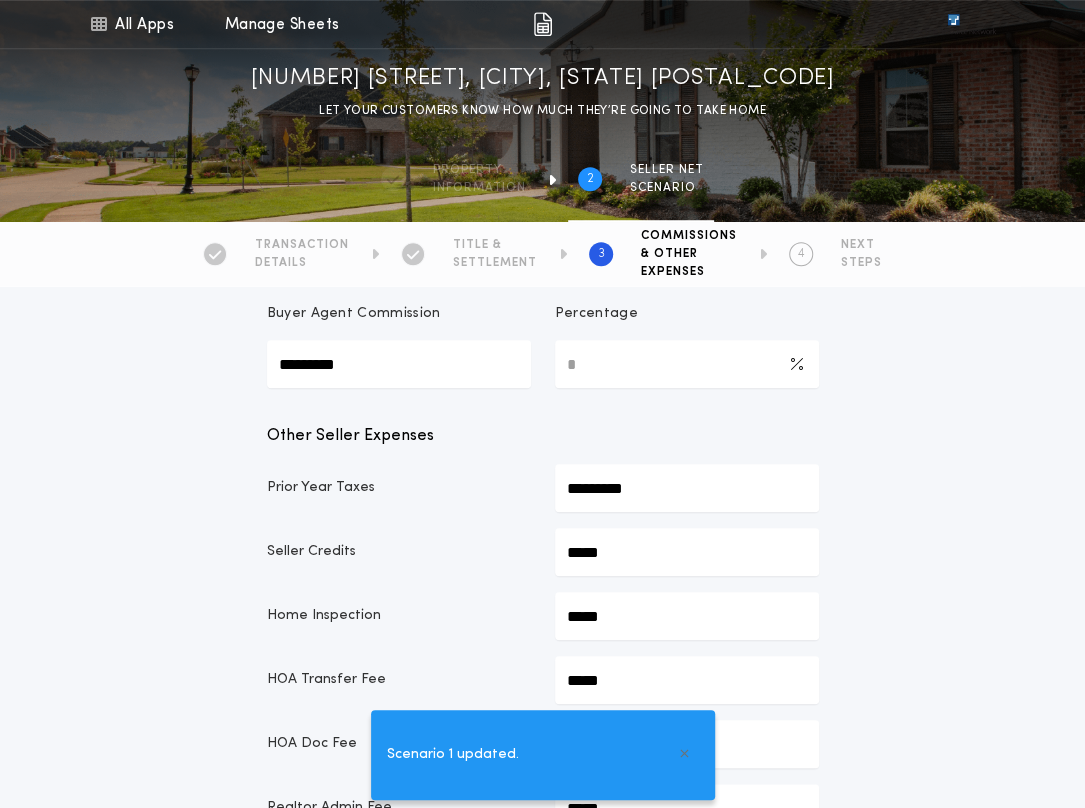 scroll, scrollTop: 600, scrollLeft: 0, axis: vertical 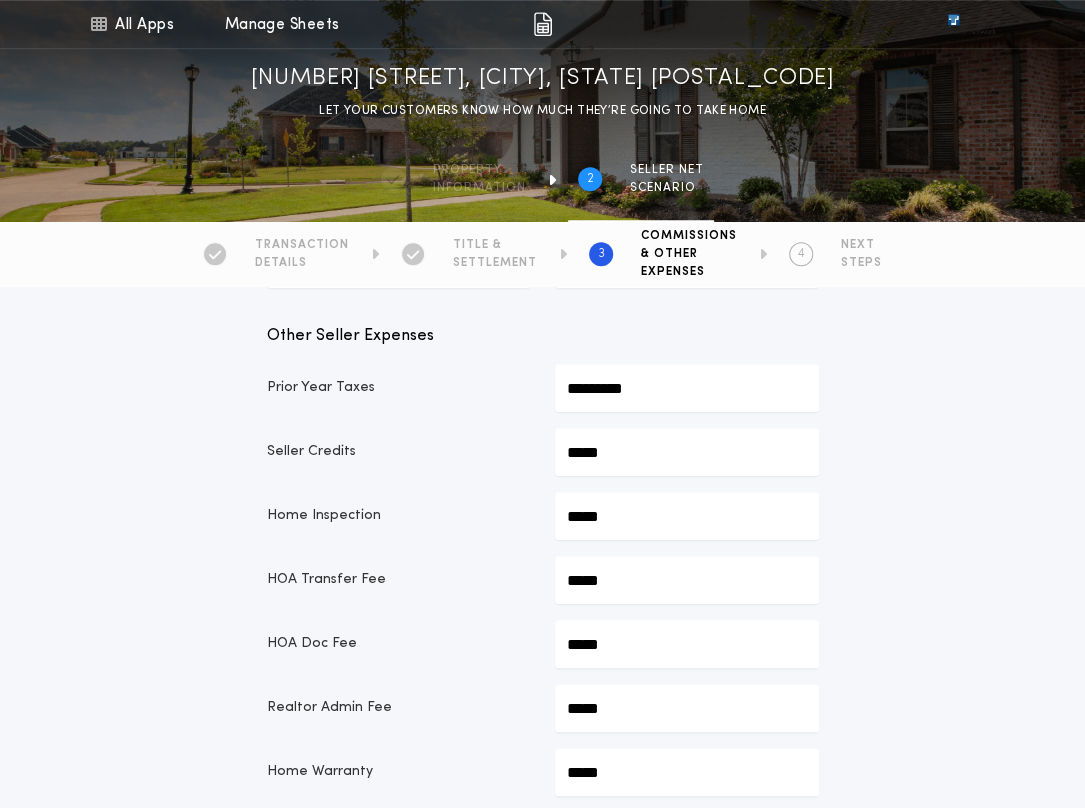 click on "*****" at bounding box center [687, -198] 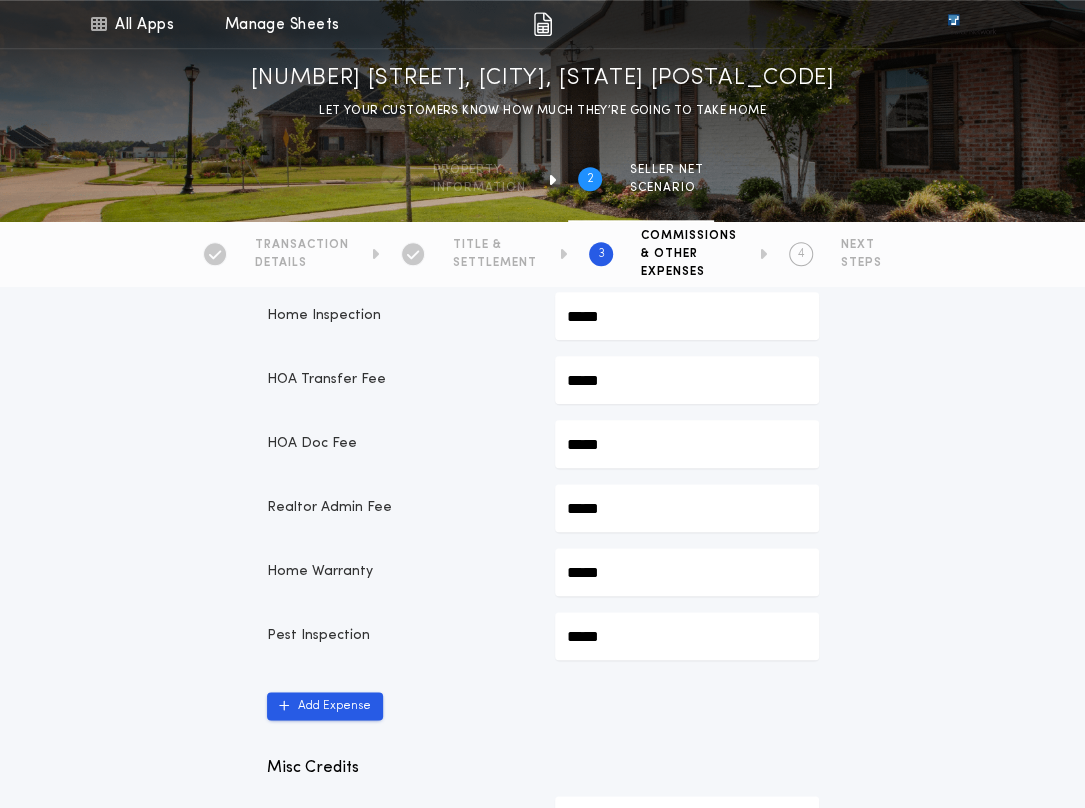 scroll, scrollTop: 1200, scrollLeft: 0, axis: vertical 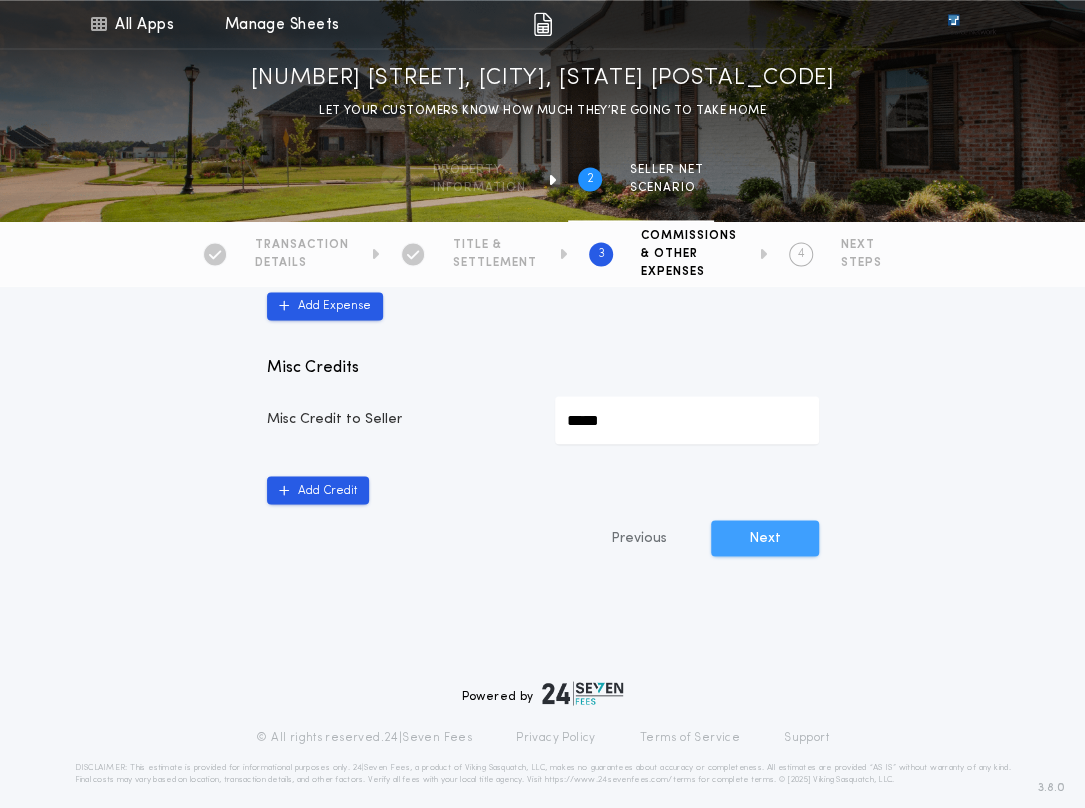 type on "*********" 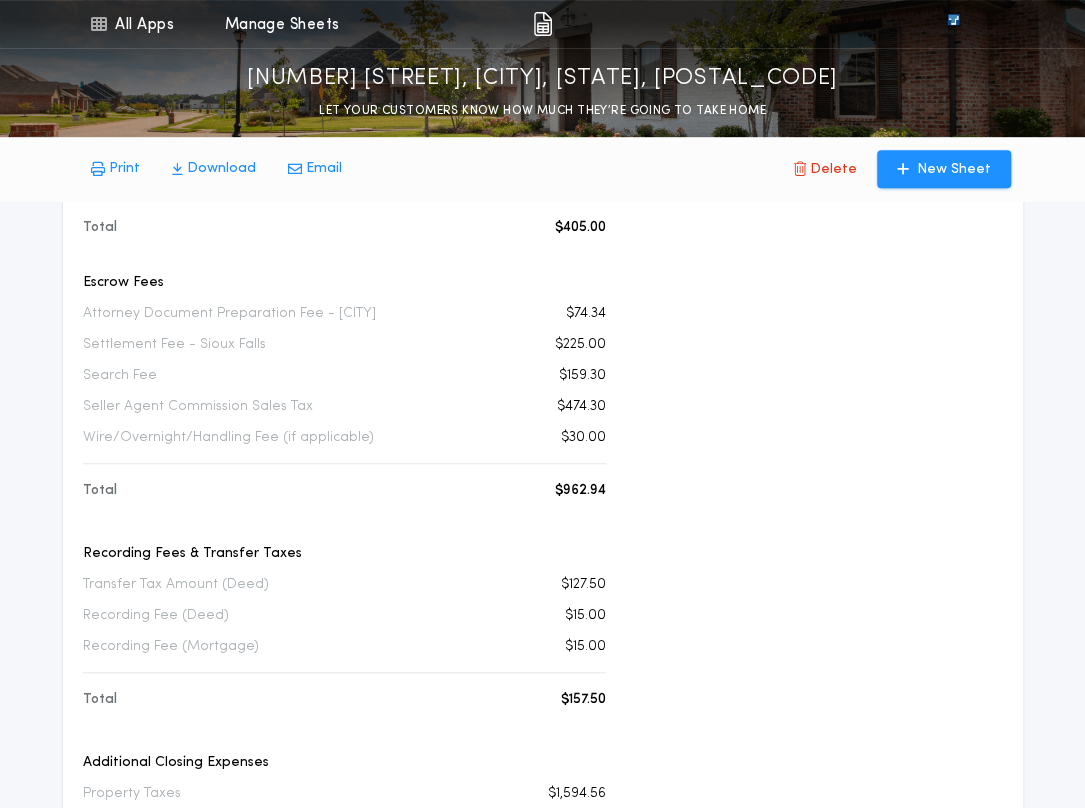 scroll, scrollTop: 0, scrollLeft: 0, axis: both 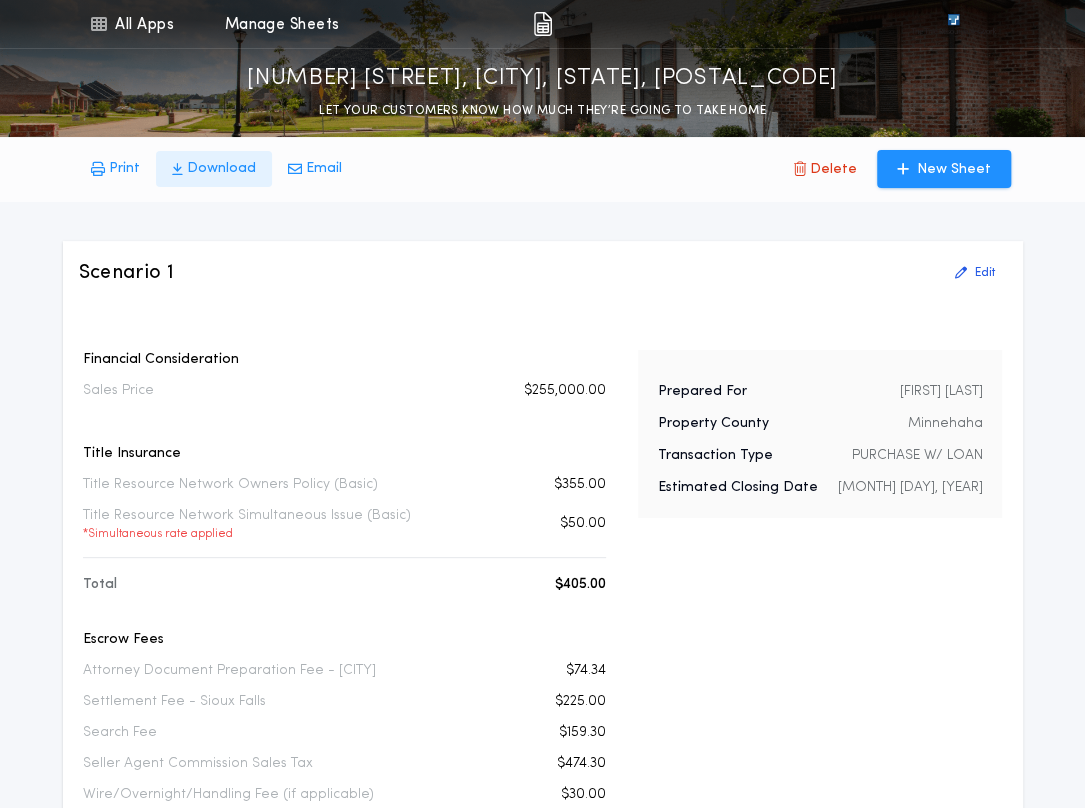click on "Download" at bounding box center [221, 169] 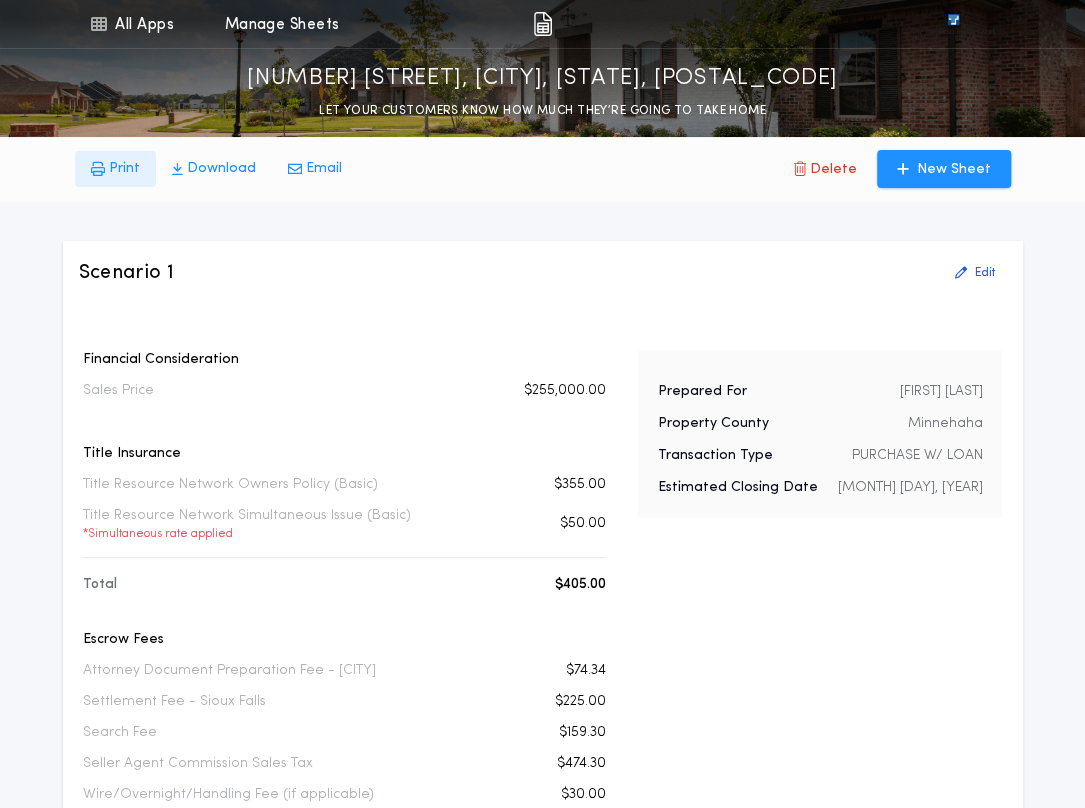 click on "Print" at bounding box center (115, 169) 